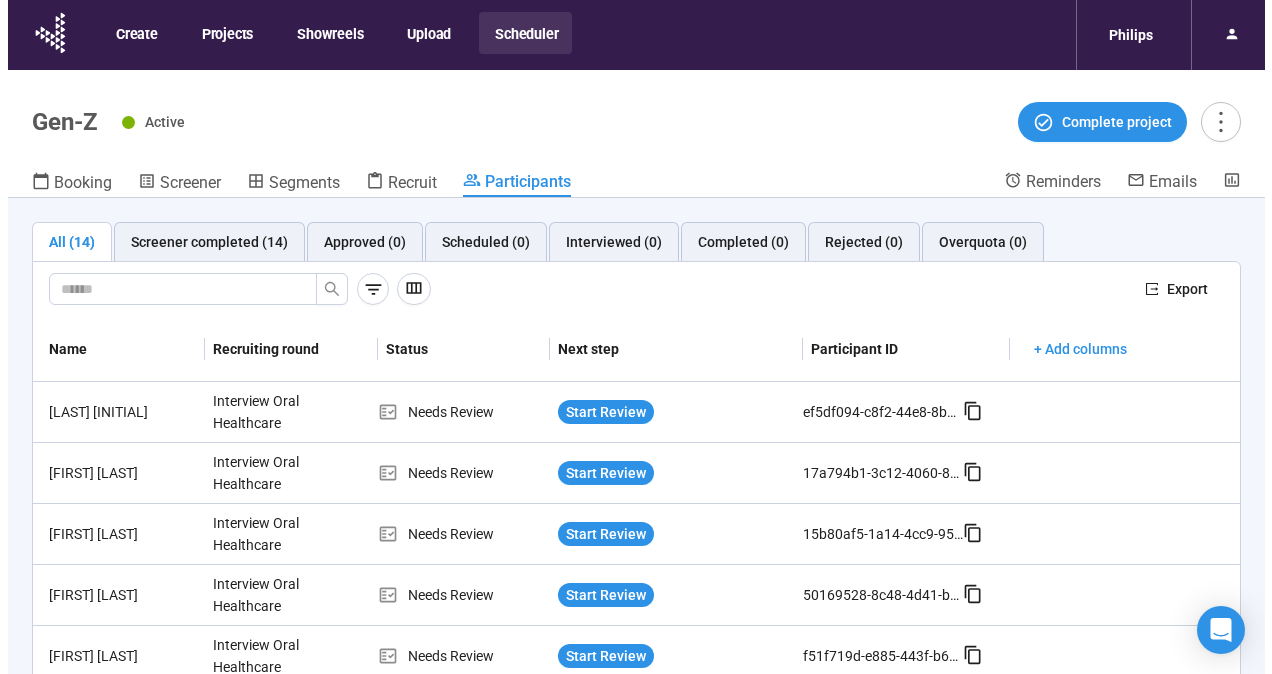 scroll, scrollTop: 70, scrollLeft: 0, axis: vertical 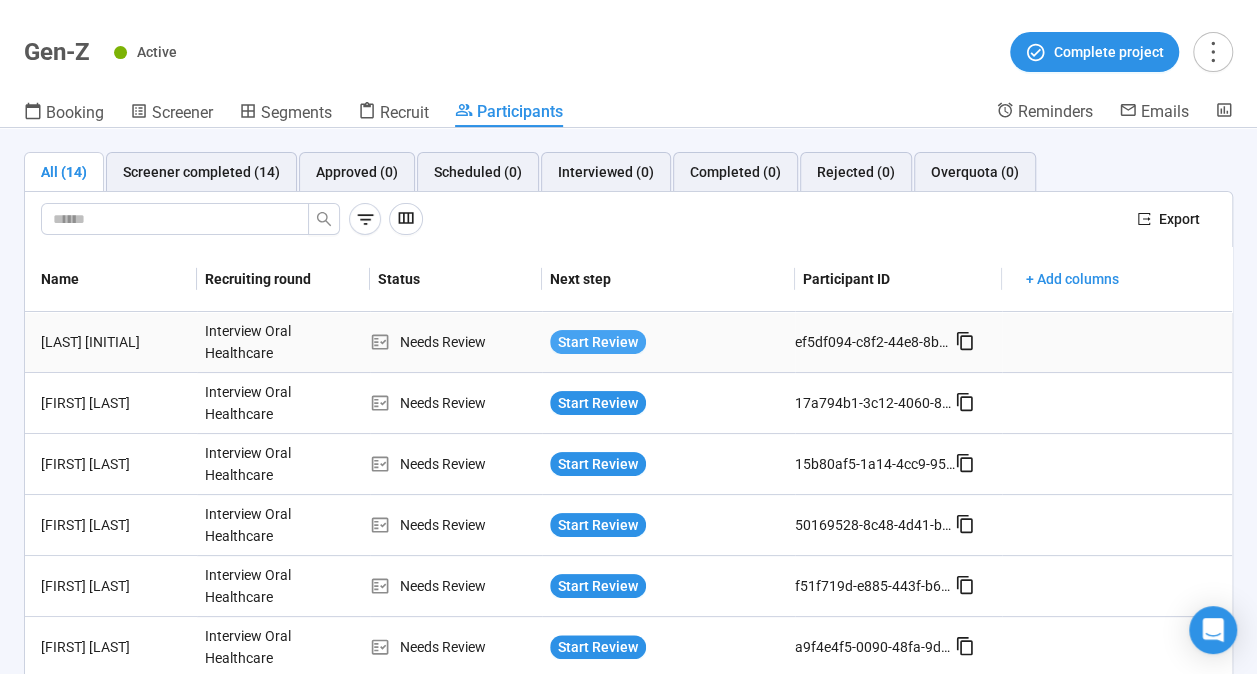 click on "Start Review" at bounding box center [598, 342] 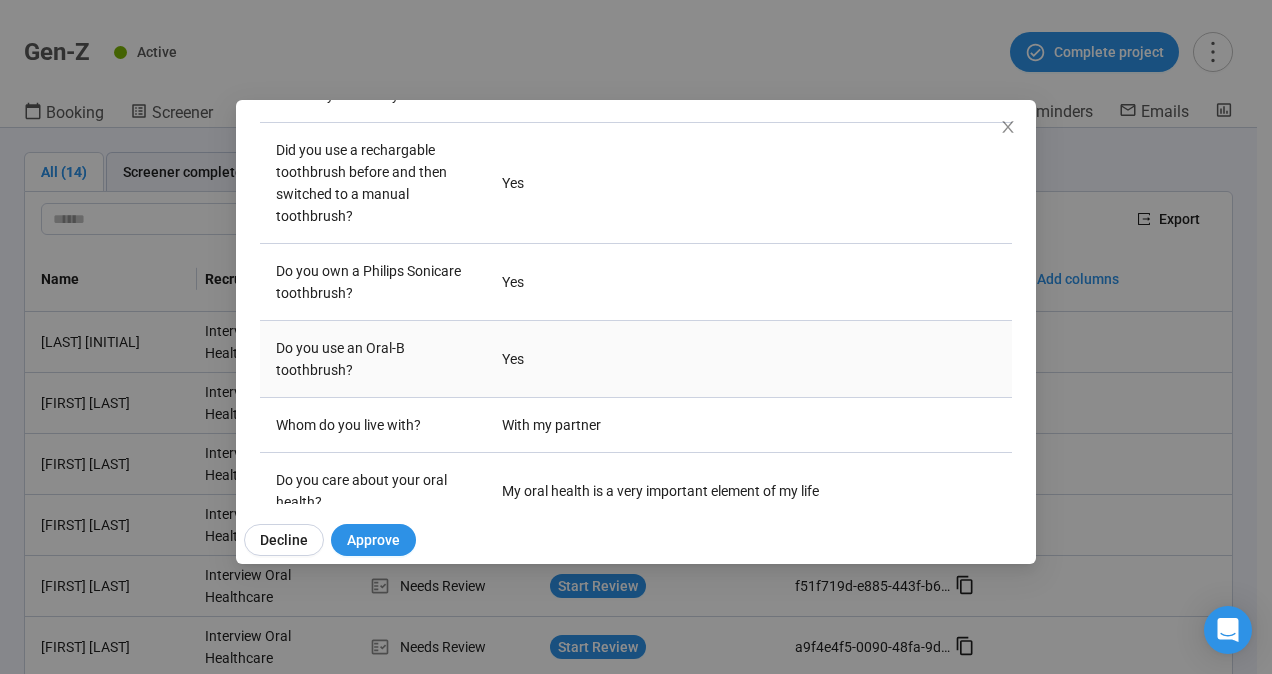scroll, scrollTop: 588, scrollLeft: 0, axis: vertical 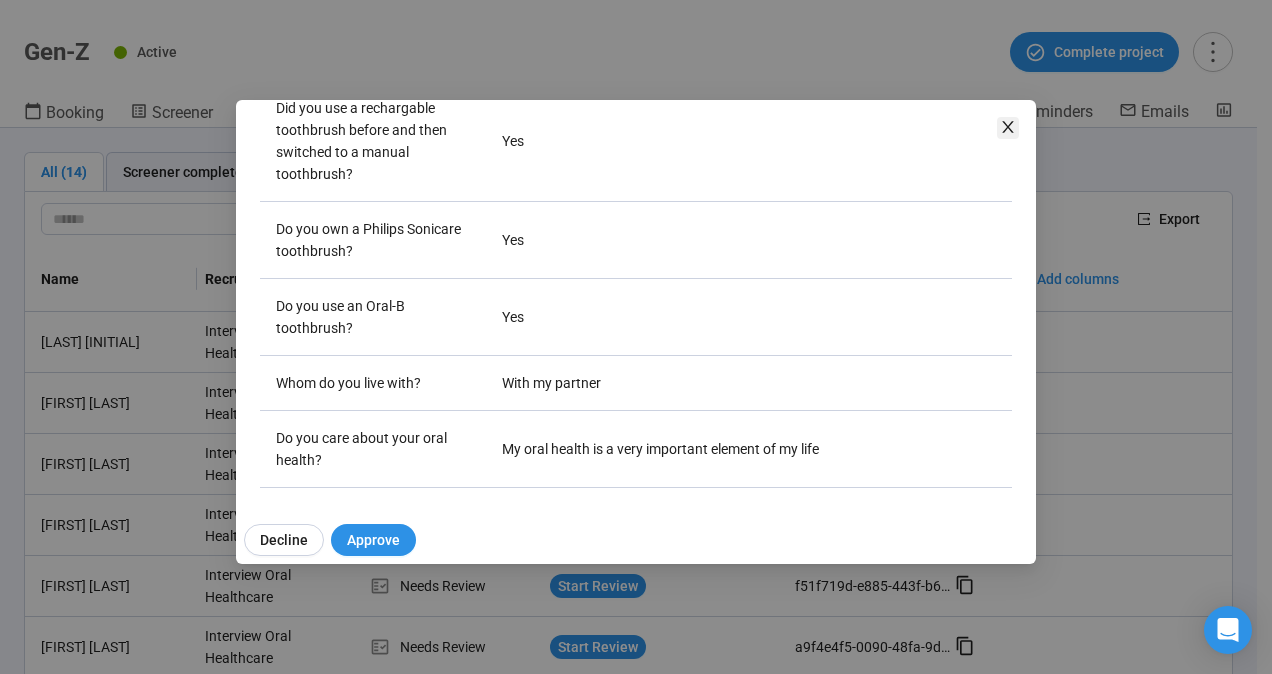 click at bounding box center [1008, 128] 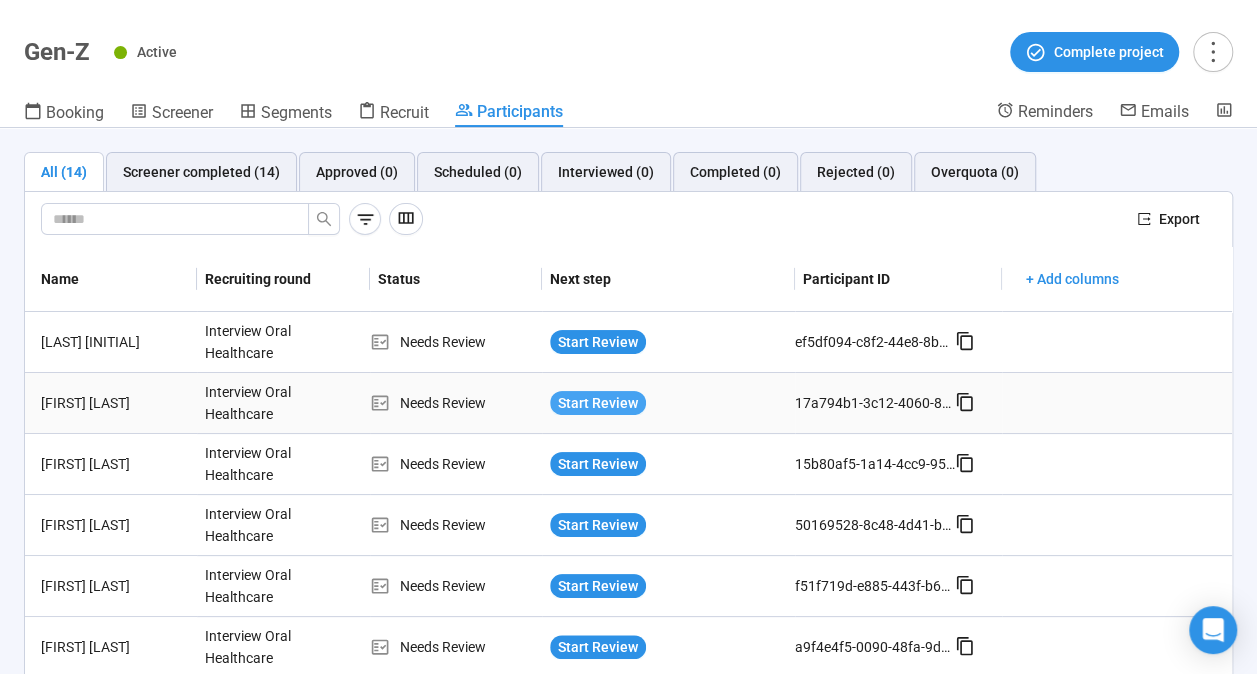click on "Start Review" at bounding box center (598, 403) 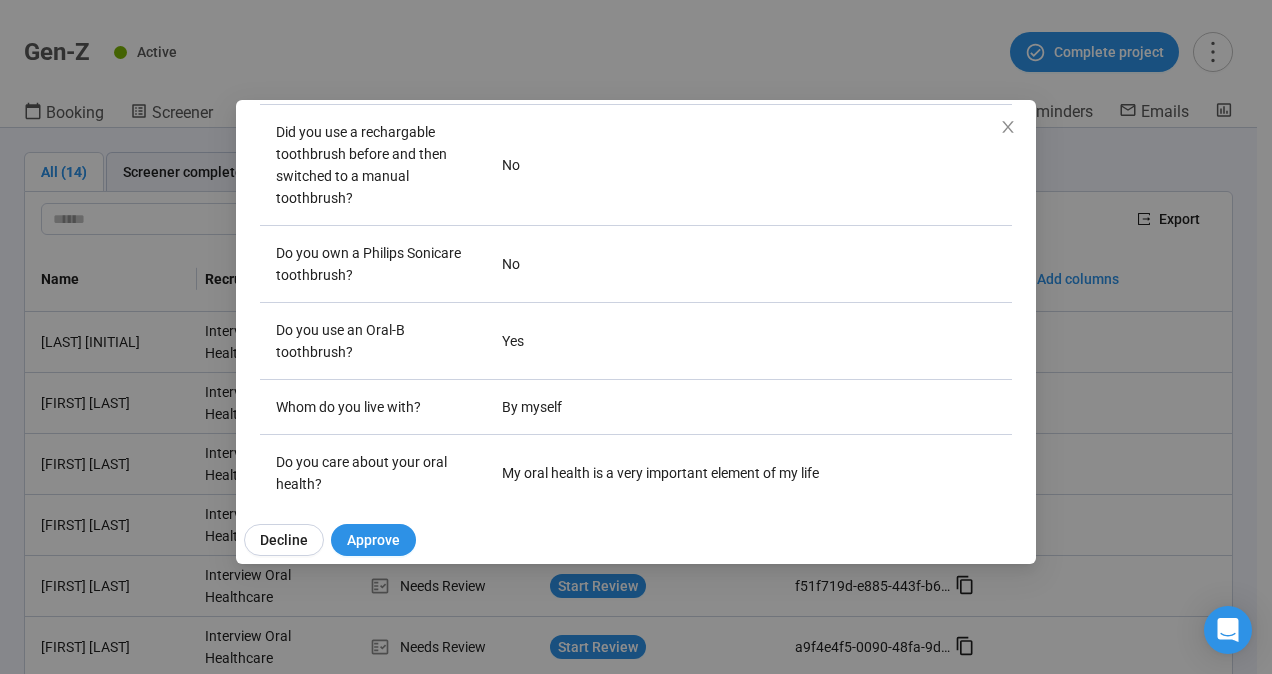 scroll, scrollTop: 588, scrollLeft: 0, axis: vertical 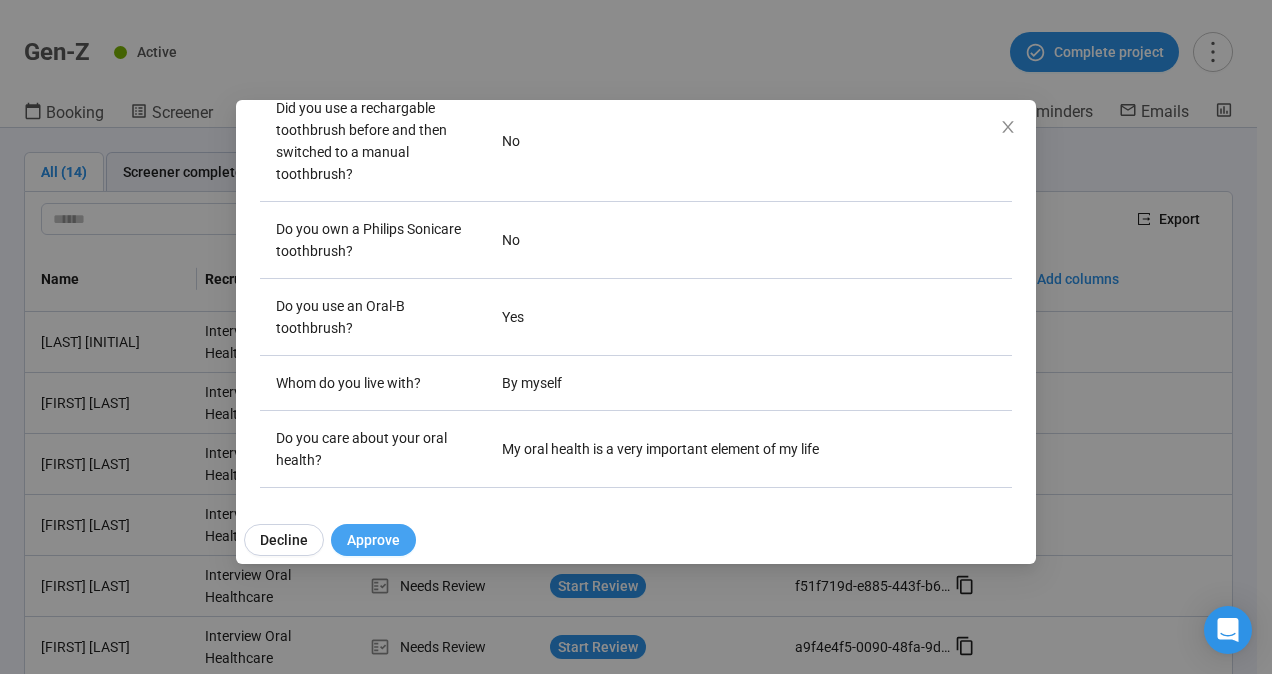 click on "Approve" at bounding box center (373, 540) 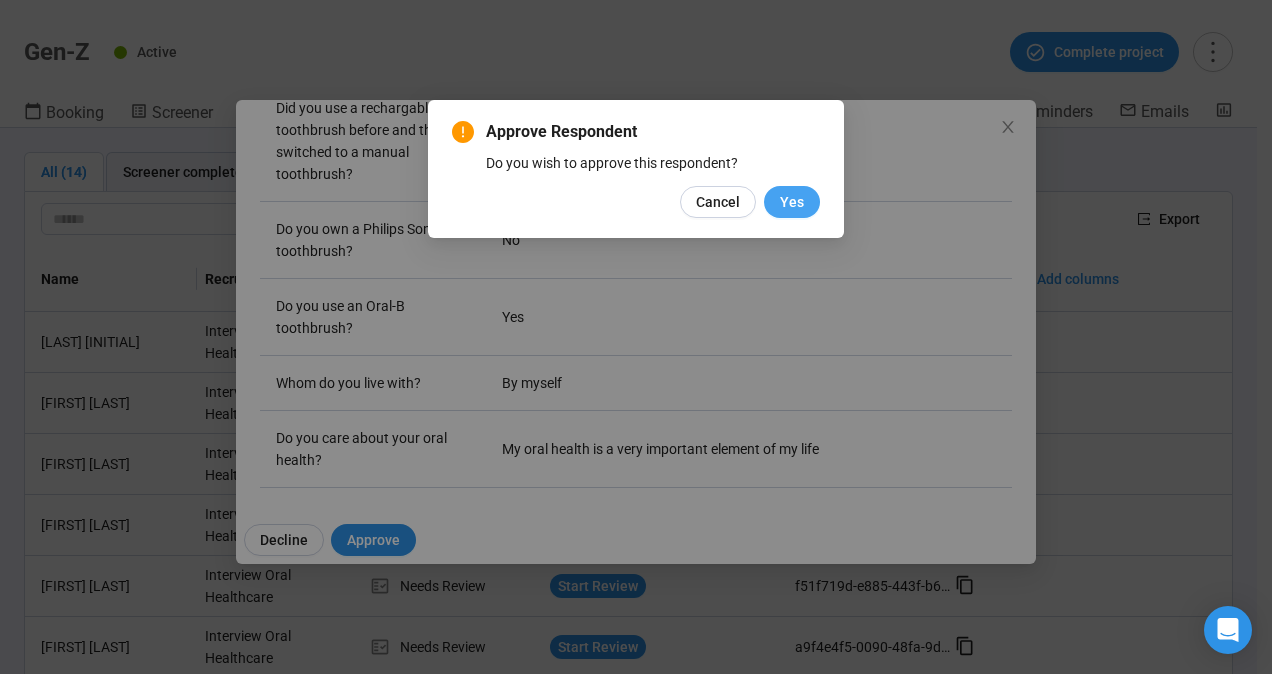 click on "Yes" at bounding box center (792, 202) 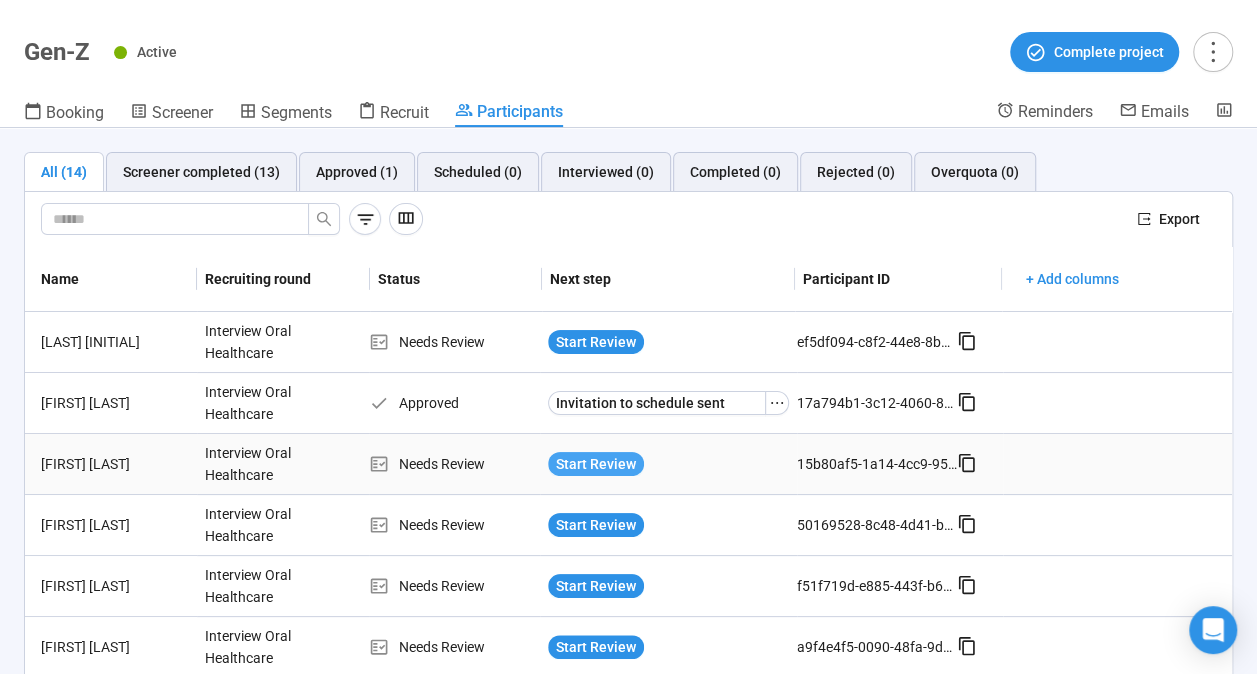 click on "Start Review" at bounding box center [596, 464] 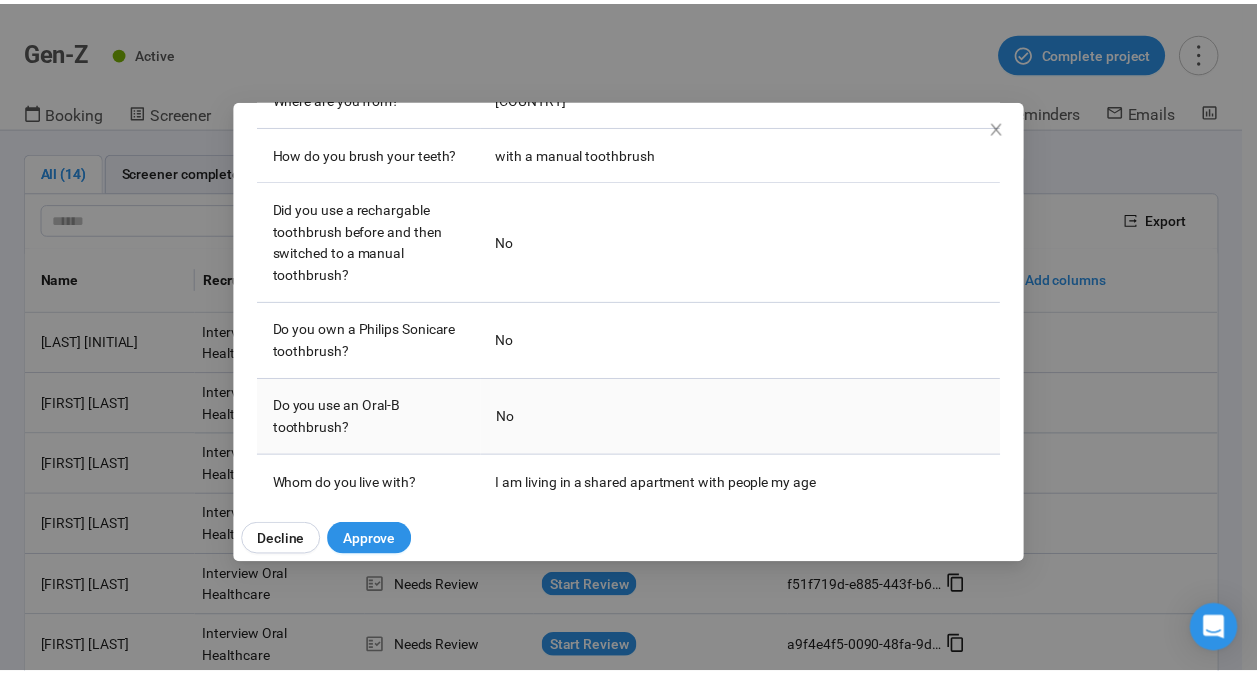 scroll, scrollTop: 588, scrollLeft: 0, axis: vertical 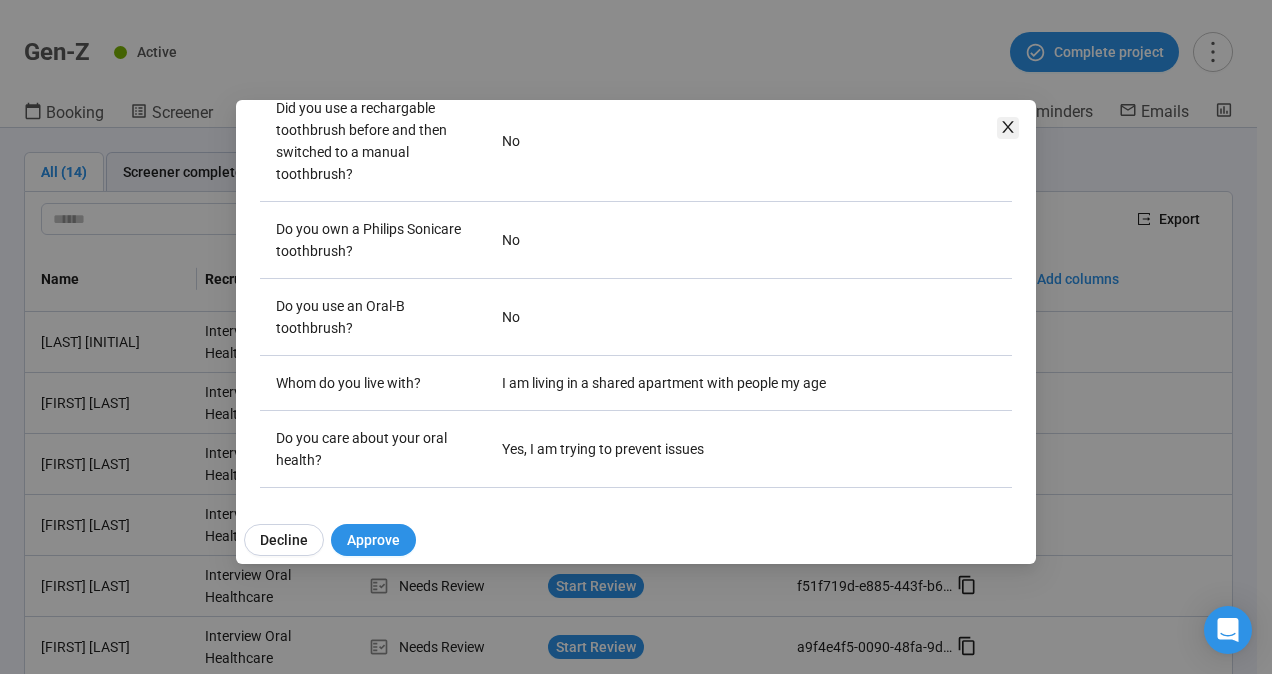 click 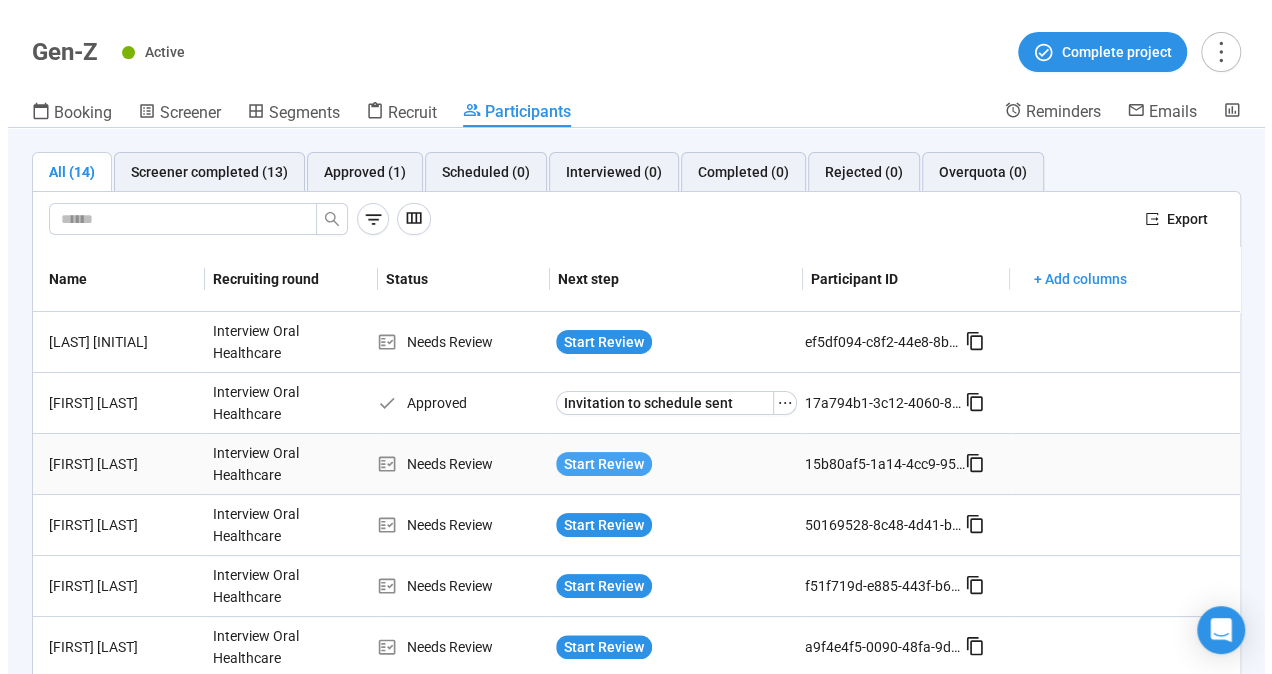 scroll, scrollTop: 100, scrollLeft: 0, axis: vertical 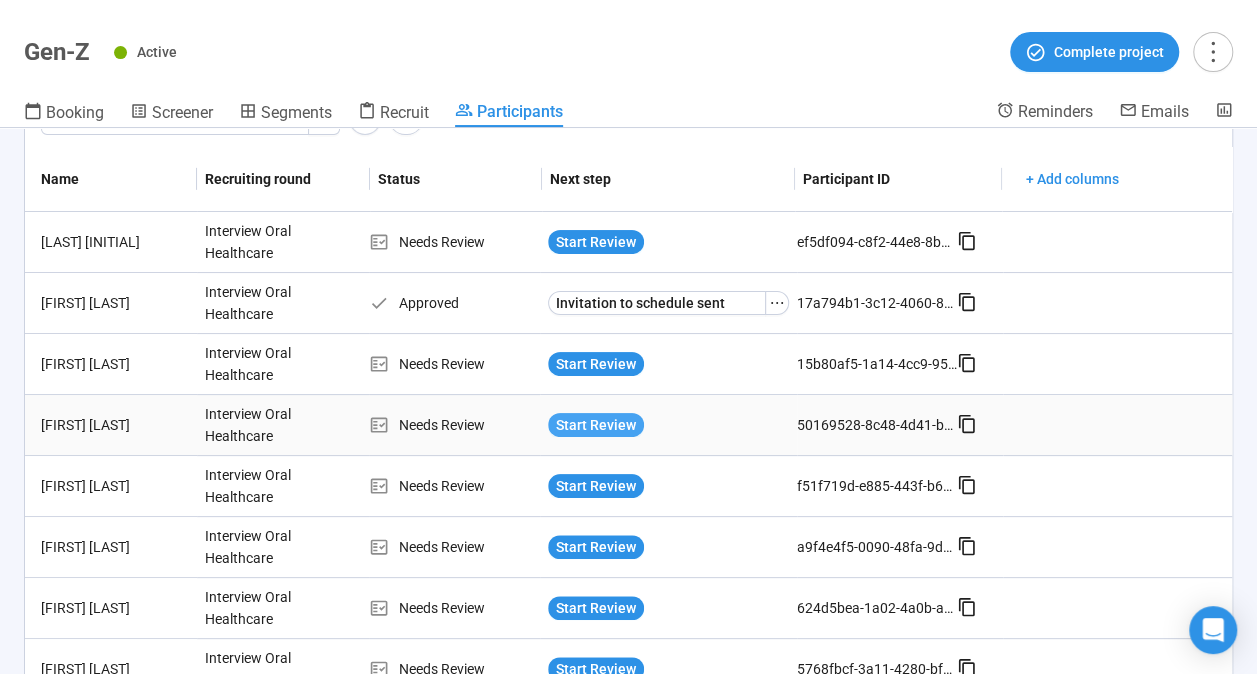 click on "Start Review" at bounding box center [596, 425] 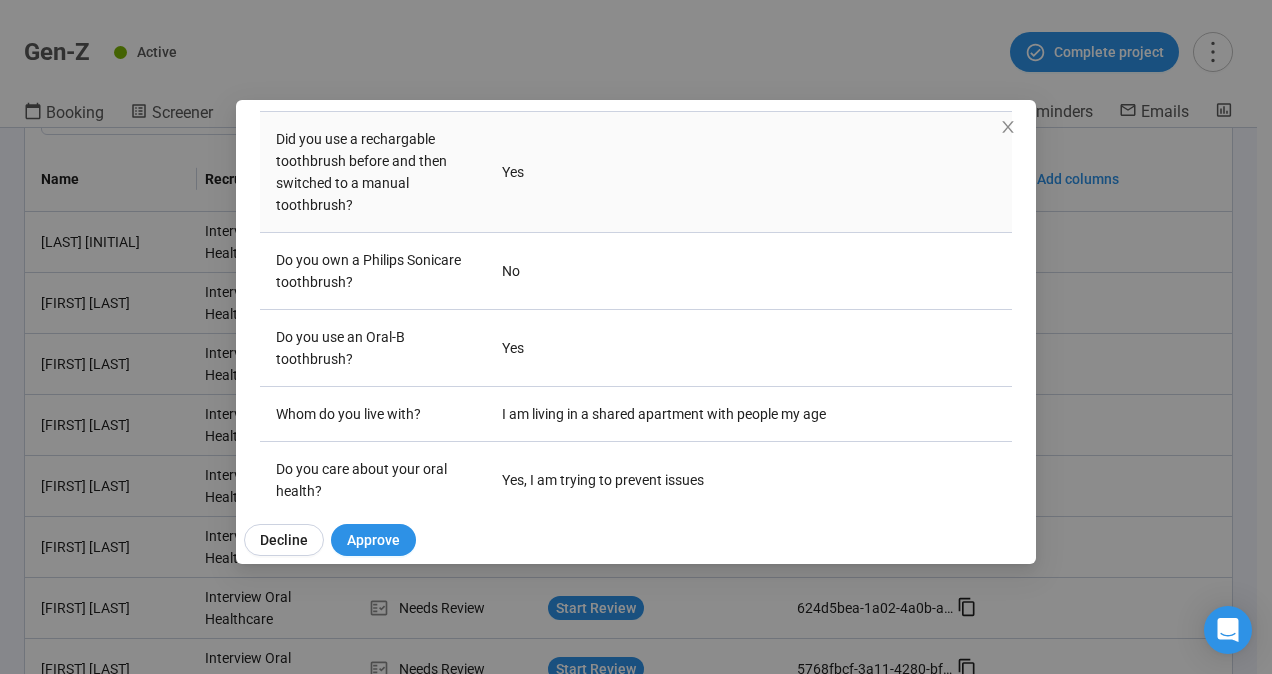 scroll, scrollTop: 588, scrollLeft: 0, axis: vertical 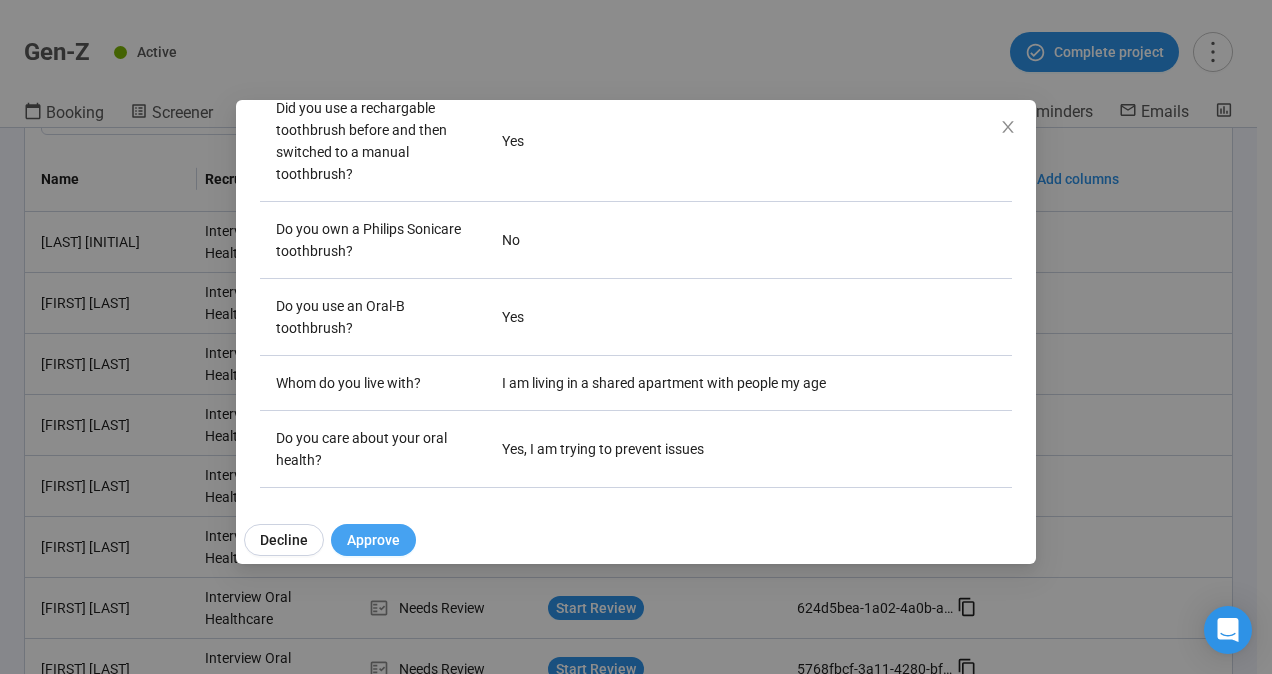 click on "Approve" at bounding box center [373, 540] 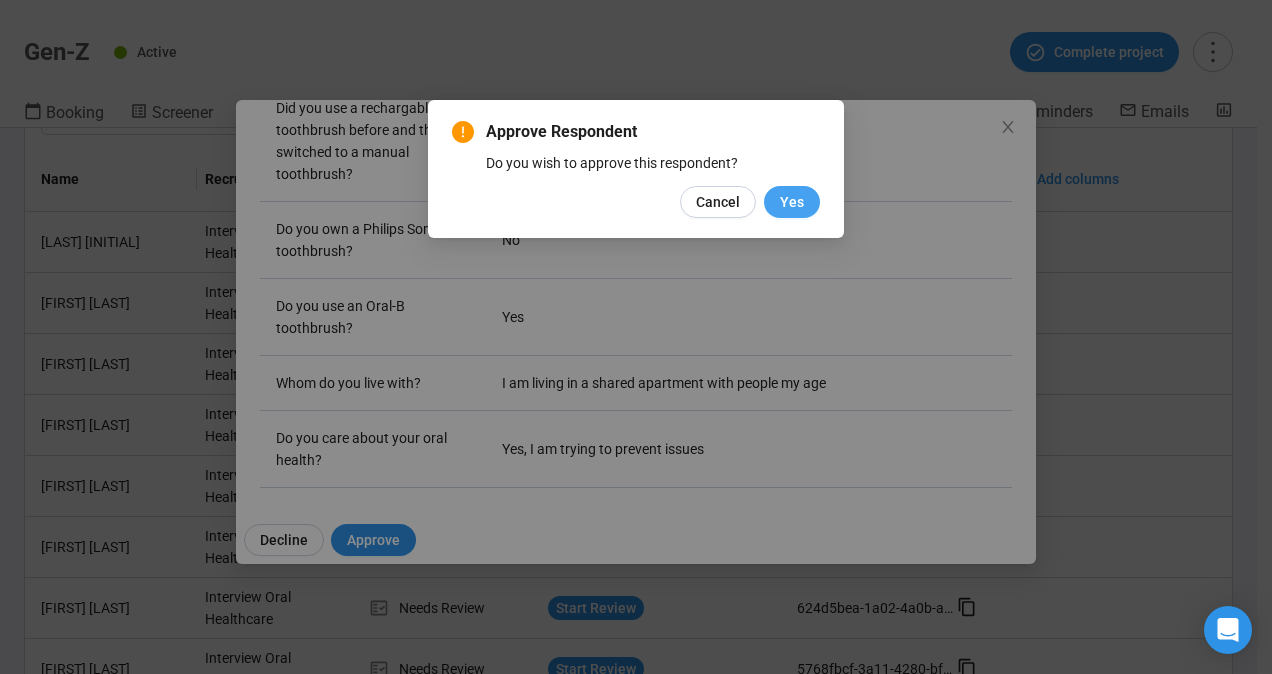 click on "Yes" at bounding box center (792, 202) 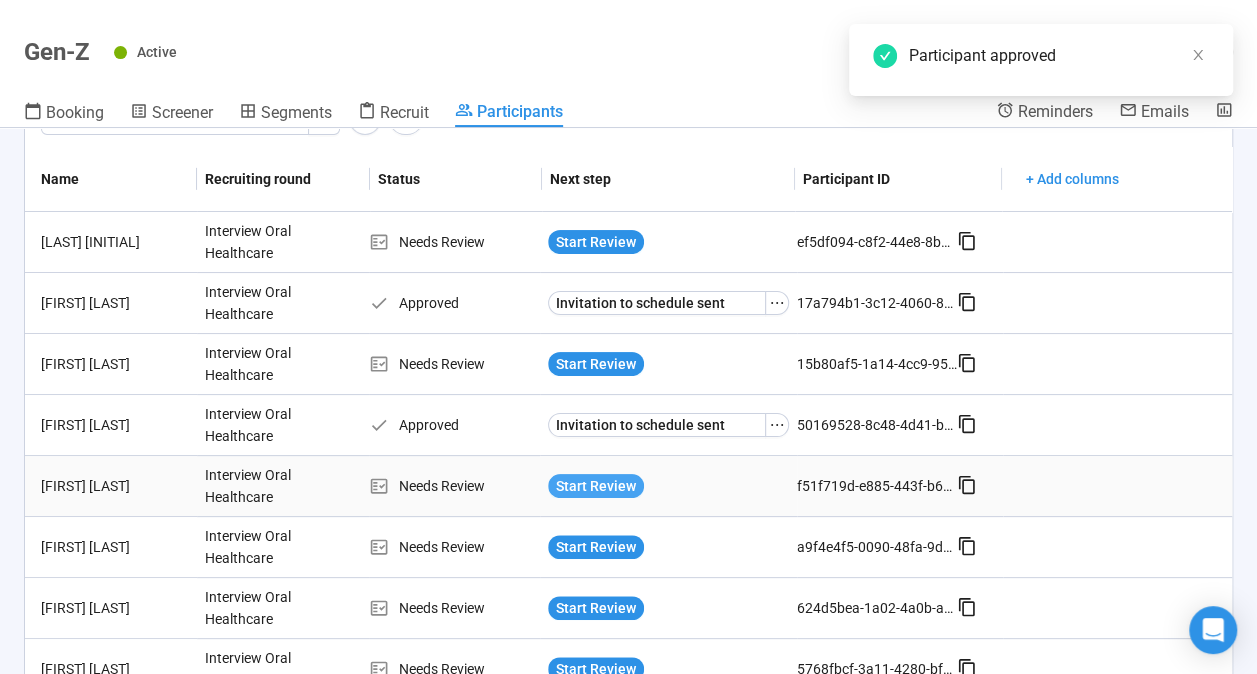 click on "Start Review" at bounding box center (596, 486) 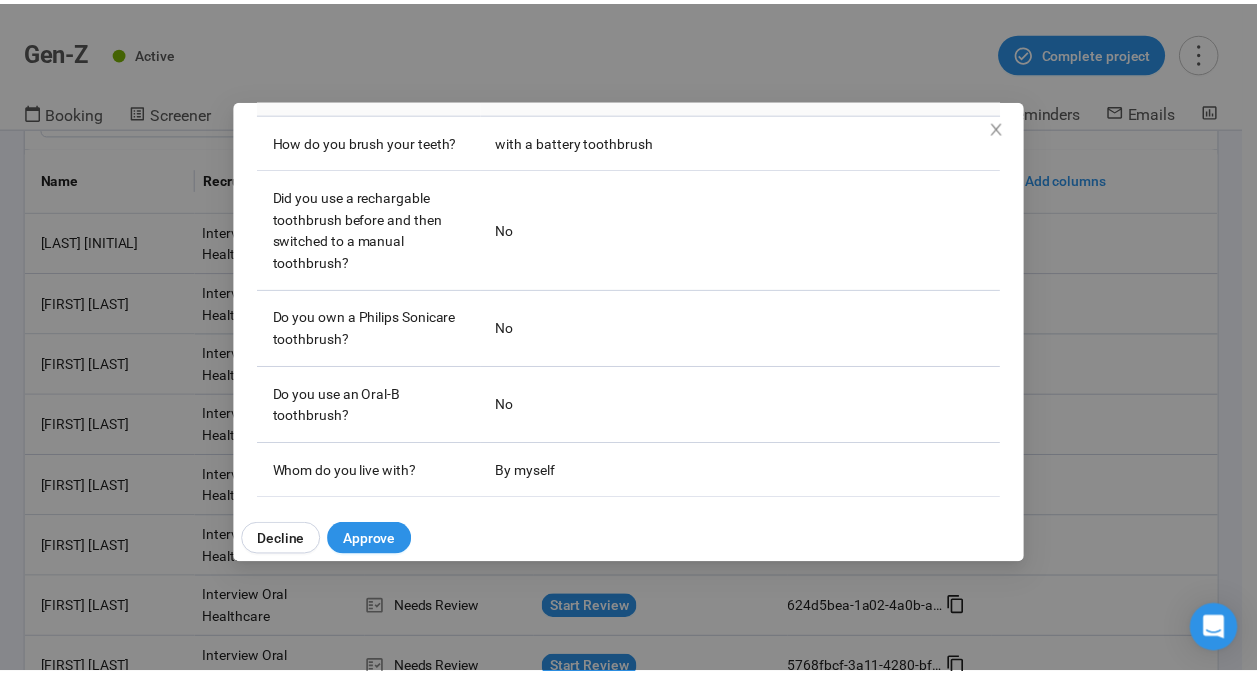 scroll, scrollTop: 588, scrollLeft: 0, axis: vertical 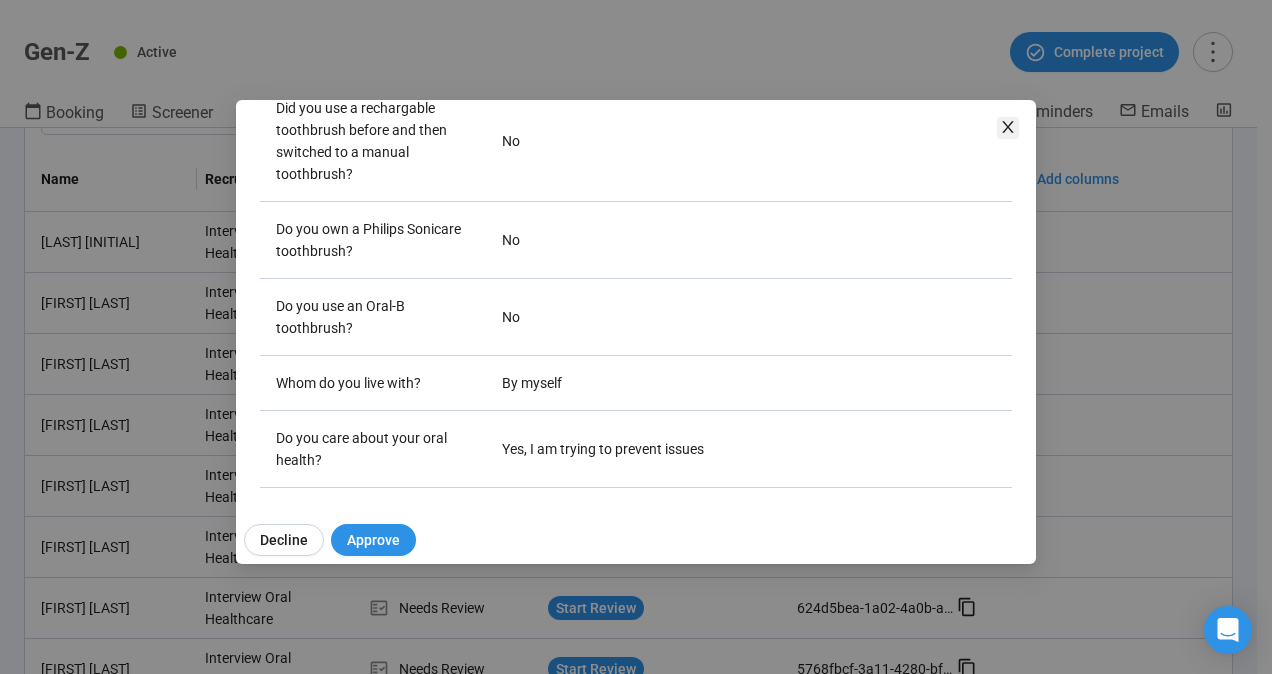 click 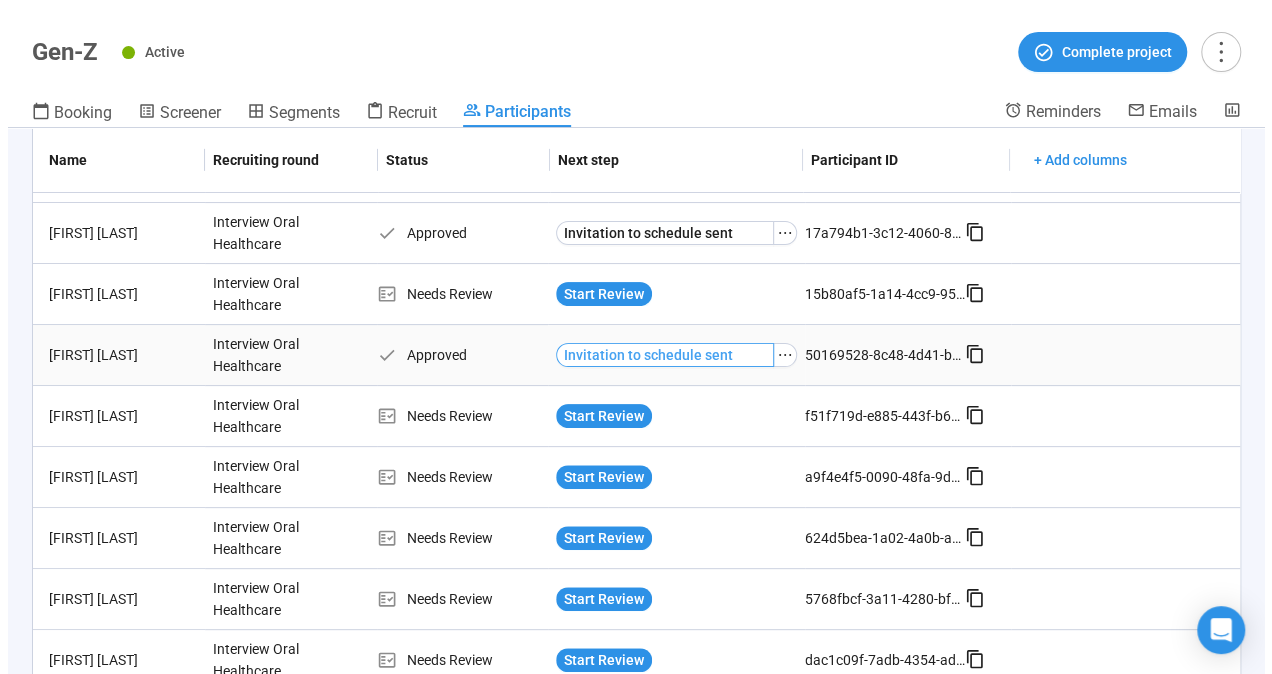 scroll, scrollTop: 200, scrollLeft: 0, axis: vertical 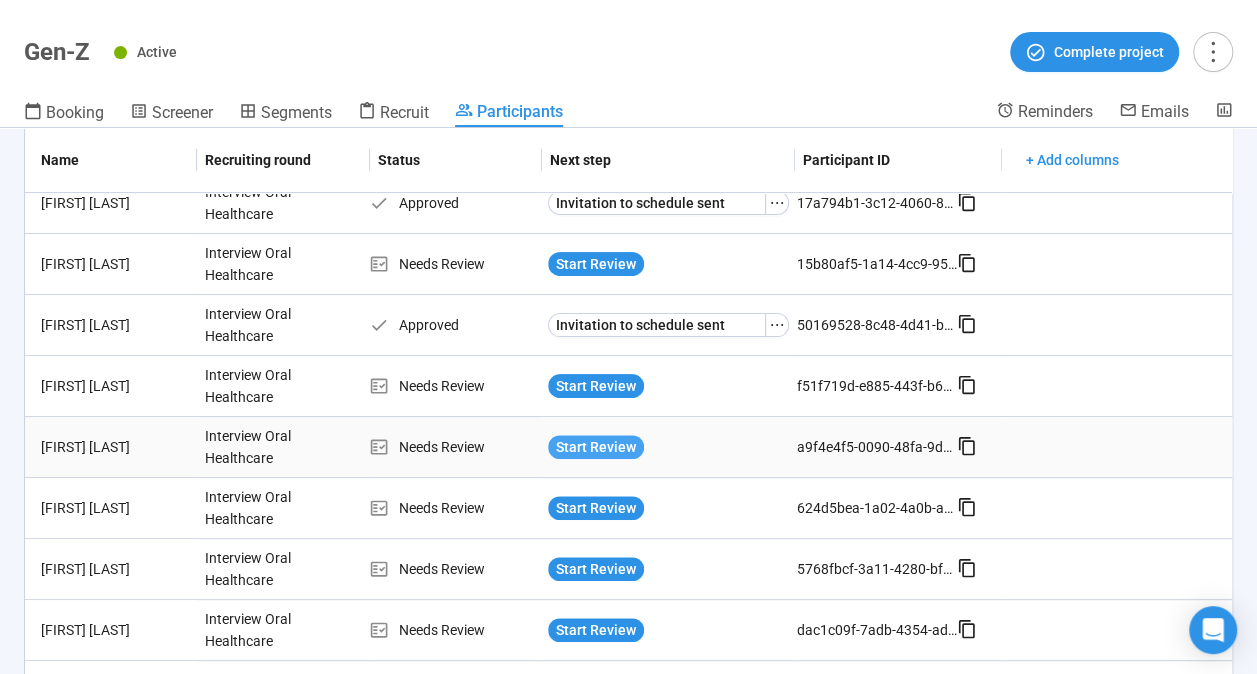 click on "Start Review" at bounding box center [596, 447] 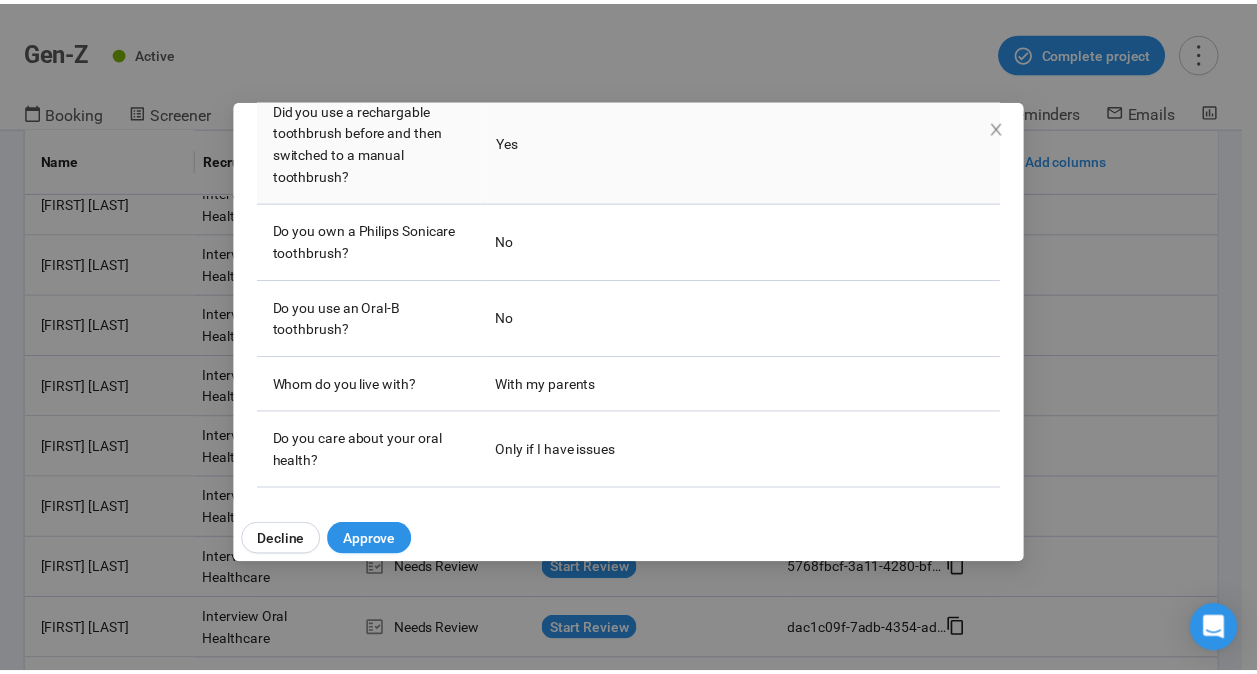 scroll, scrollTop: 588, scrollLeft: 0, axis: vertical 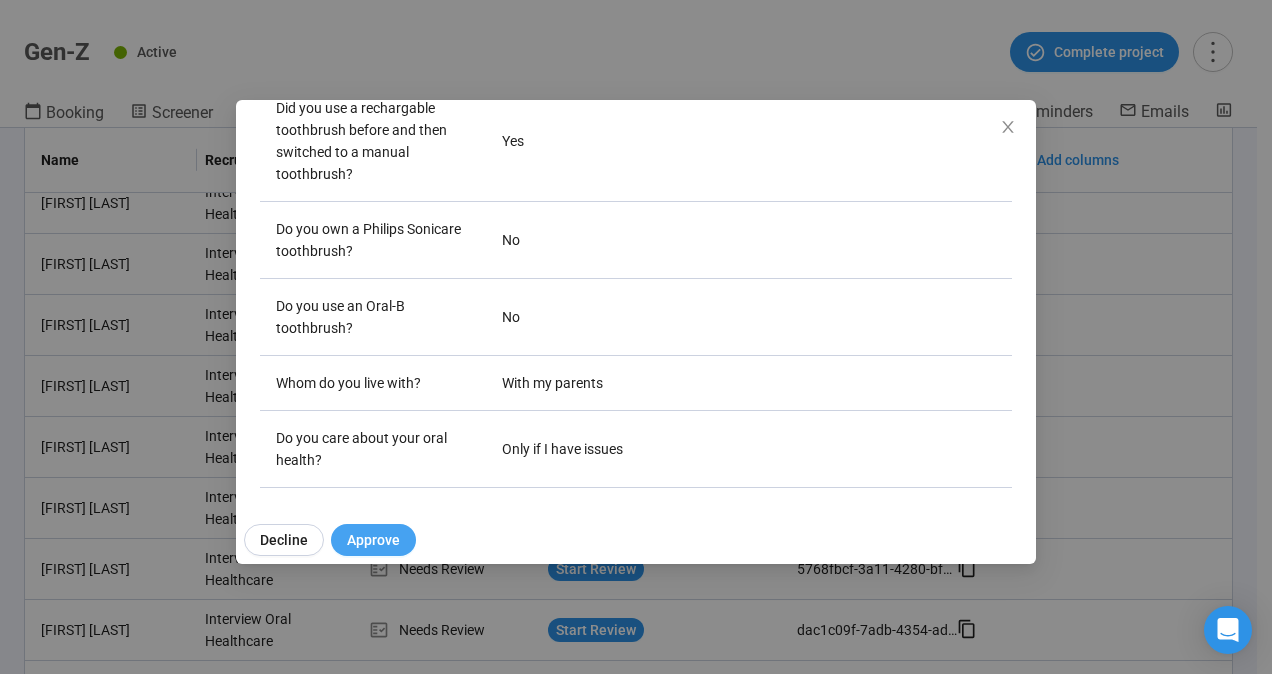 click on "Approve" at bounding box center (373, 540) 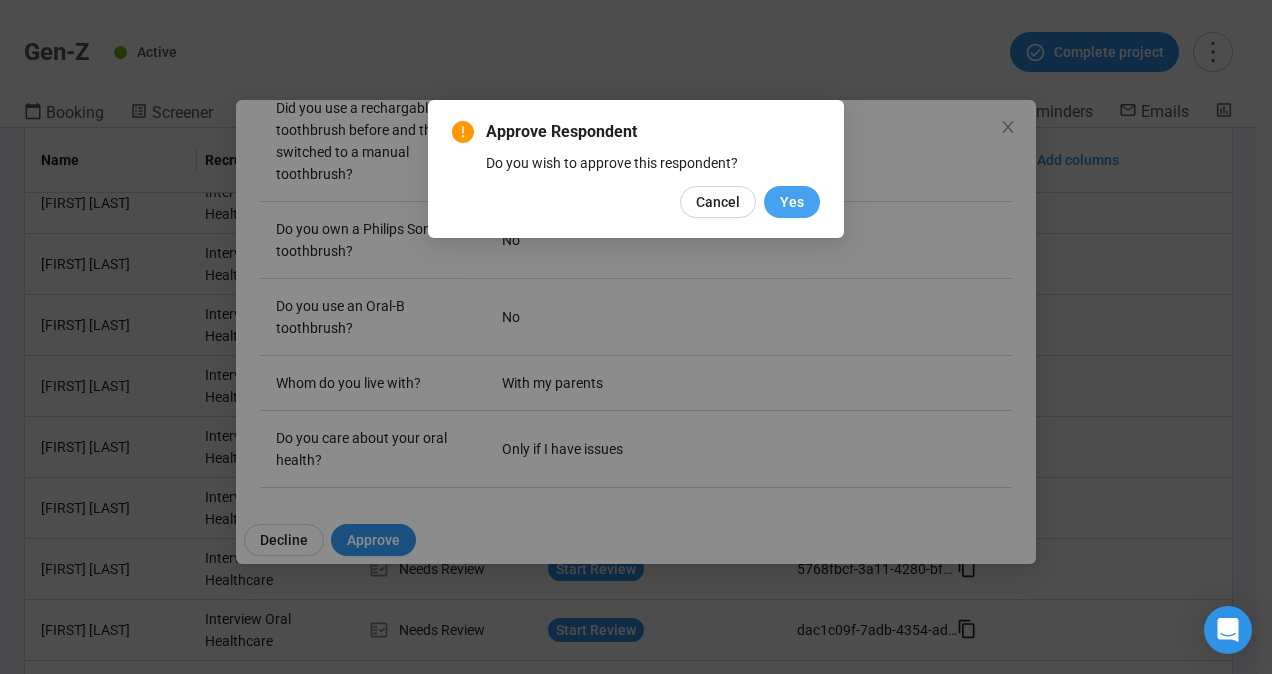 click on "Yes" at bounding box center (792, 202) 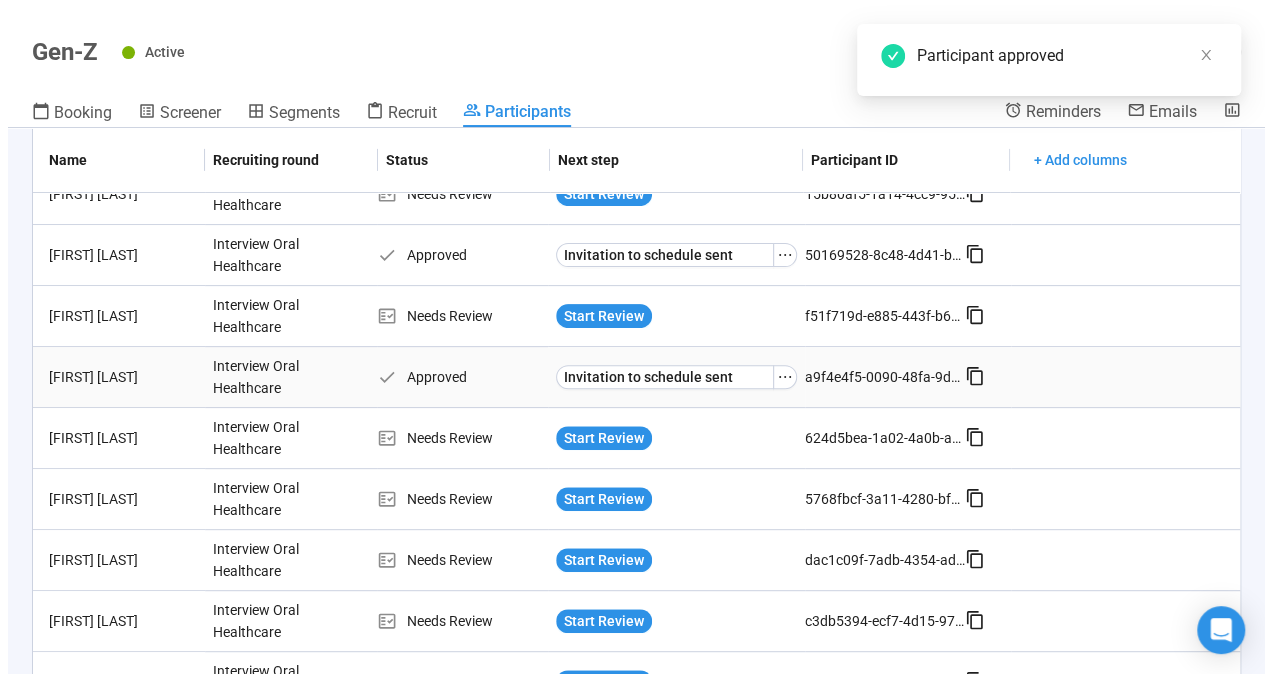 scroll, scrollTop: 300, scrollLeft: 0, axis: vertical 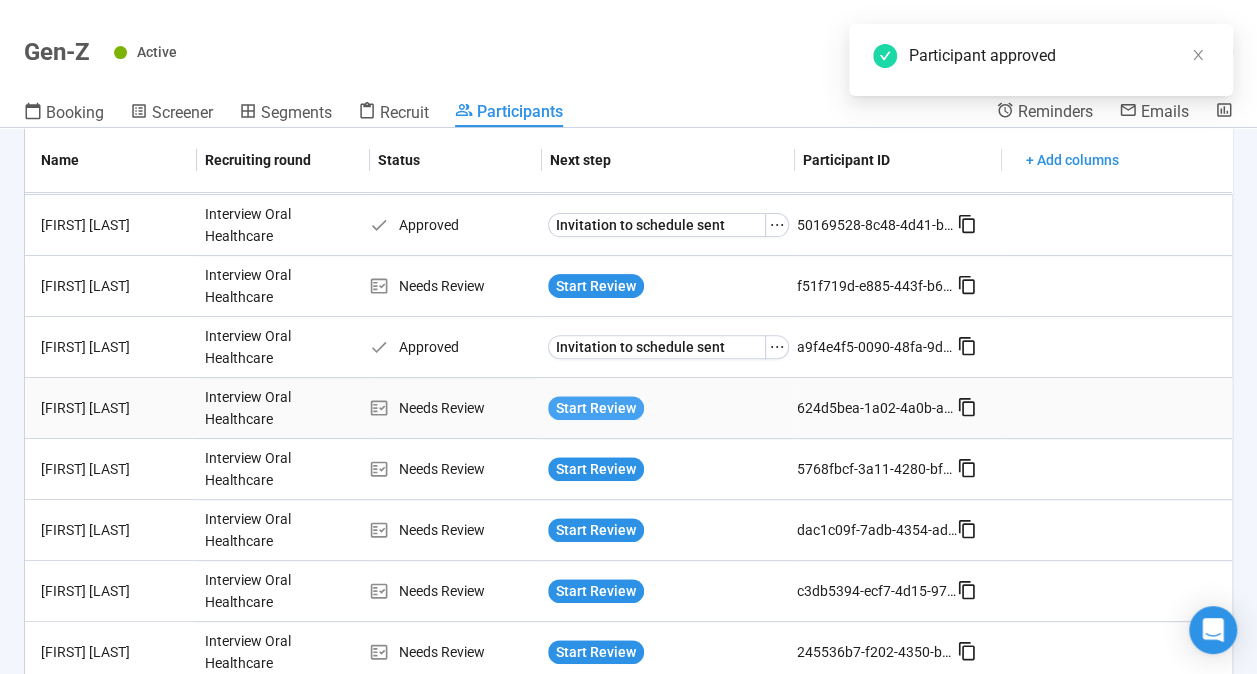 click on "Start Review" at bounding box center [596, 408] 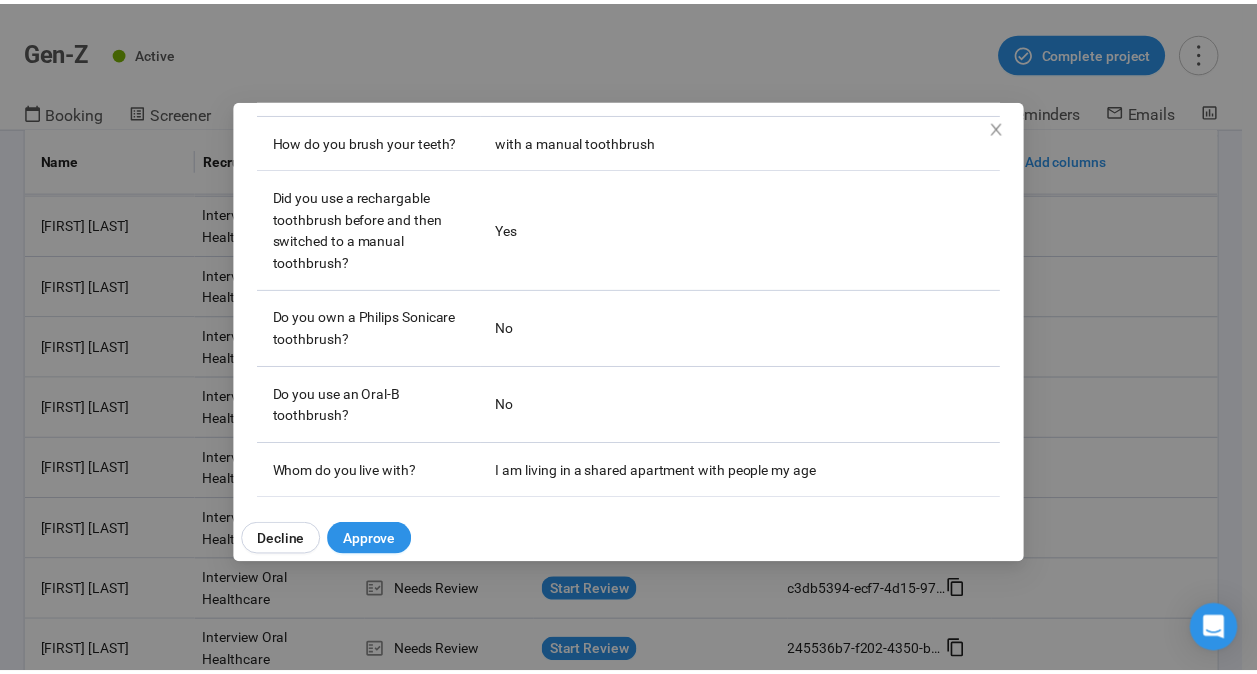 scroll, scrollTop: 588, scrollLeft: 0, axis: vertical 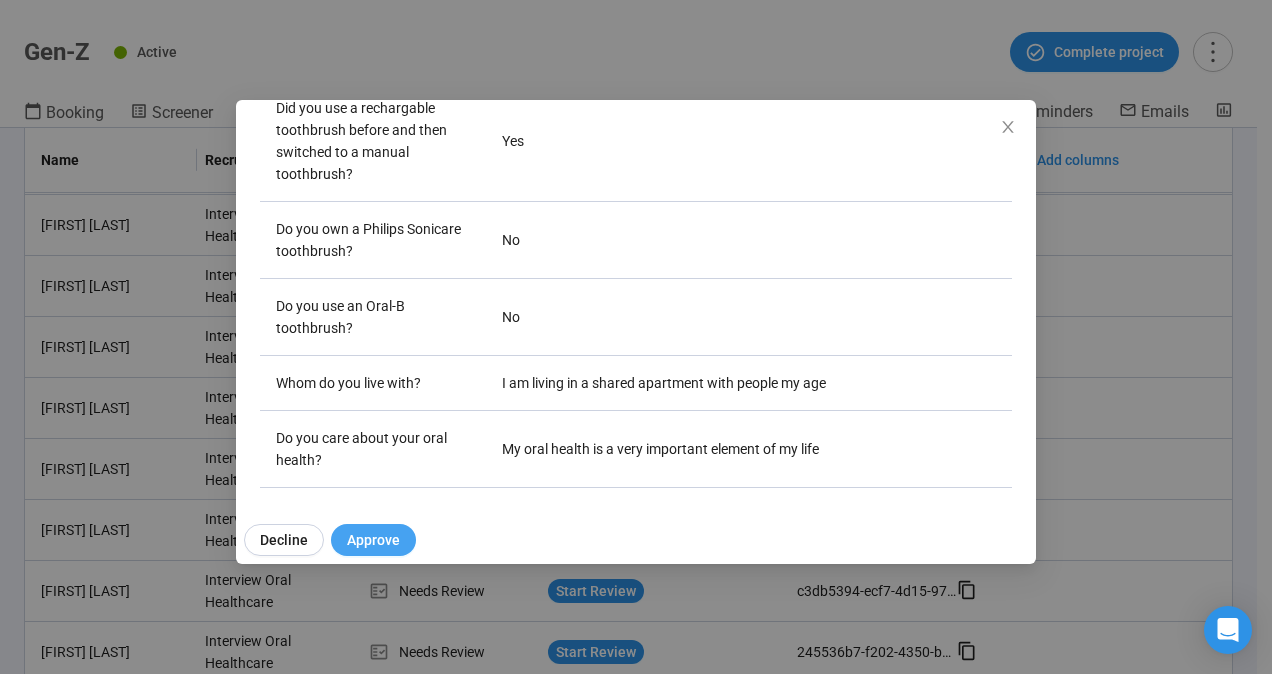 click on "Approve" at bounding box center (373, 540) 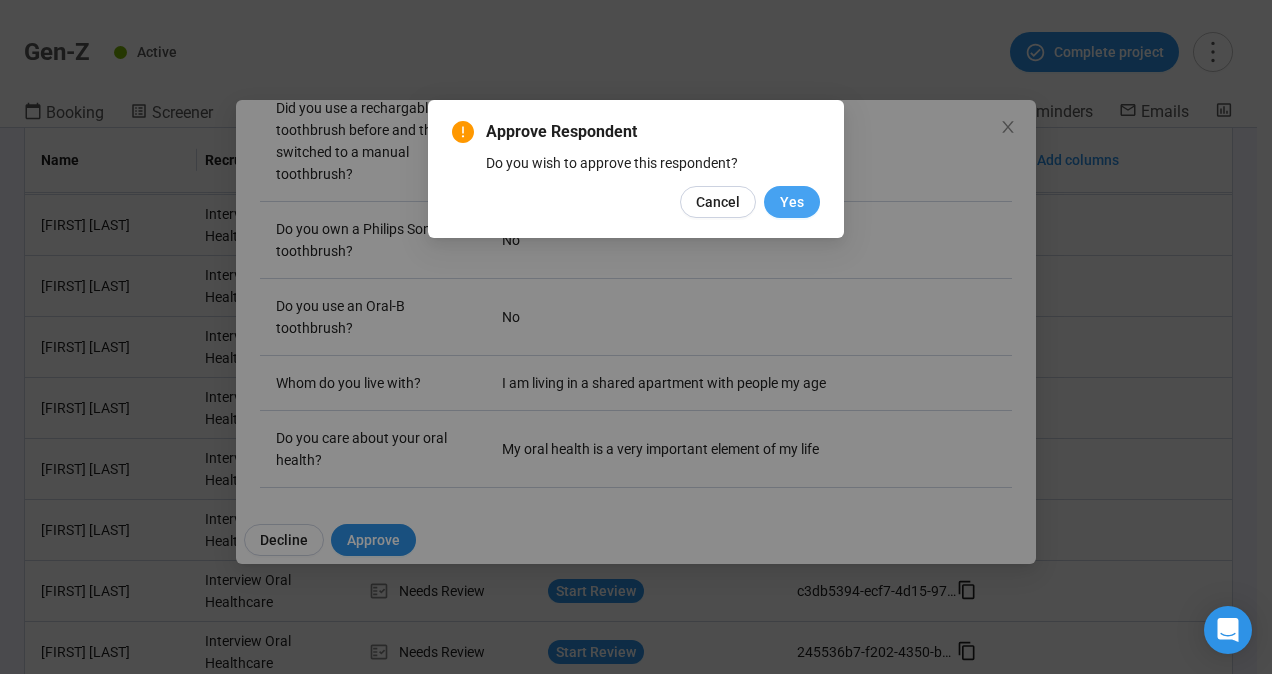 click on "Yes" at bounding box center [792, 202] 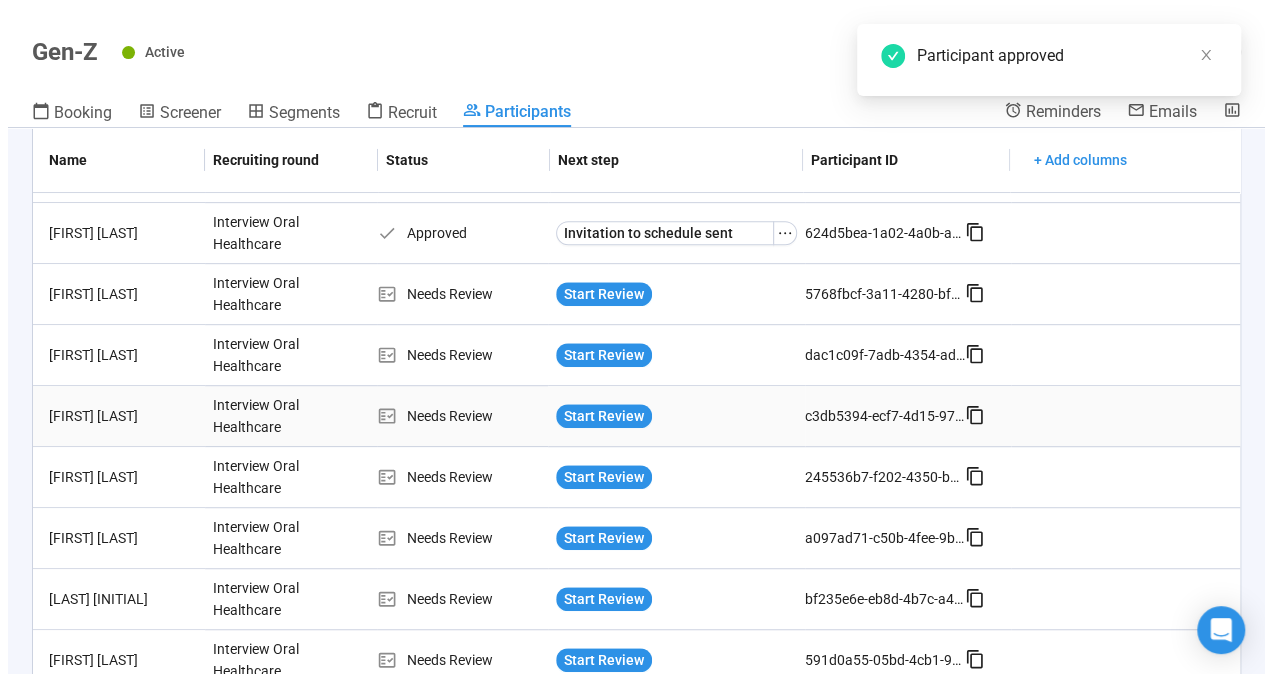 scroll, scrollTop: 500, scrollLeft: 0, axis: vertical 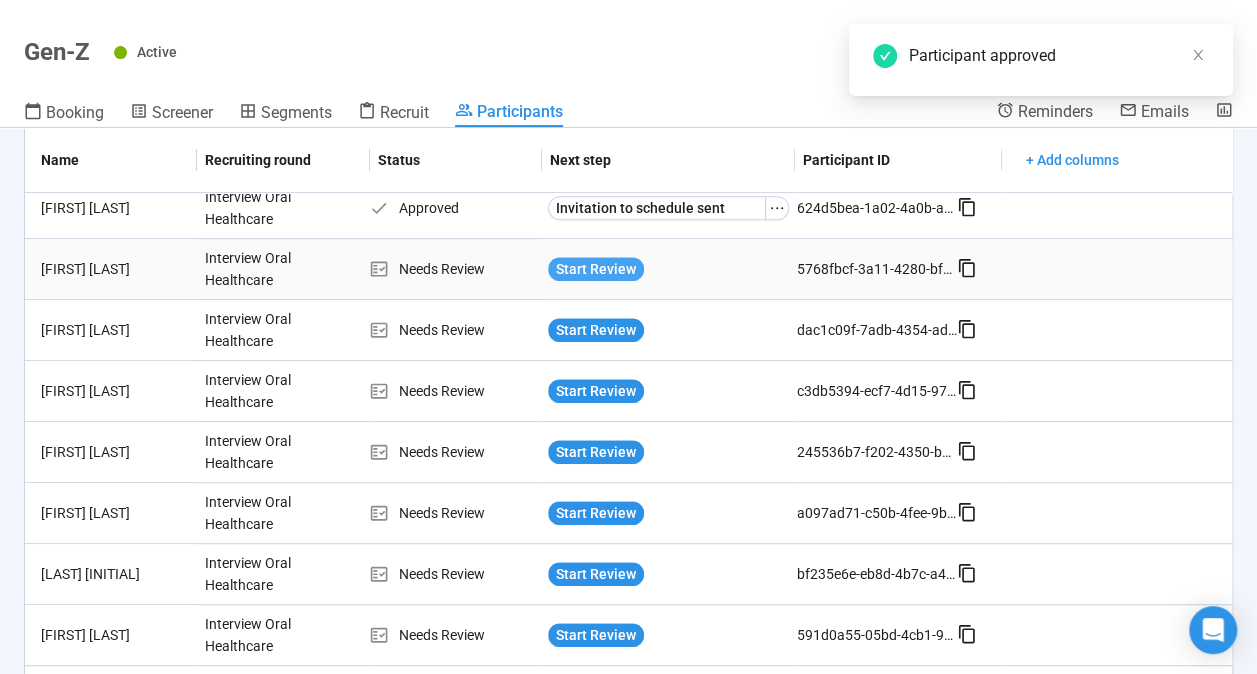 click on "Start Review" at bounding box center (596, 269) 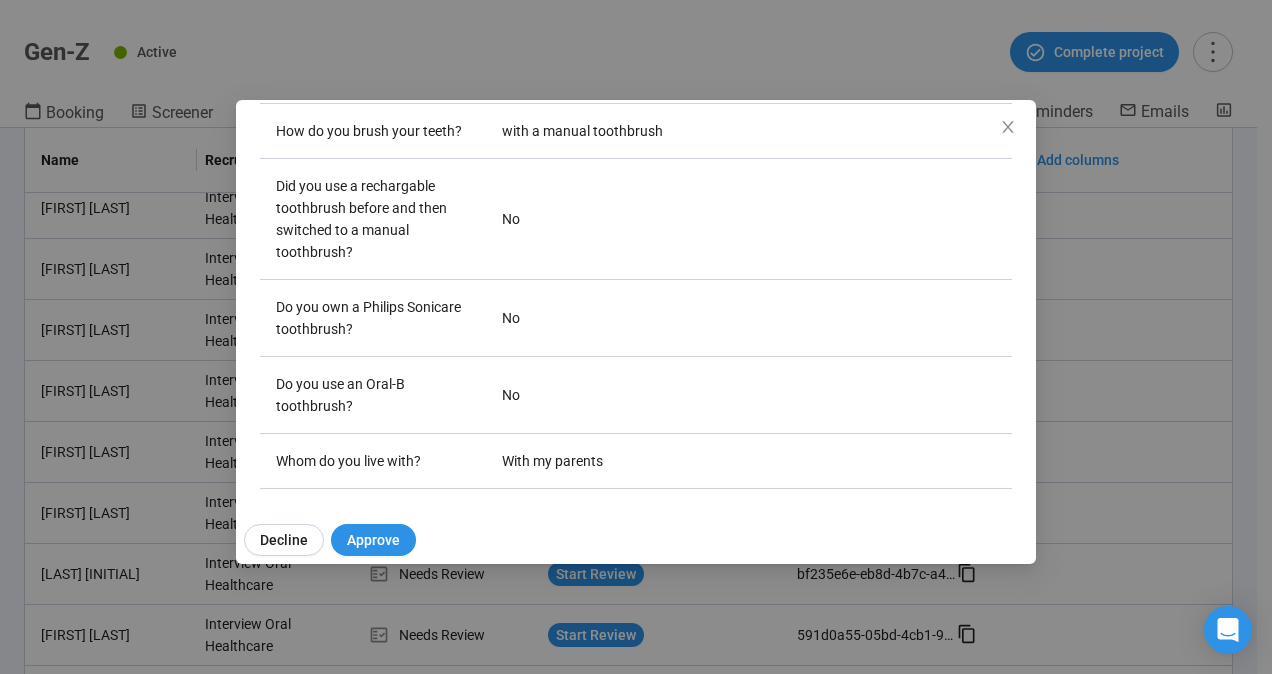 scroll, scrollTop: 588, scrollLeft: 0, axis: vertical 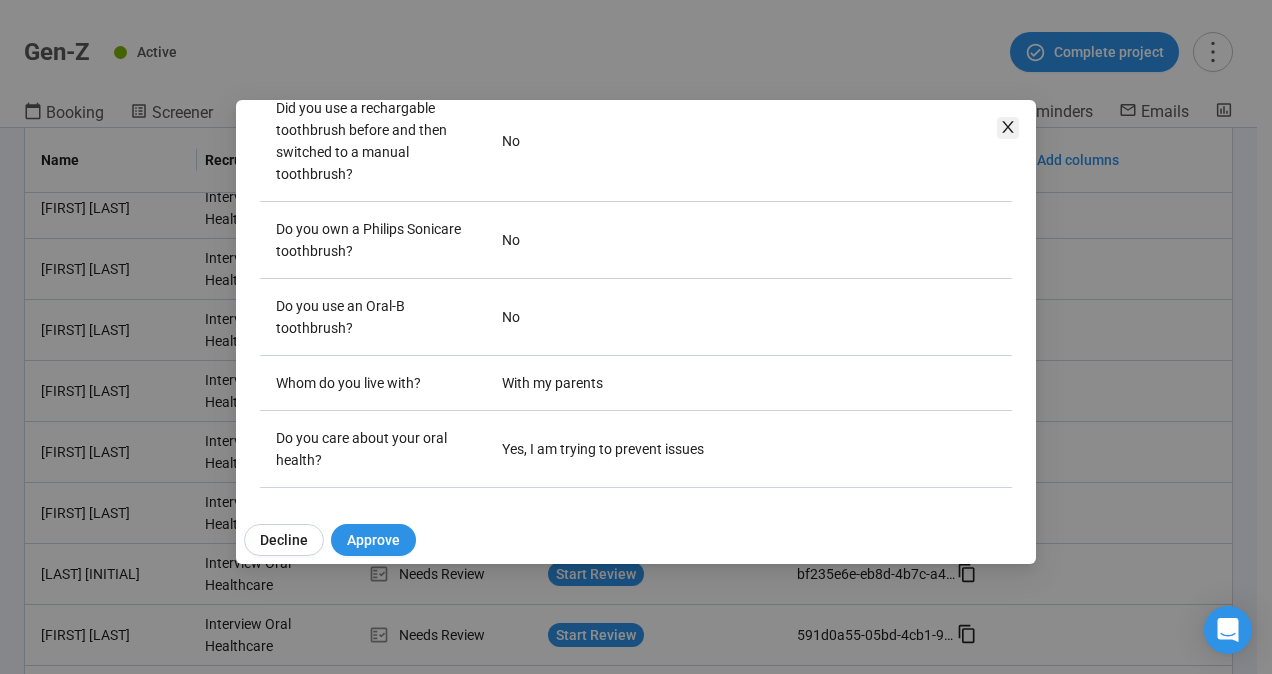 click 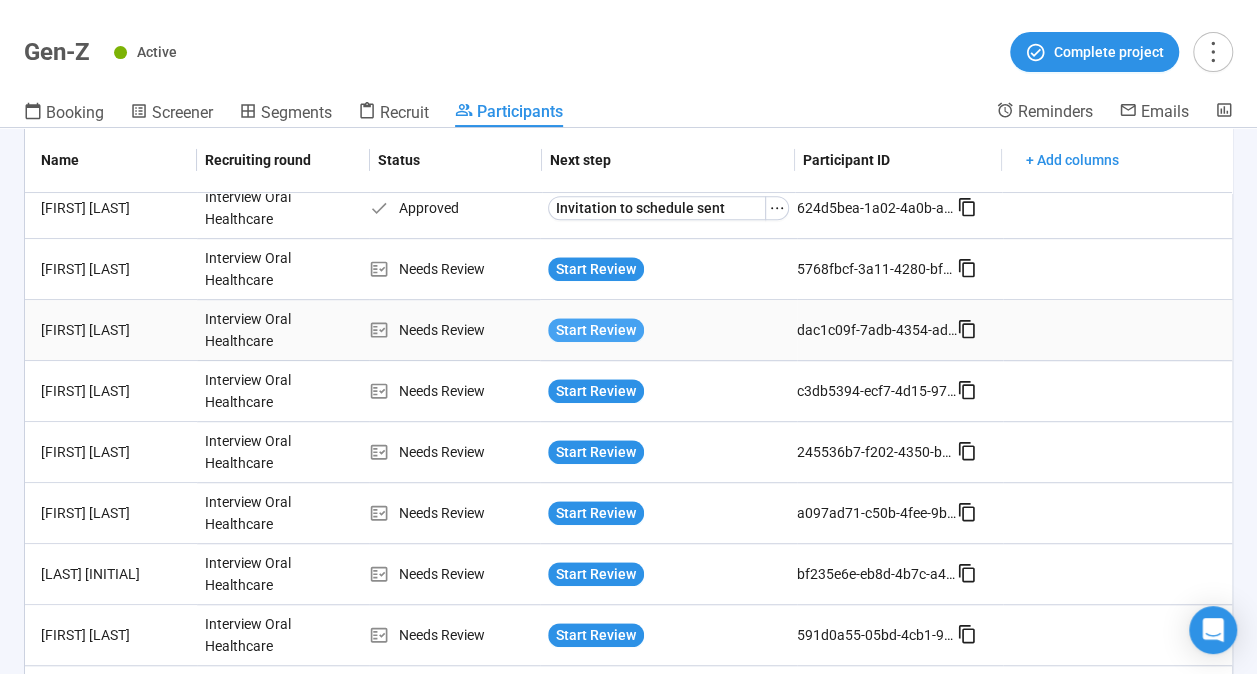 click on "Start Review" at bounding box center (596, 330) 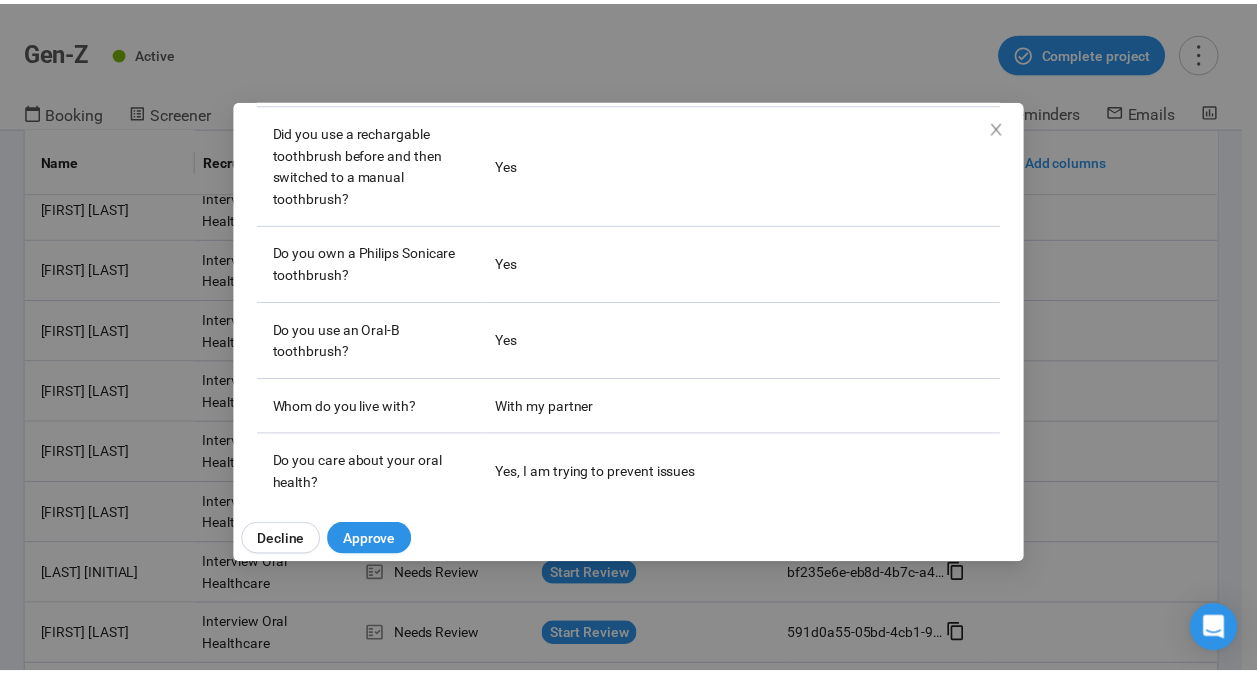 scroll, scrollTop: 588, scrollLeft: 0, axis: vertical 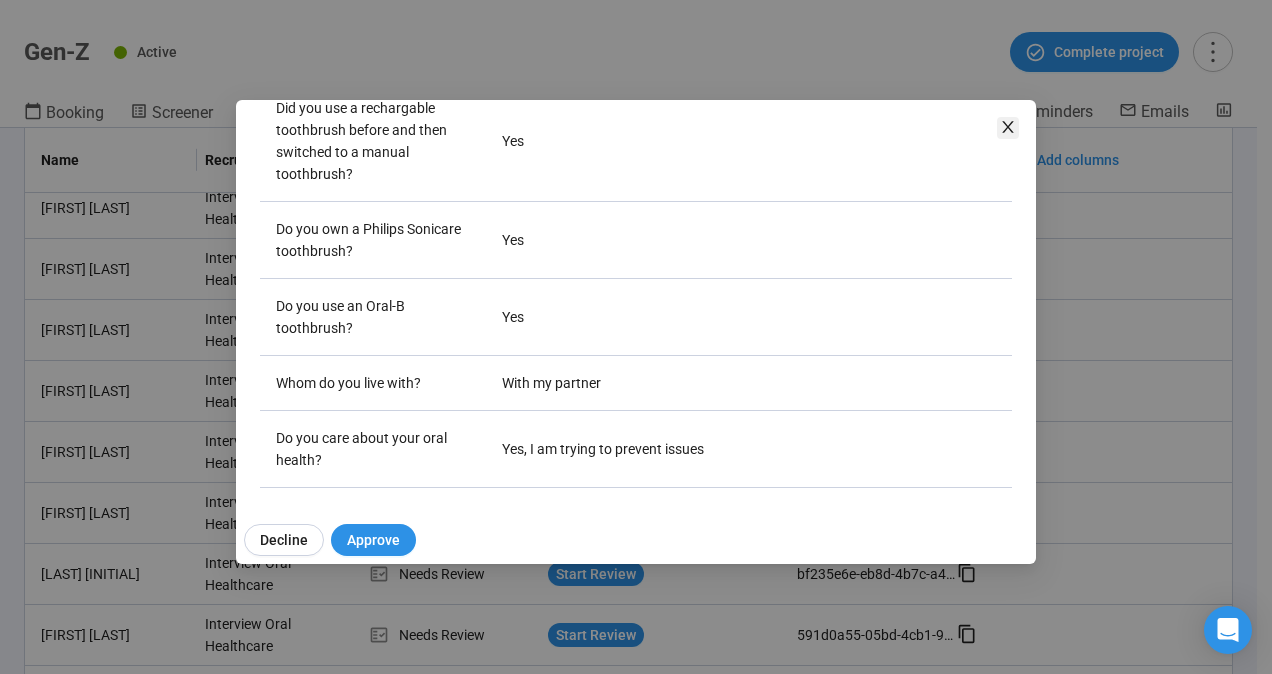 click 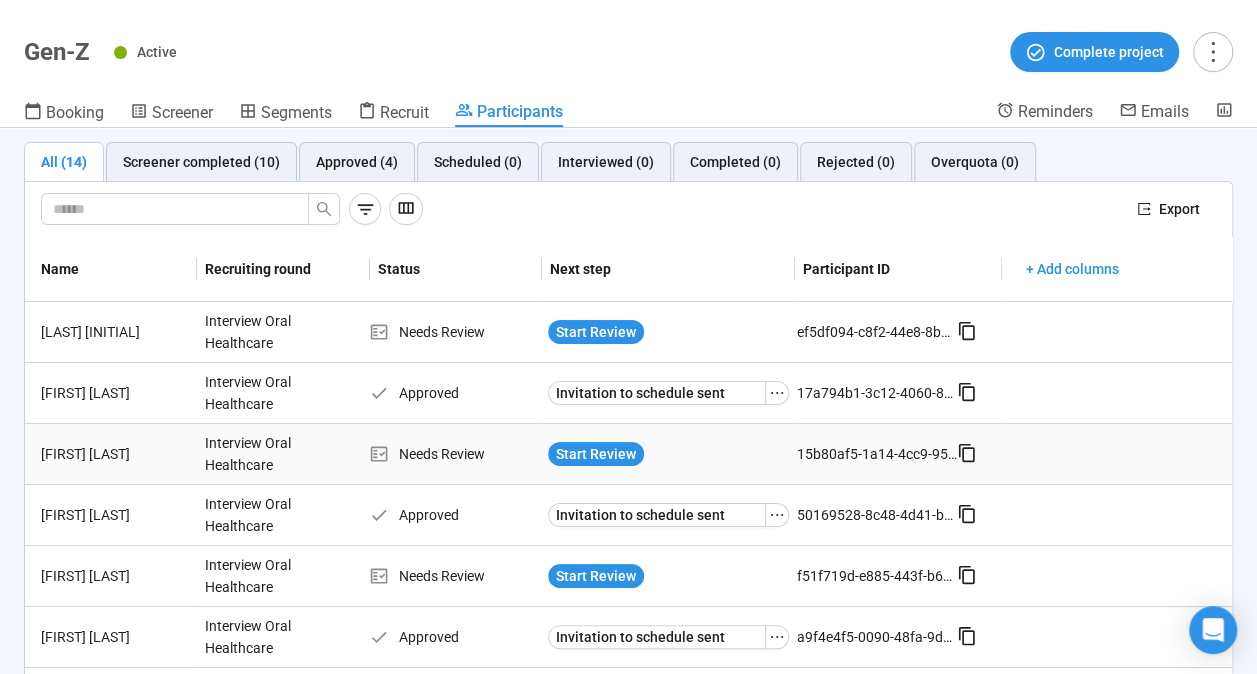 scroll, scrollTop: 0, scrollLeft: 0, axis: both 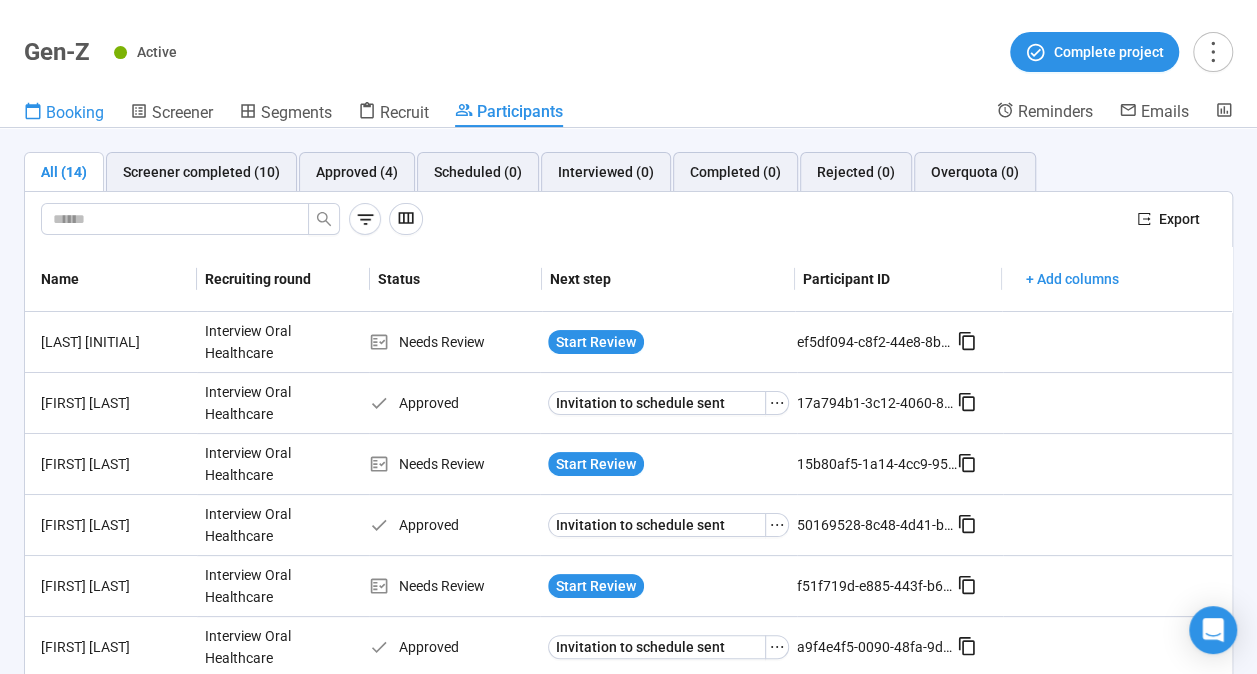 click on "Booking" at bounding box center [64, 114] 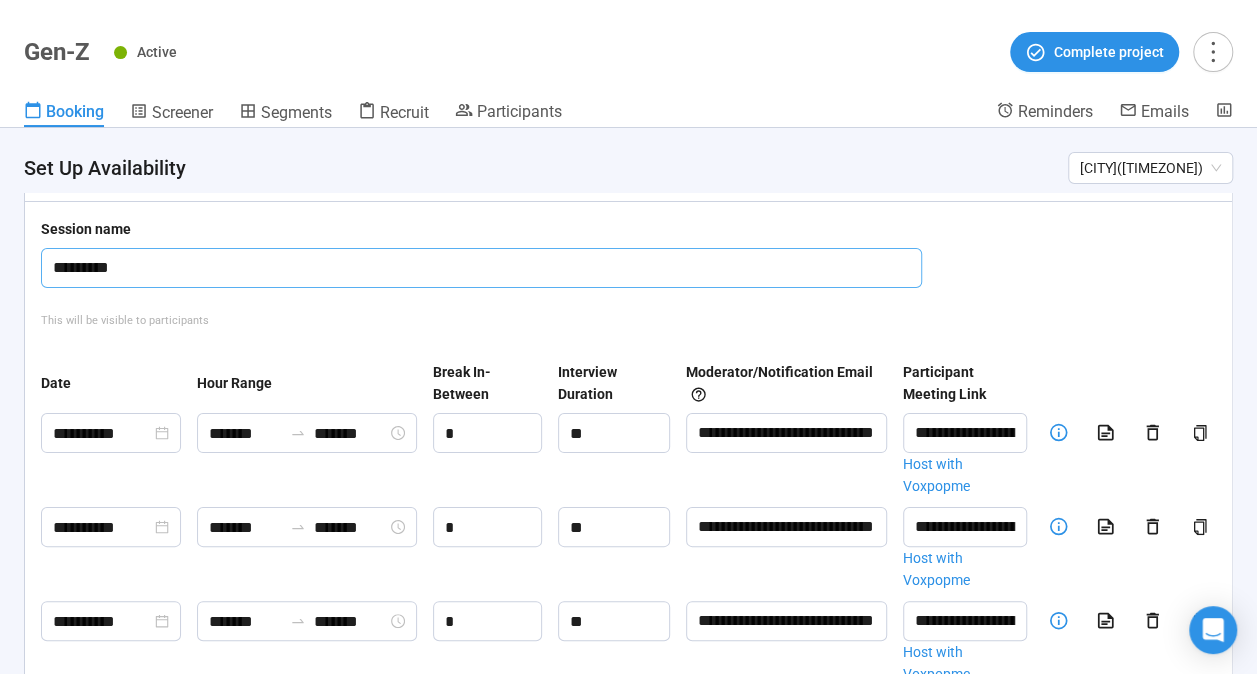 scroll, scrollTop: 0, scrollLeft: 0, axis: both 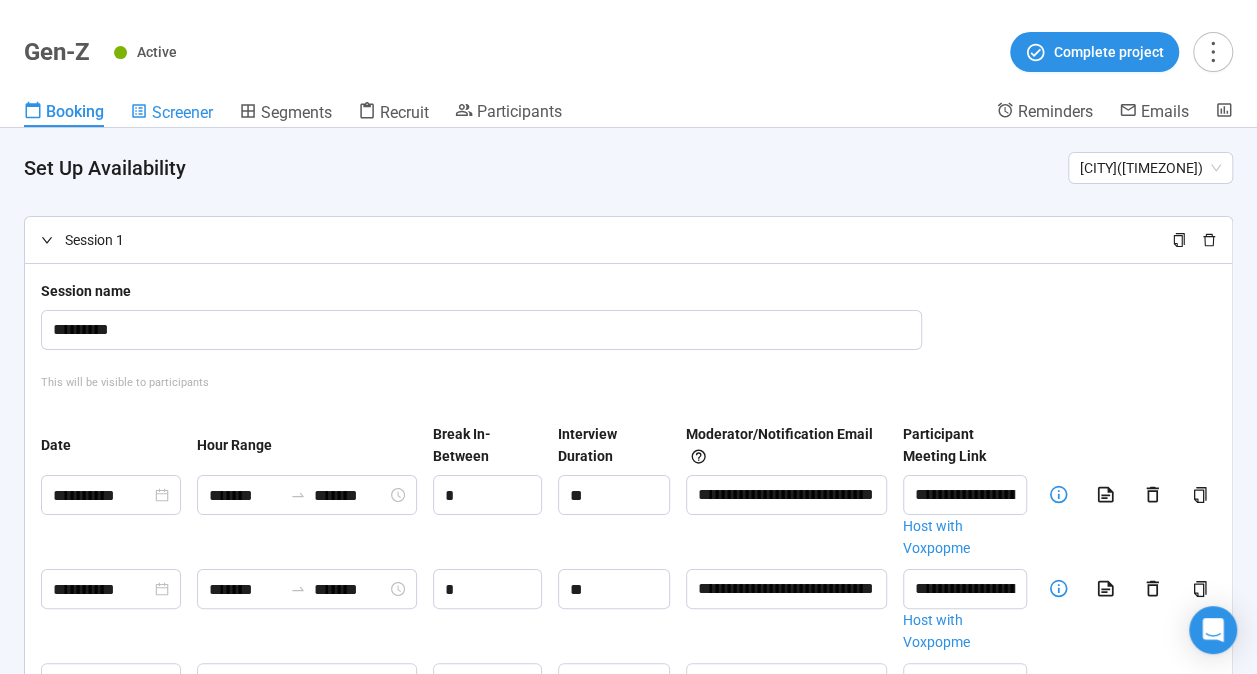 click on "Screener" at bounding box center (182, 112) 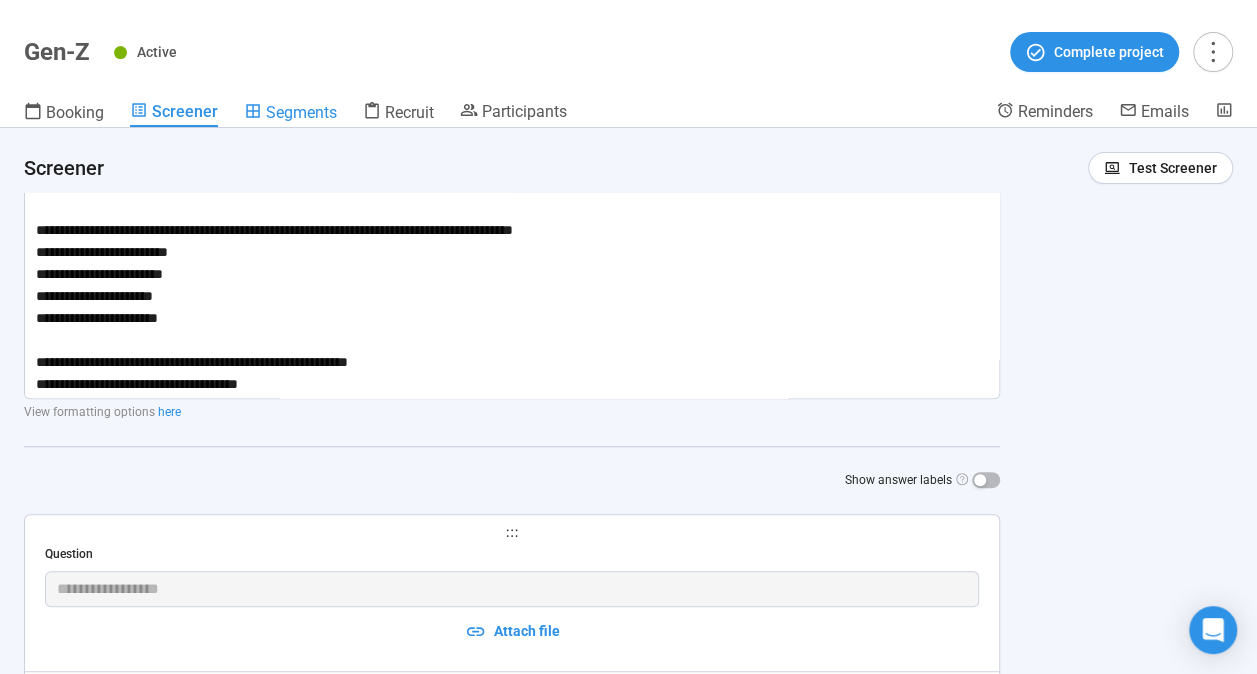 scroll, scrollTop: 0, scrollLeft: 0, axis: both 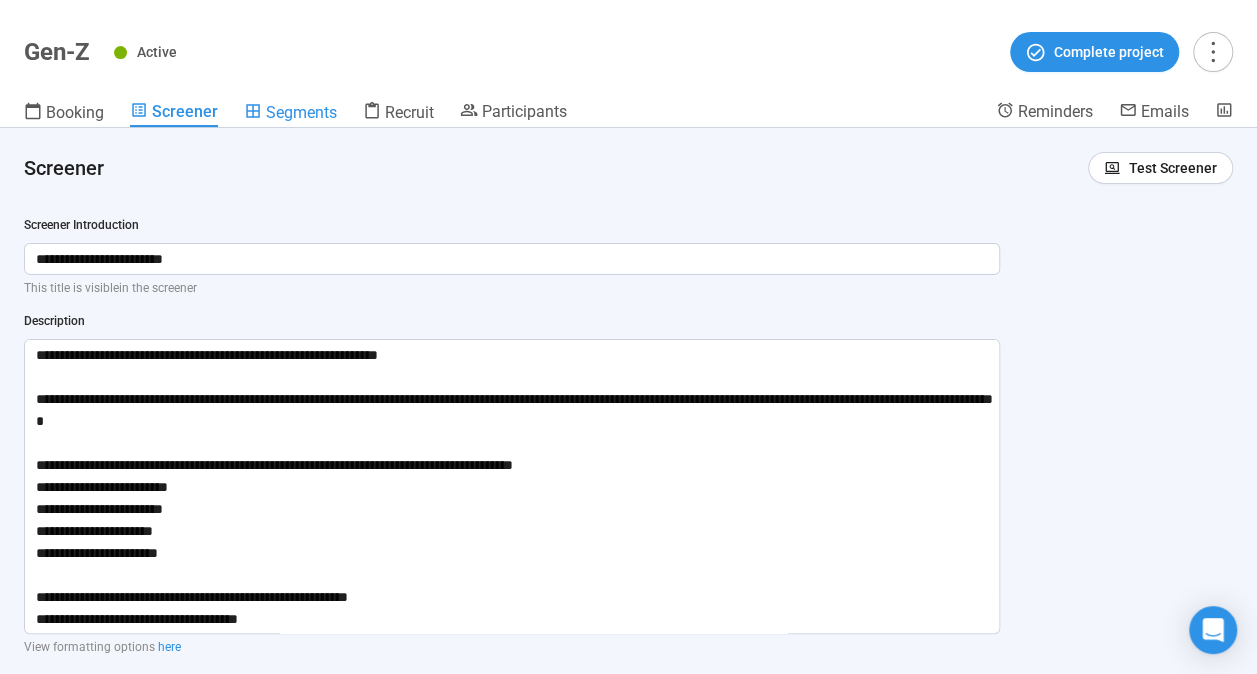 click on "Segments" at bounding box center [301, 112] 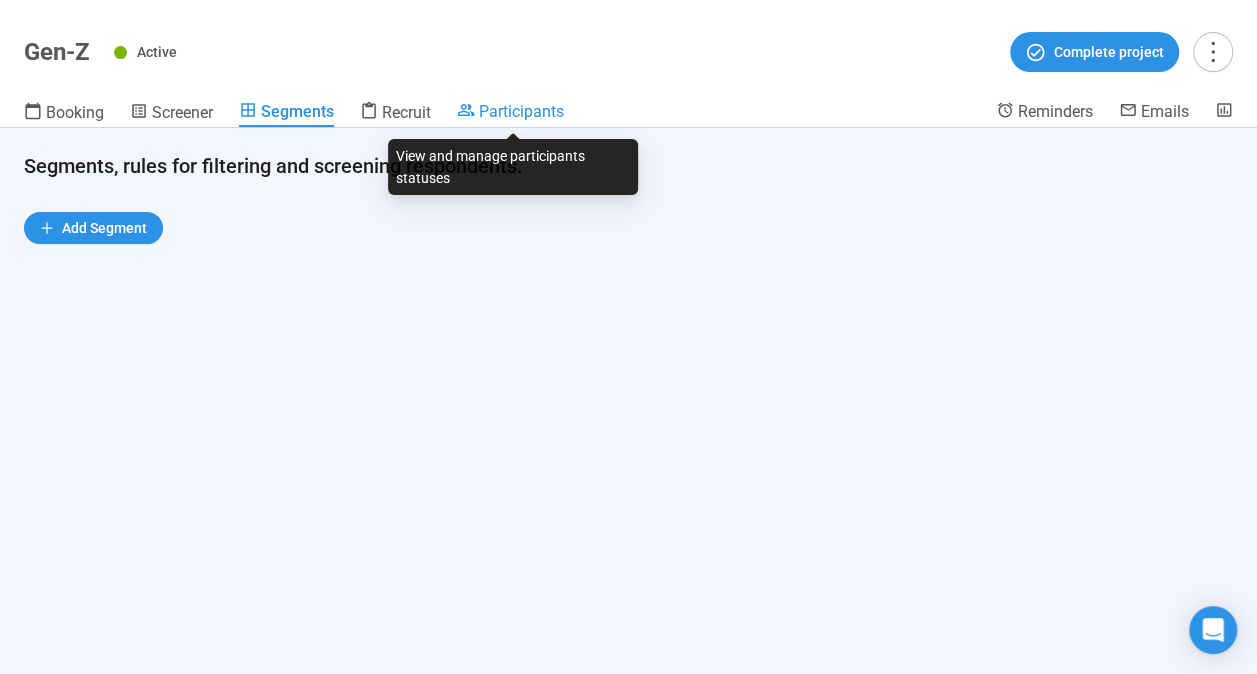 click on "Participants" at bounding box center (521, 111) 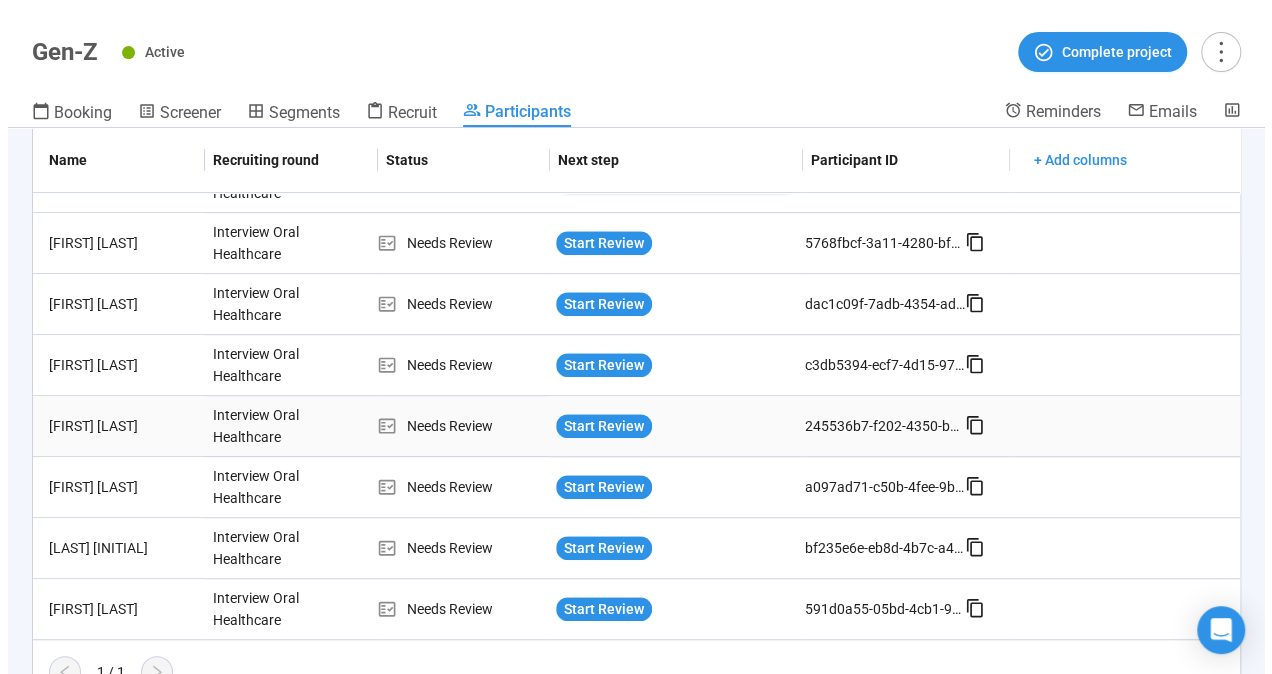 scroll, scrollTop: 550, scrollLeft: 0, axis: vertical 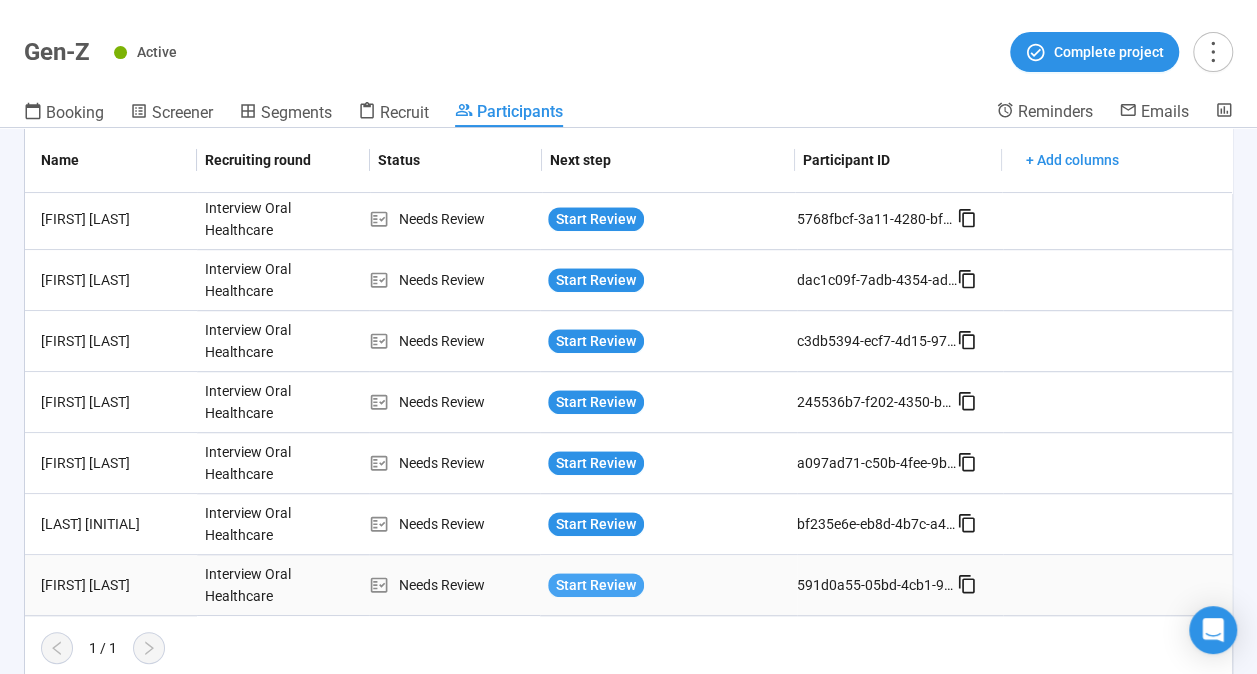 click on "Start Review" at bounding box center (596, 585) 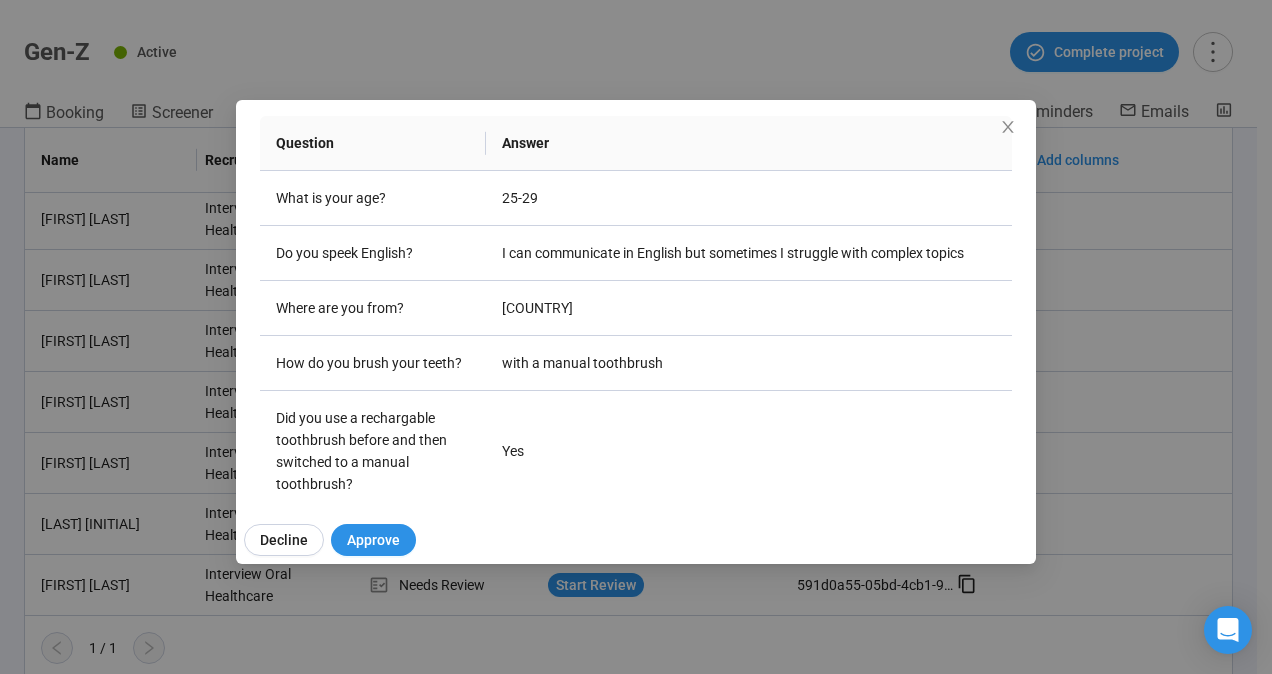 scroll, scrollTop: 300, scrollLeft: 0, axis: vertical 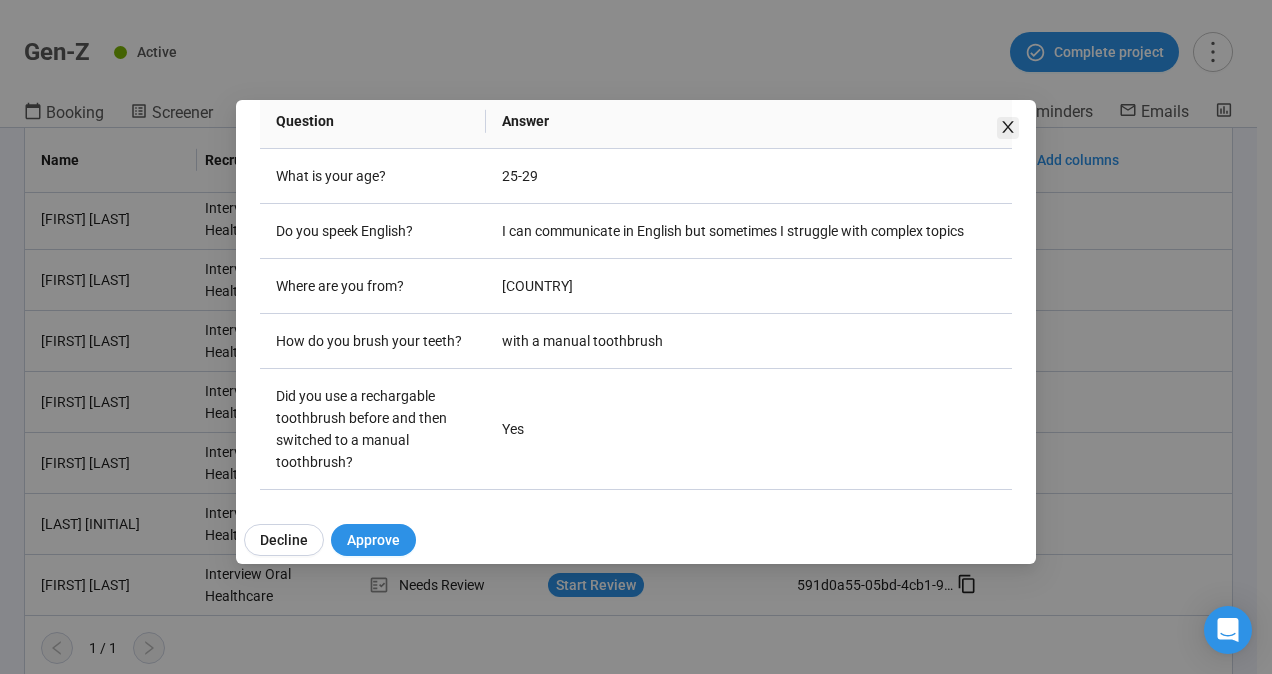 click at bounding box center (1008, 128) 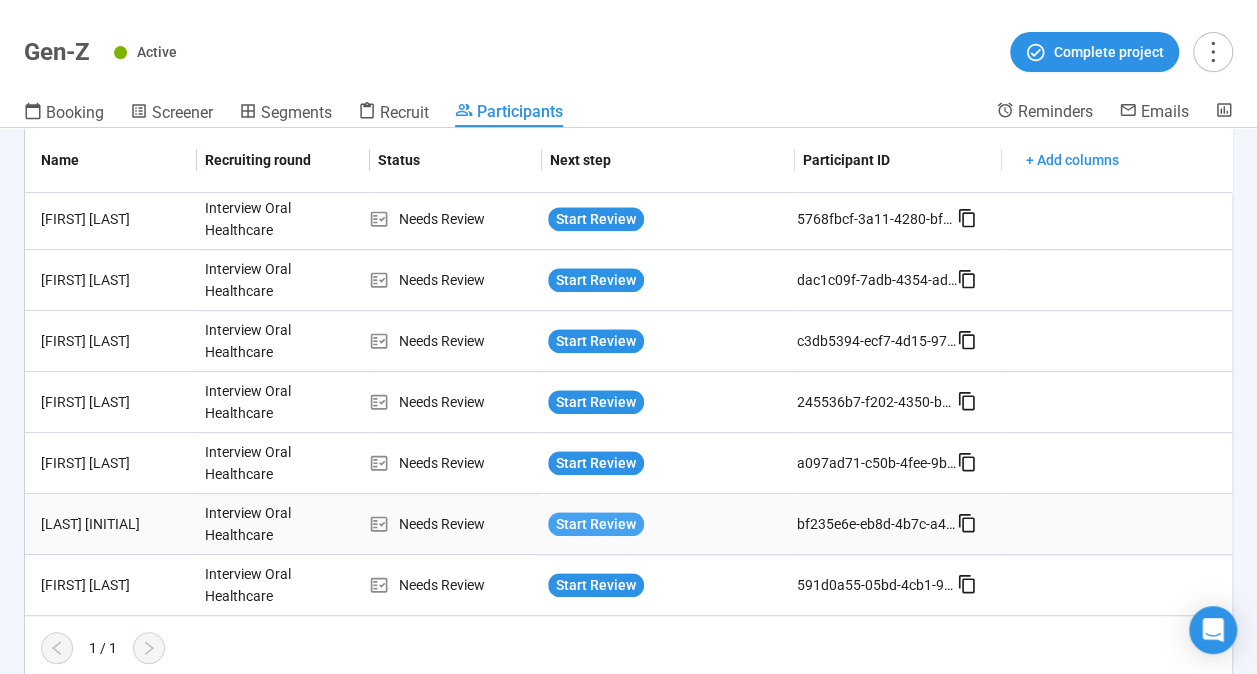click on "Start Review" at bounding box center [596, 524] 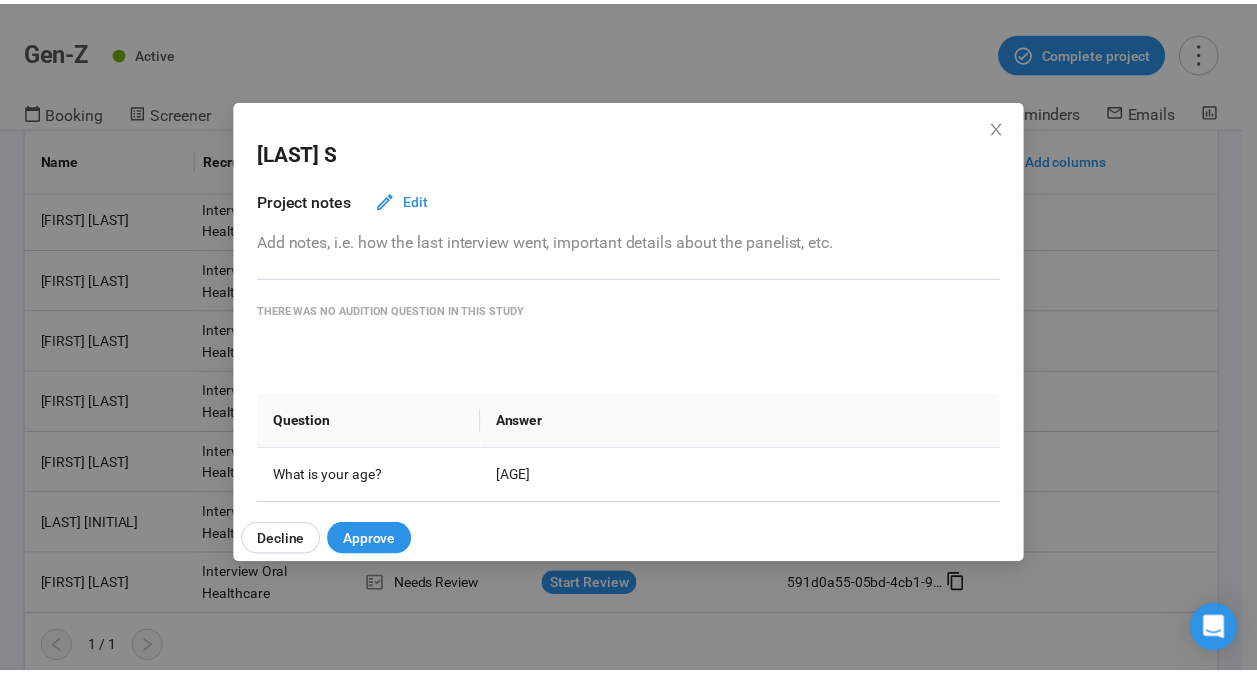 scroll, scrollTop: 100, scrollLeft: 0, axis: vertical 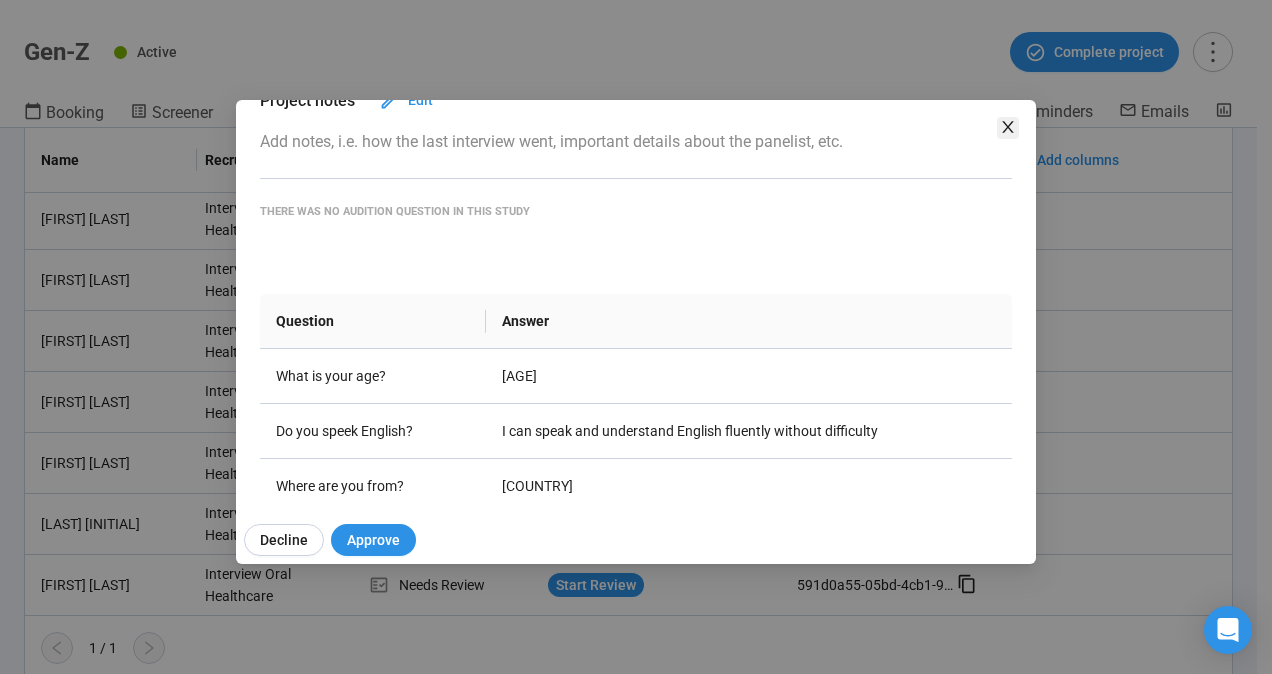 click at bounding box center [1008, 128] 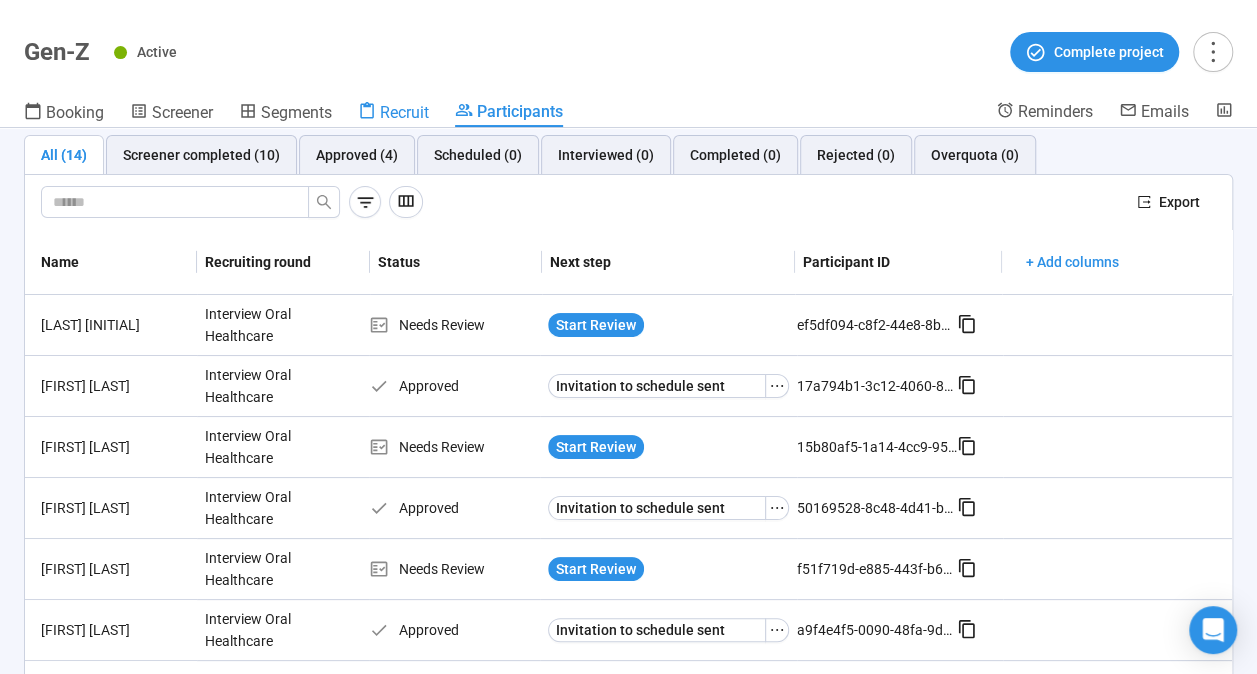 scroll, scrollTop: 0, scrollLeft: 0, axis: both 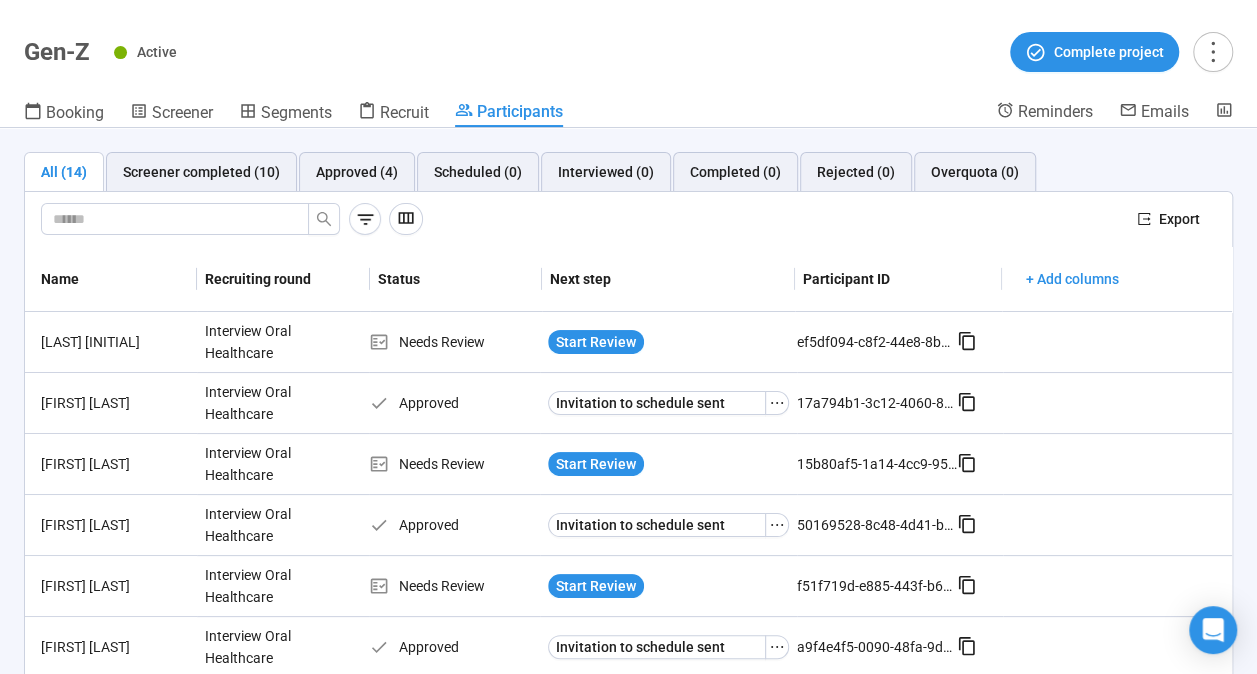 click on "Gen-Z" at bounding box center (57, 52) 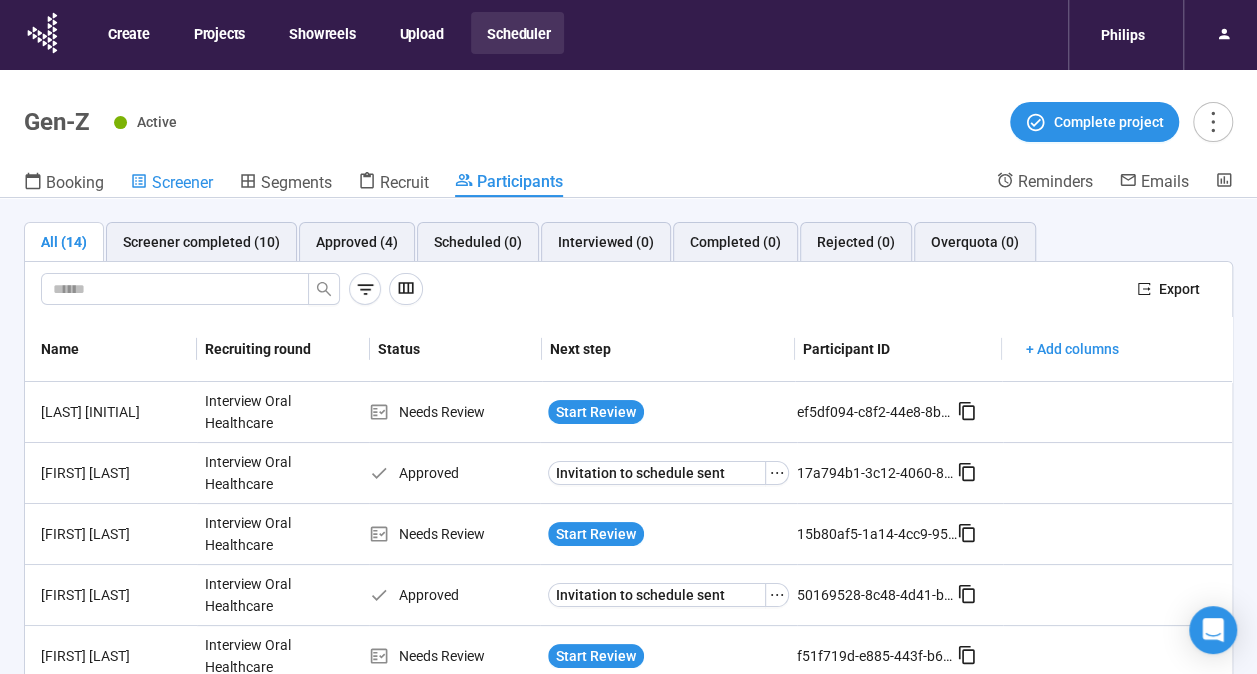 click on "Screener" at bounding box center [182, 182] 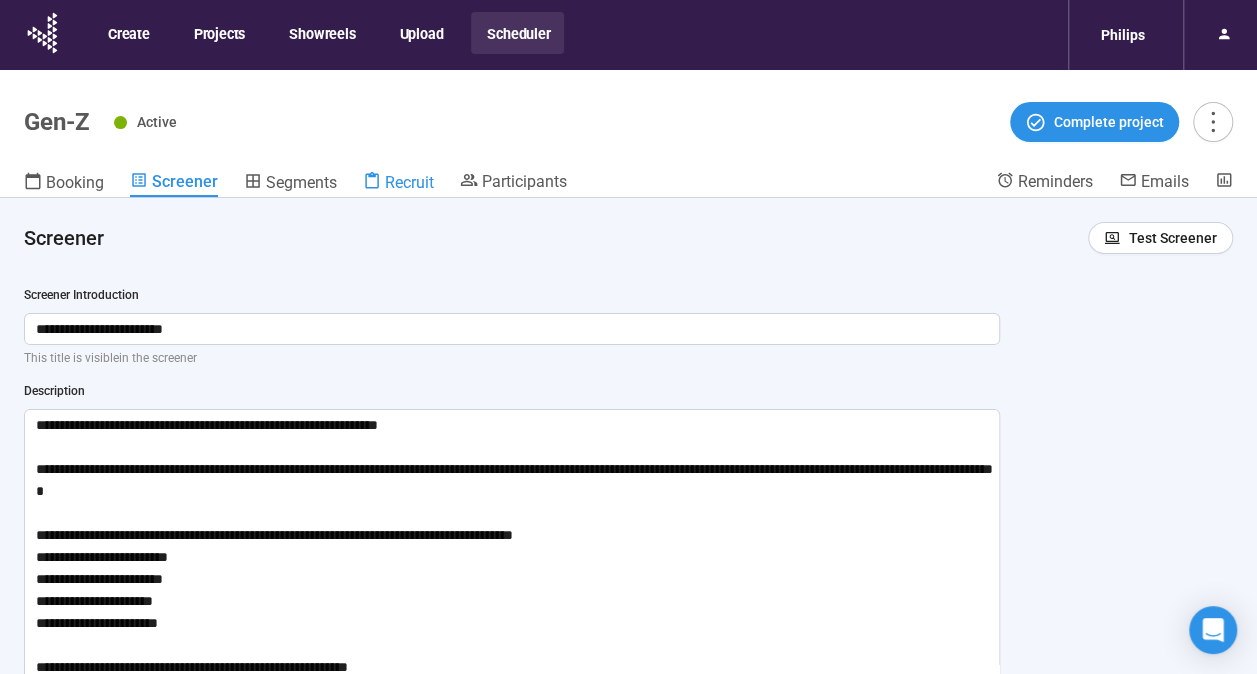 click on "Recruit" at bounding box center [409, 182] 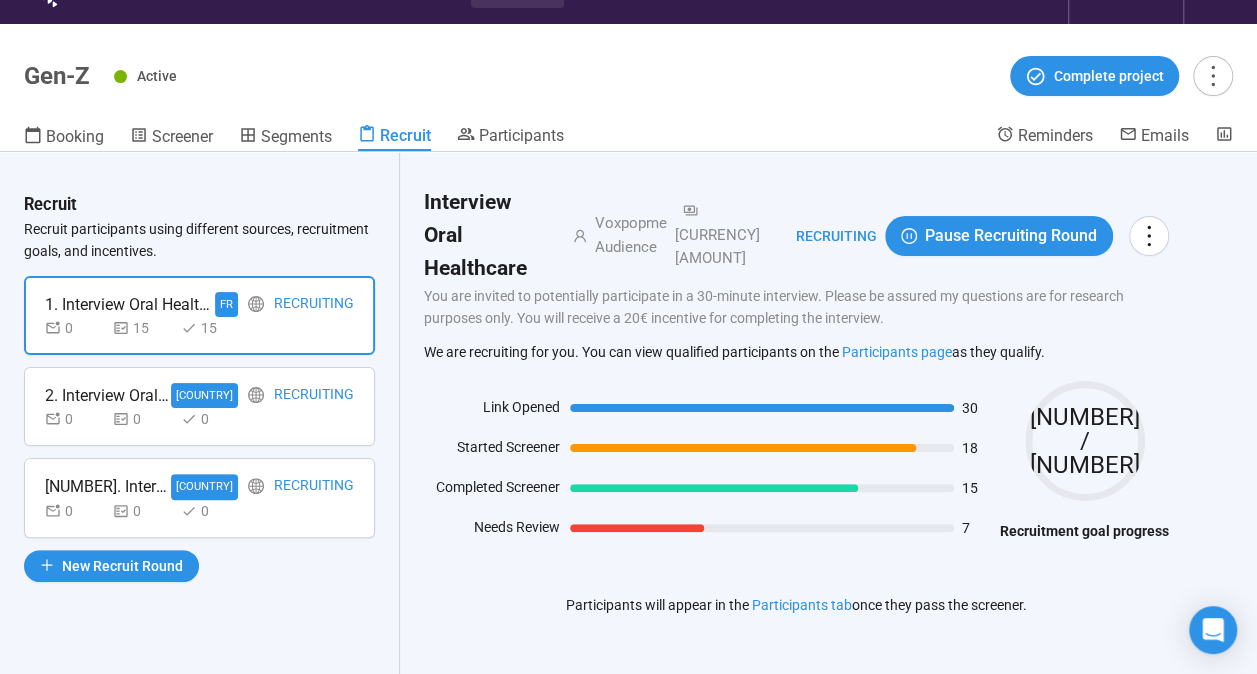 scroll, scrollTop: 70, scrollLeft: 0, axis: vertical 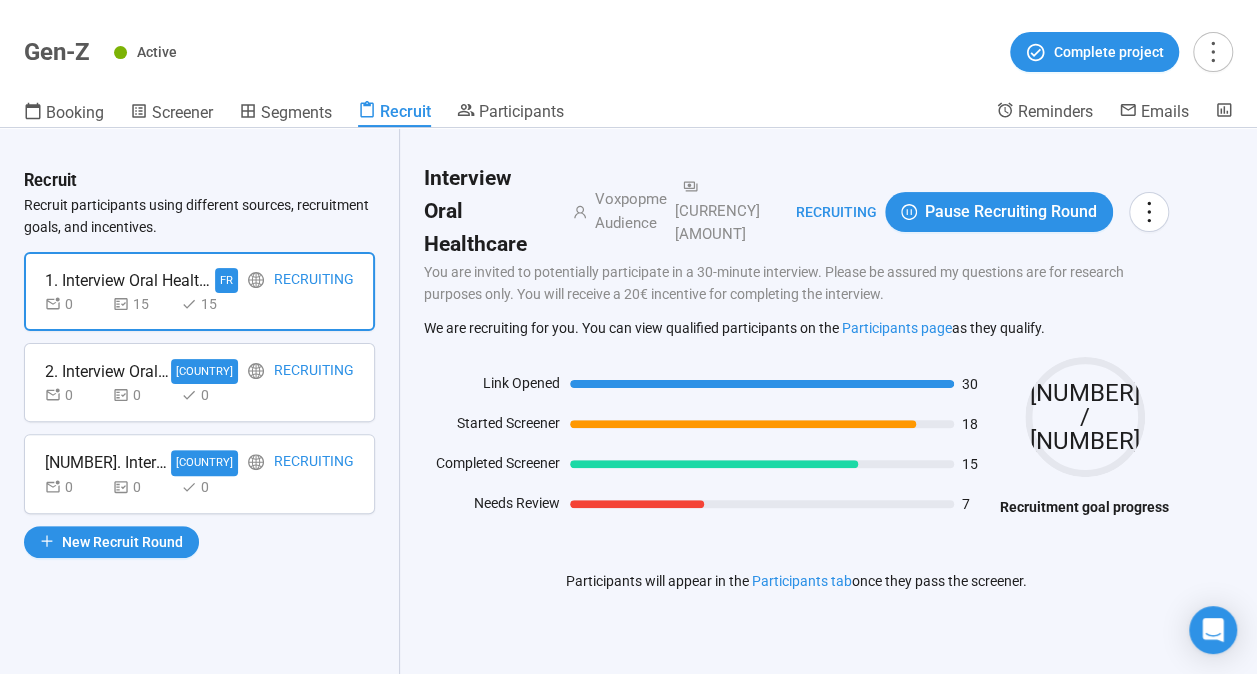 click on "0 0 0" at bounding box center [199, 395] 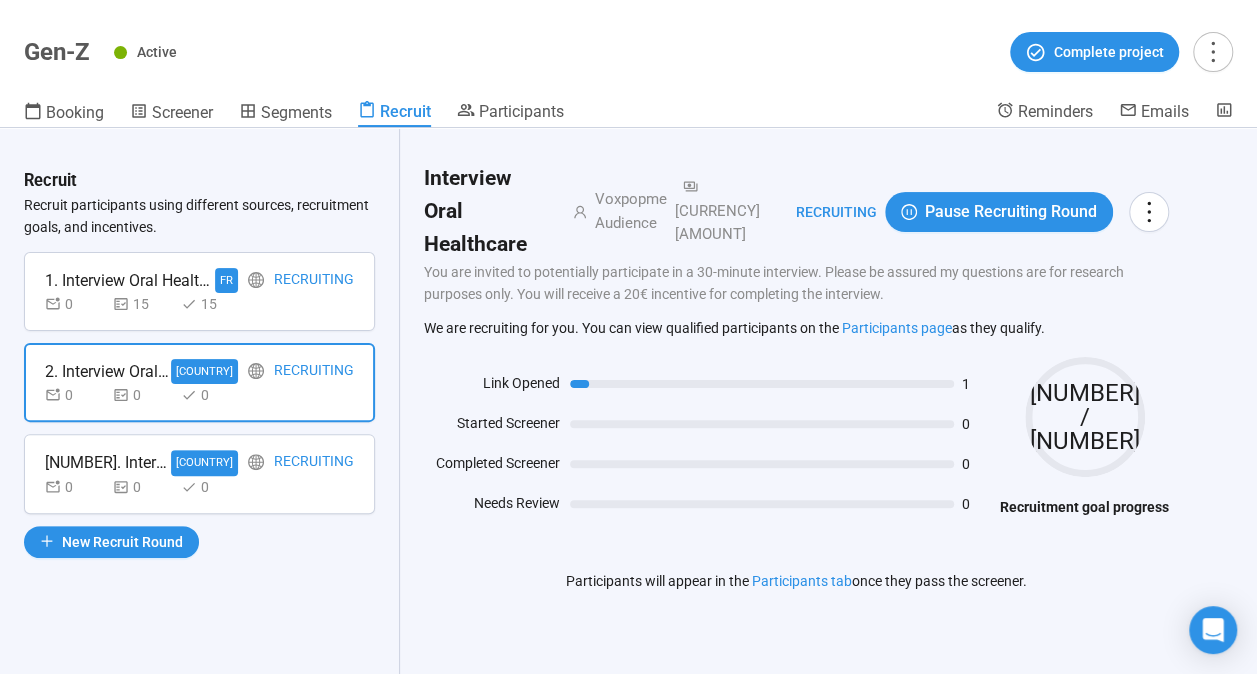 click on "3. Interview Oral Healthcare GB Recruiting 0 0 0" at bounding box center [199, 473] 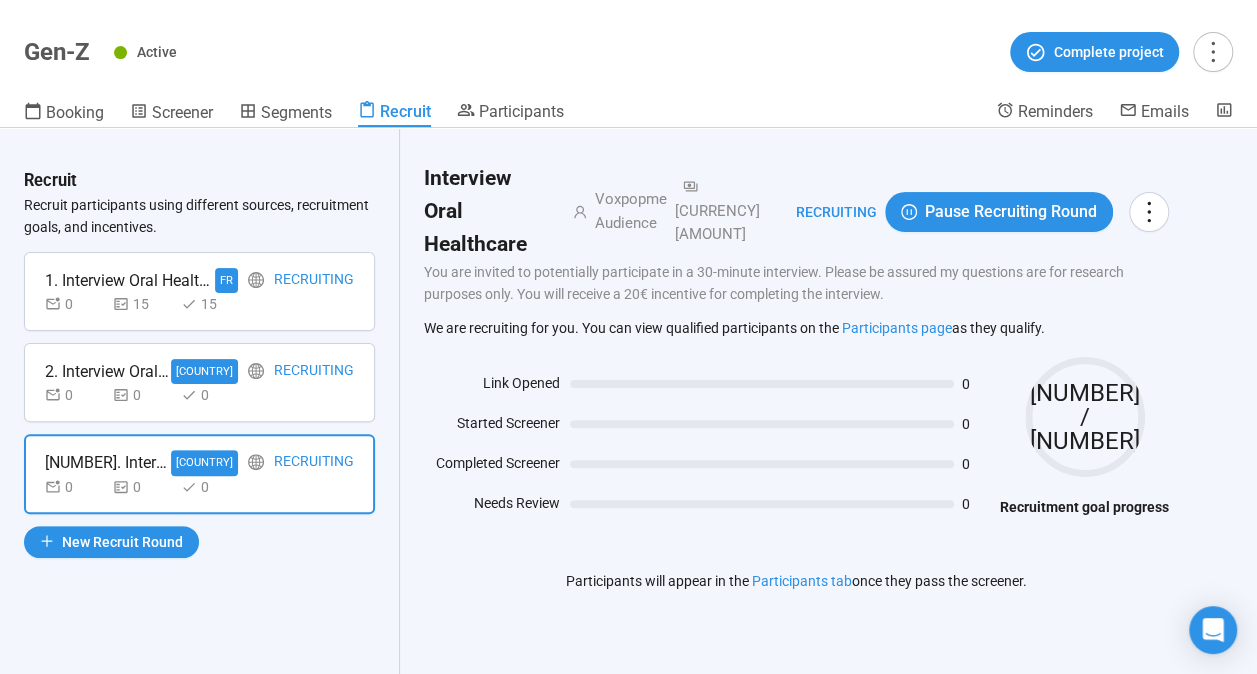 click on "0 15 15" at bounding box center (199, 304) 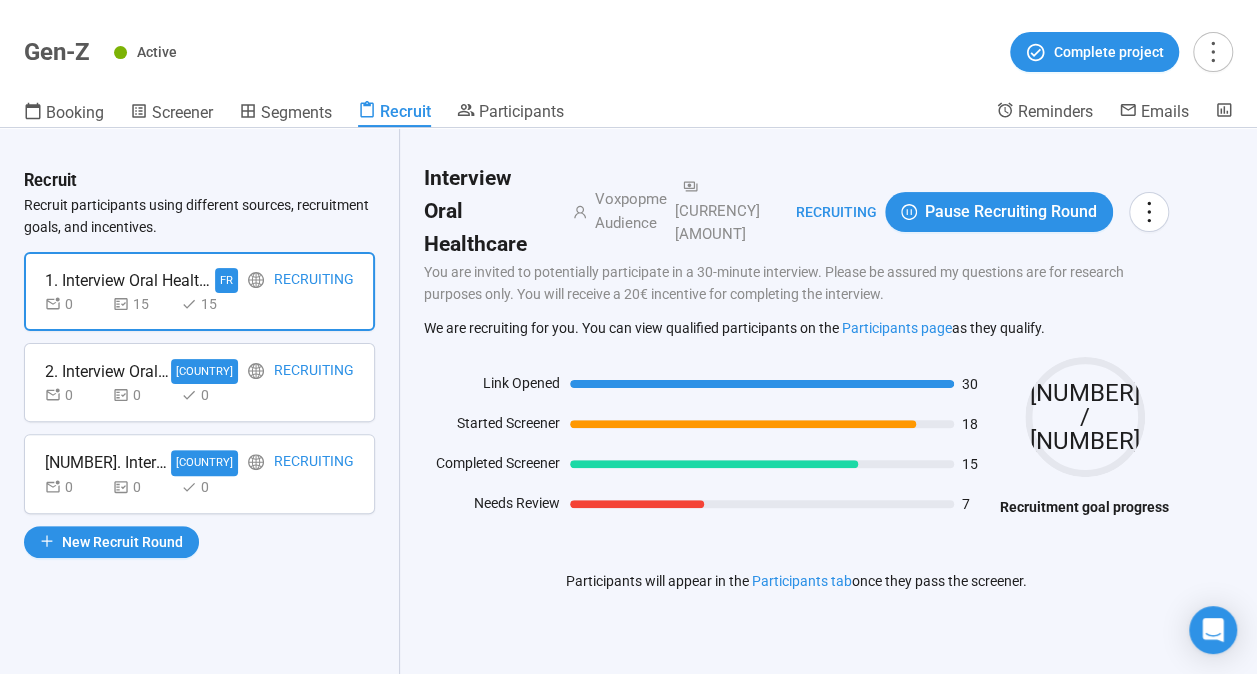 click on "0 0 0" at bounding box center [199, 395] 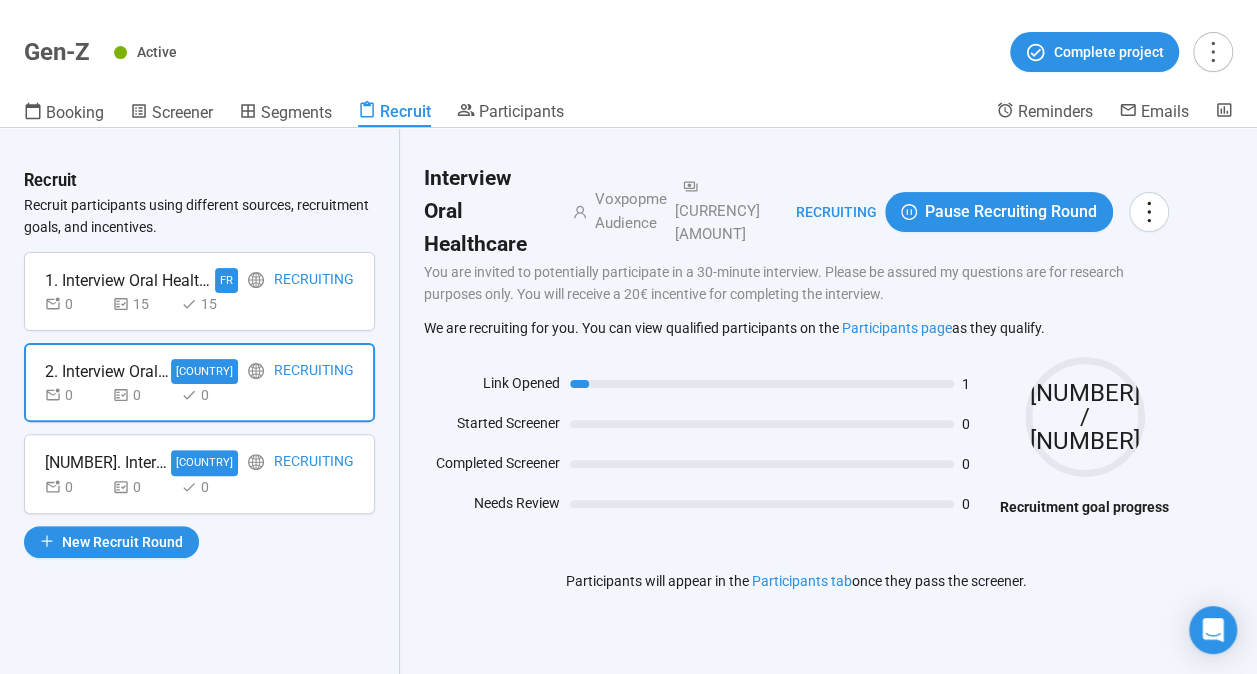 click on "3. Interview Oral Healthcare GB Recruiting 0 0 0" at bounding box center [199, 473] 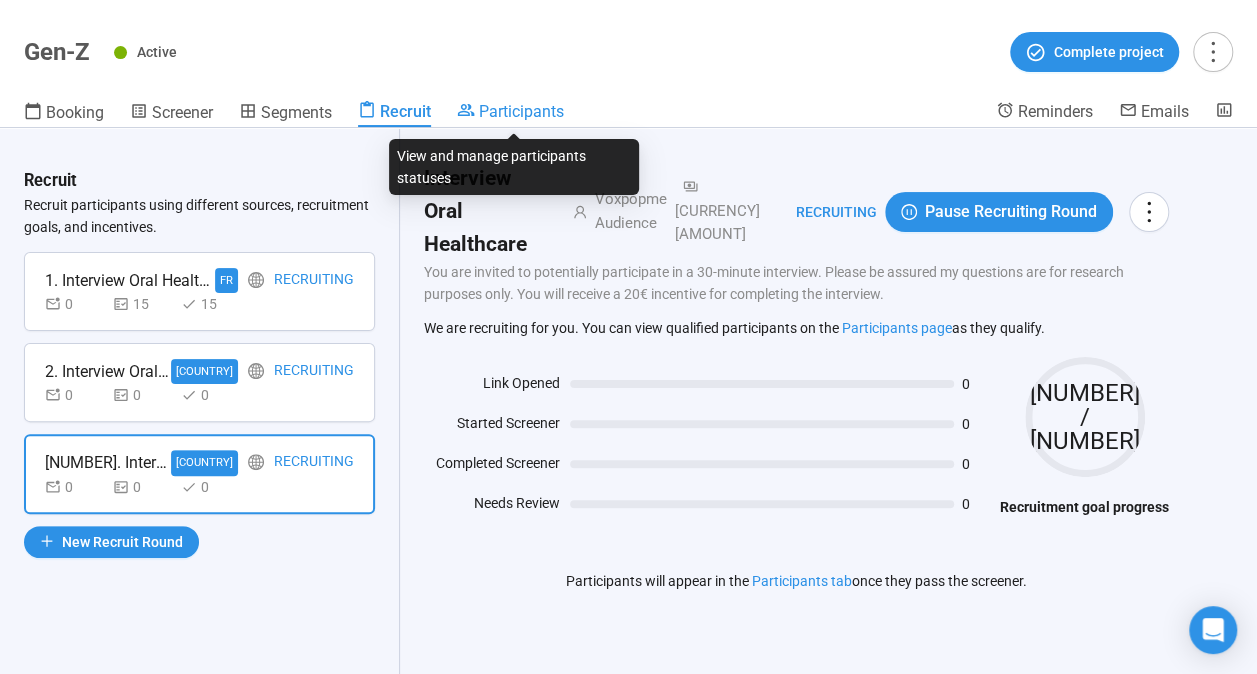 click on "Participants" at bounding box center [510, 111] 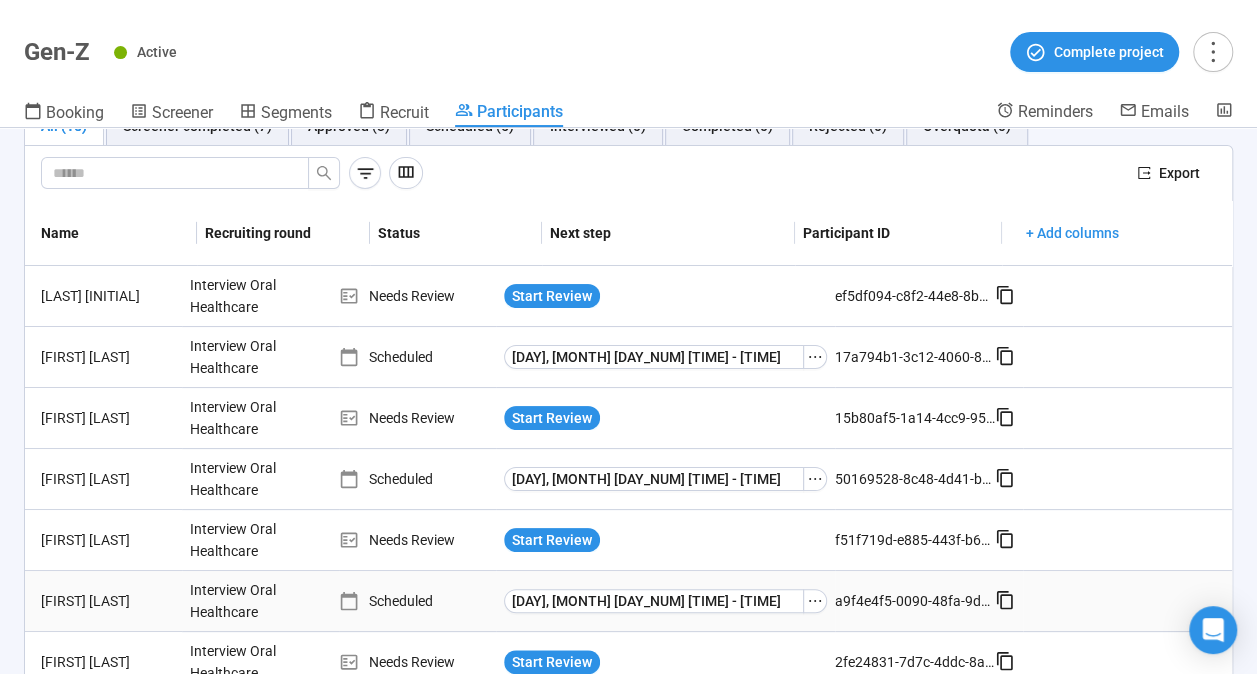scroll, scrollTop: 0, scrollLeft: 0, axis: both 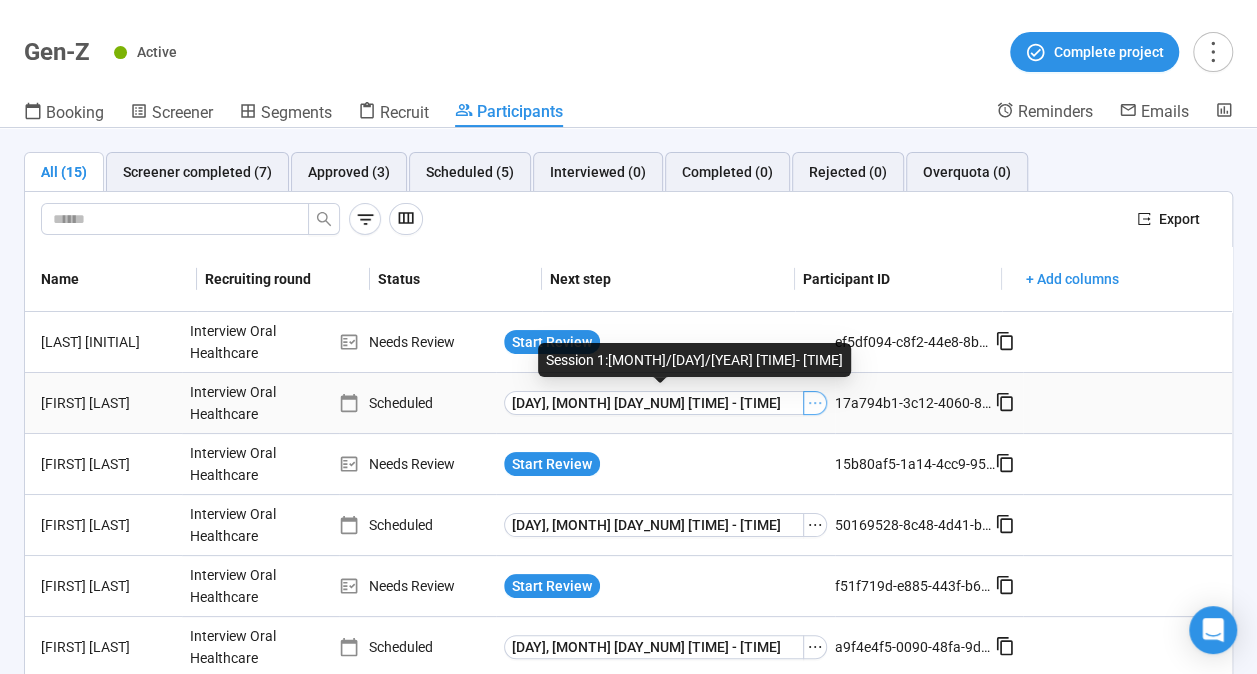 click 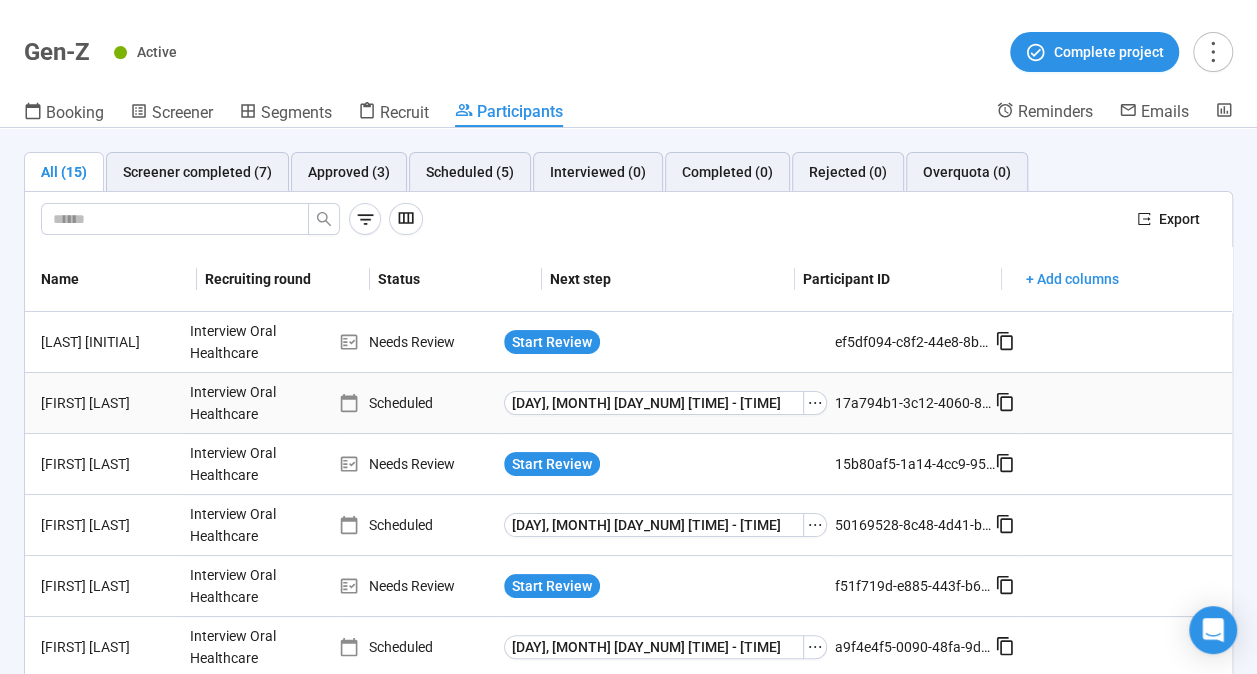 click on "Scheduled" at bounding box center [417, 403] 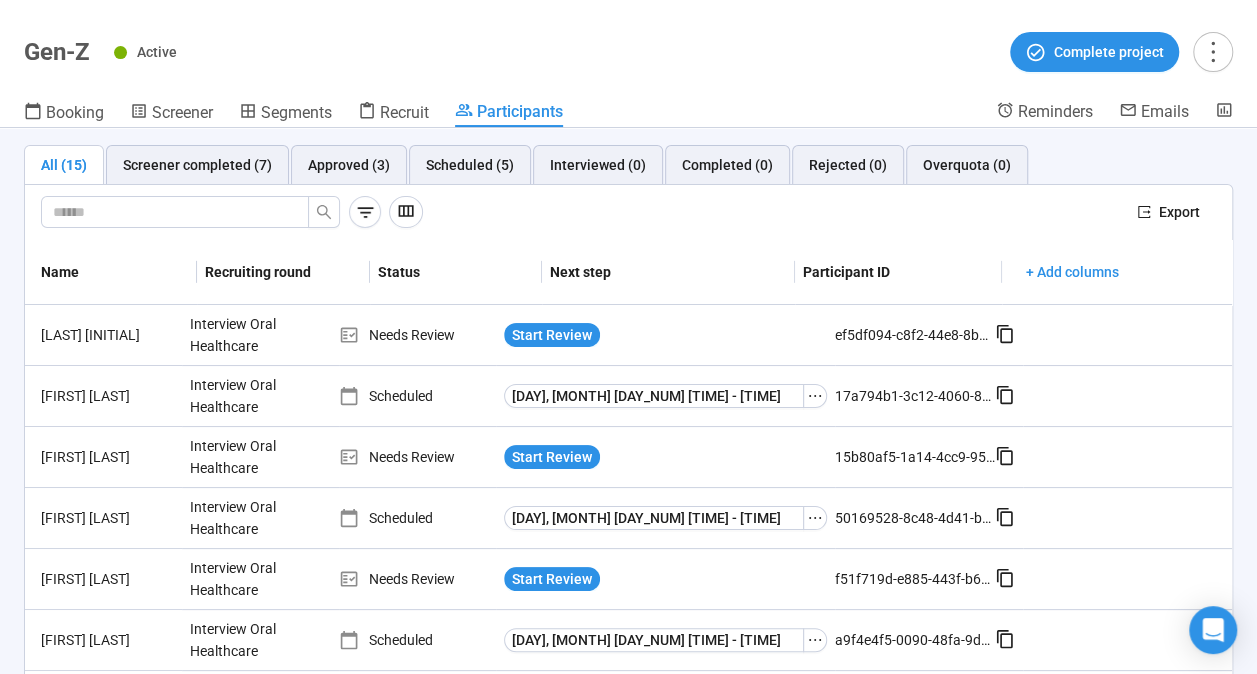 scroll, scrollTop: 8, scrollLeft: 0, axis: vertical 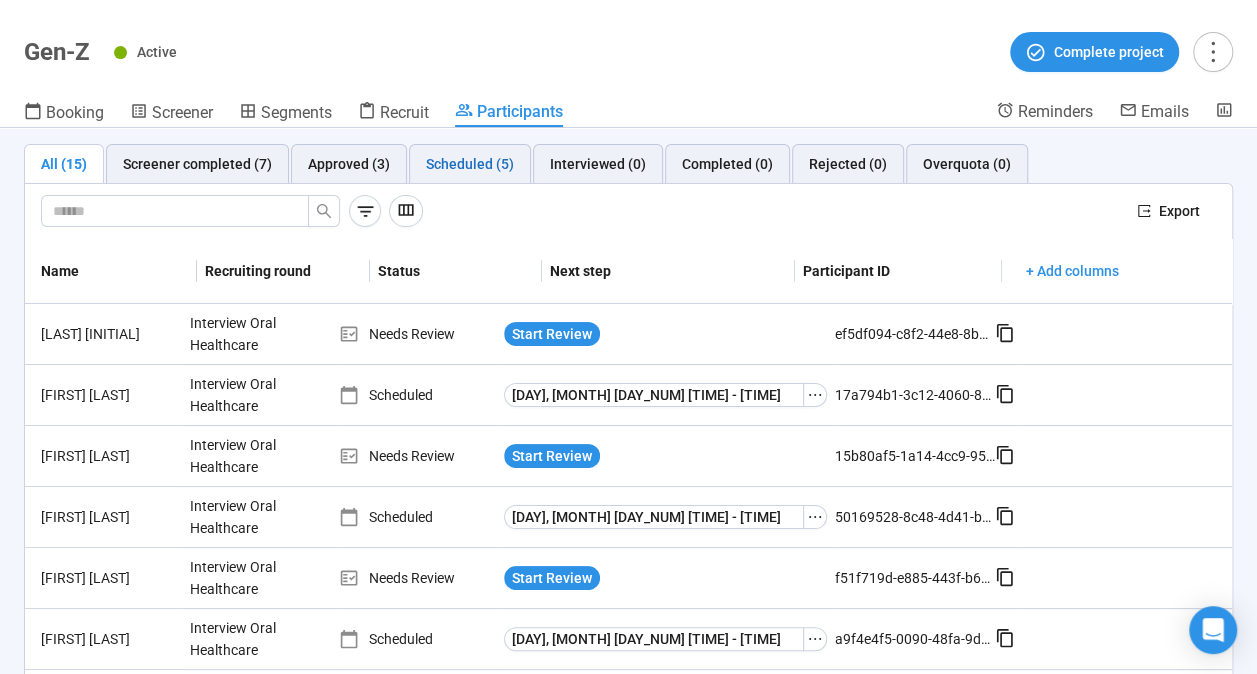 click on "Scheduled (5)" at bounding box center [470, 164] 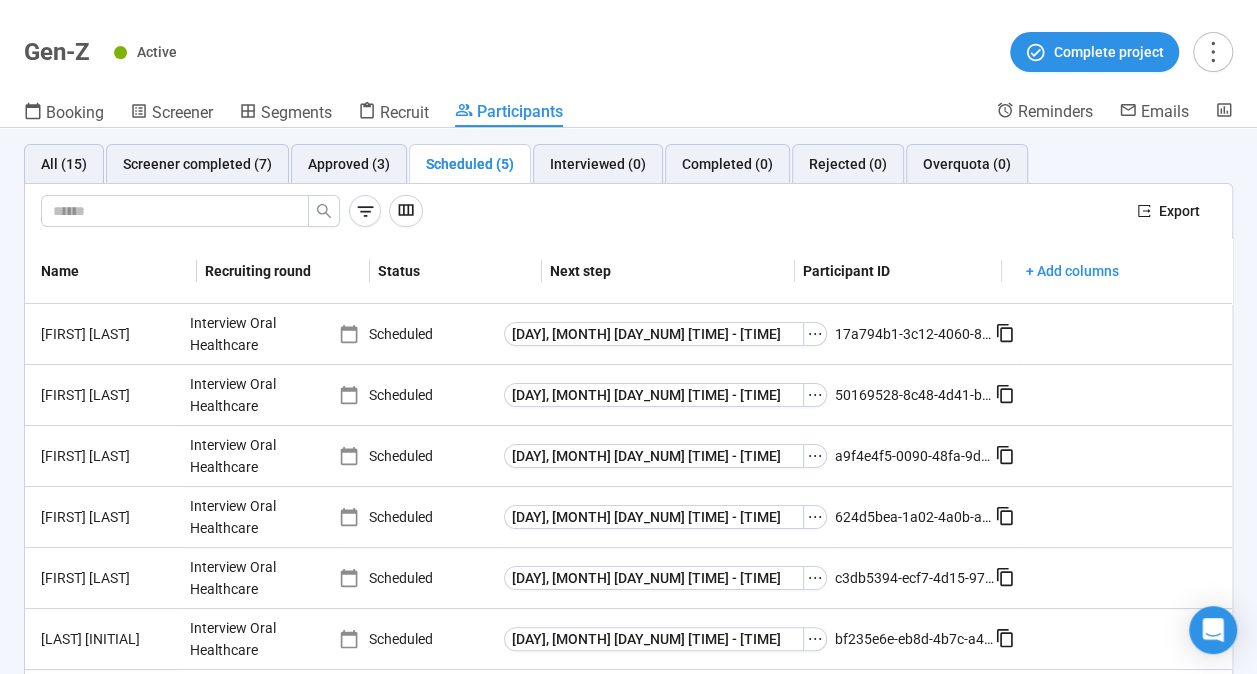 scroll, scrollTop: 65, scrollLeft: 0, axis: vertical 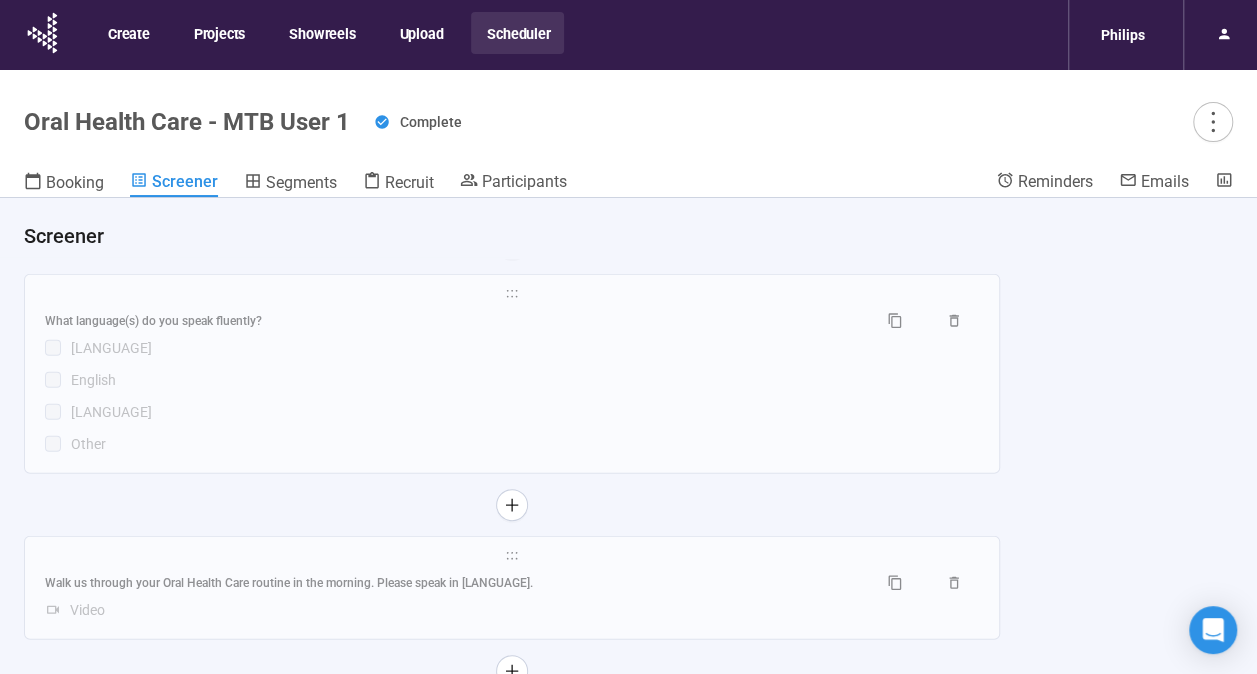 click on "Scheduler" at bounding box center [517, 33] 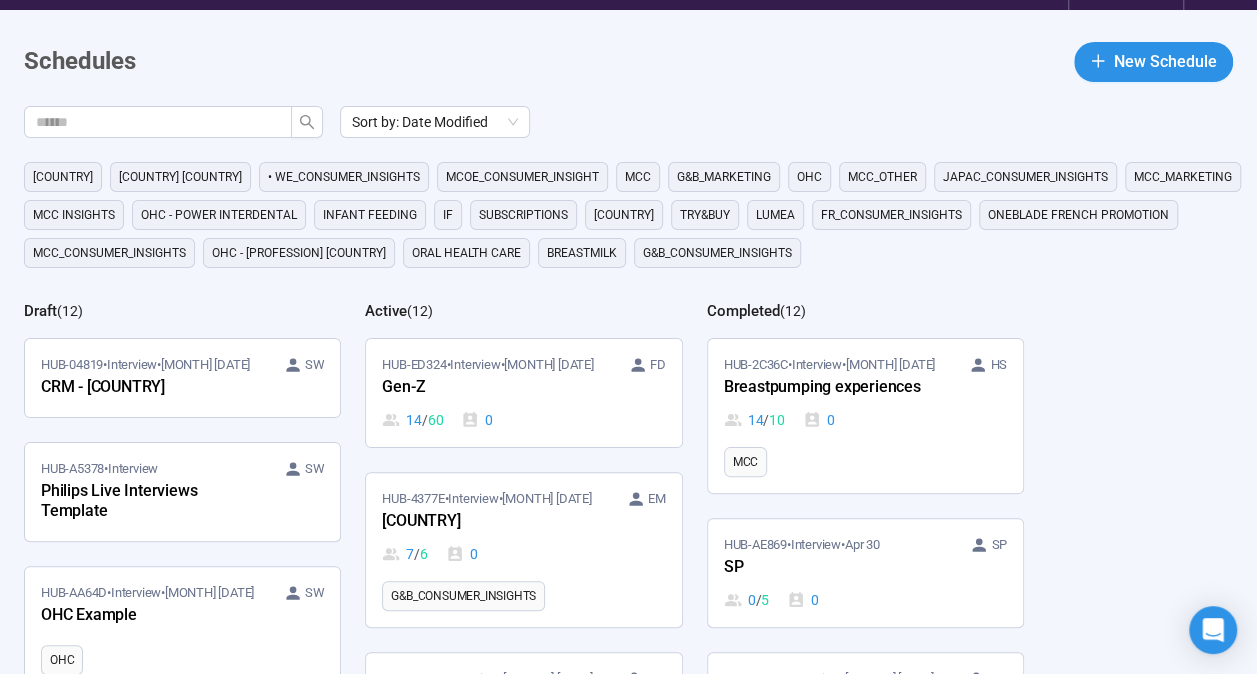scroll, scrollTop: 0, scrollLeft: 0, axis: both 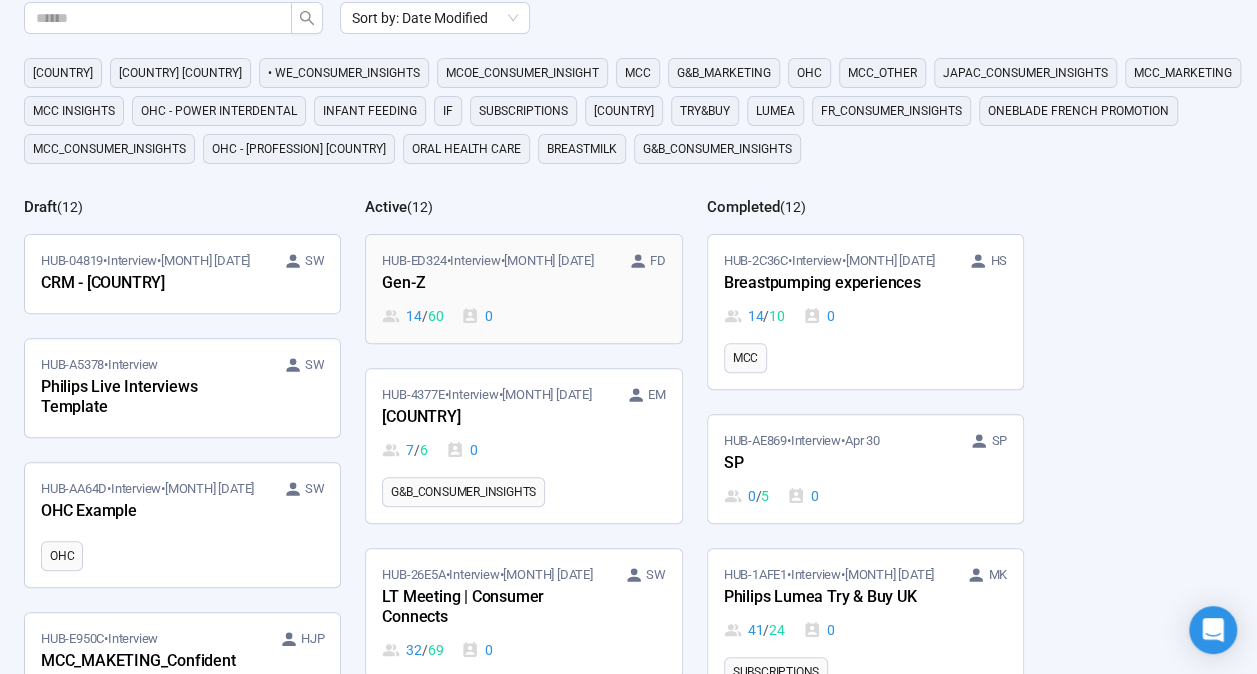 click on "Gen-Z" at bounding box center [492, 284] 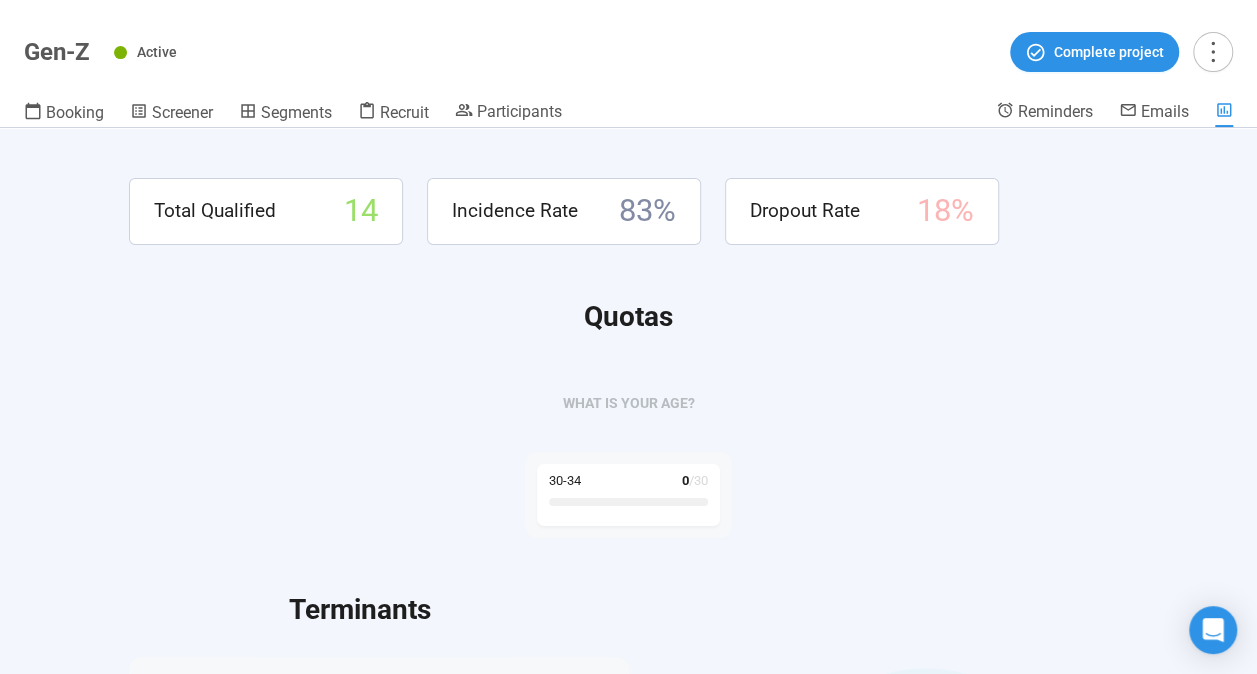 scroll, scrollTop: 0, scrollLeft: 0, axis: both 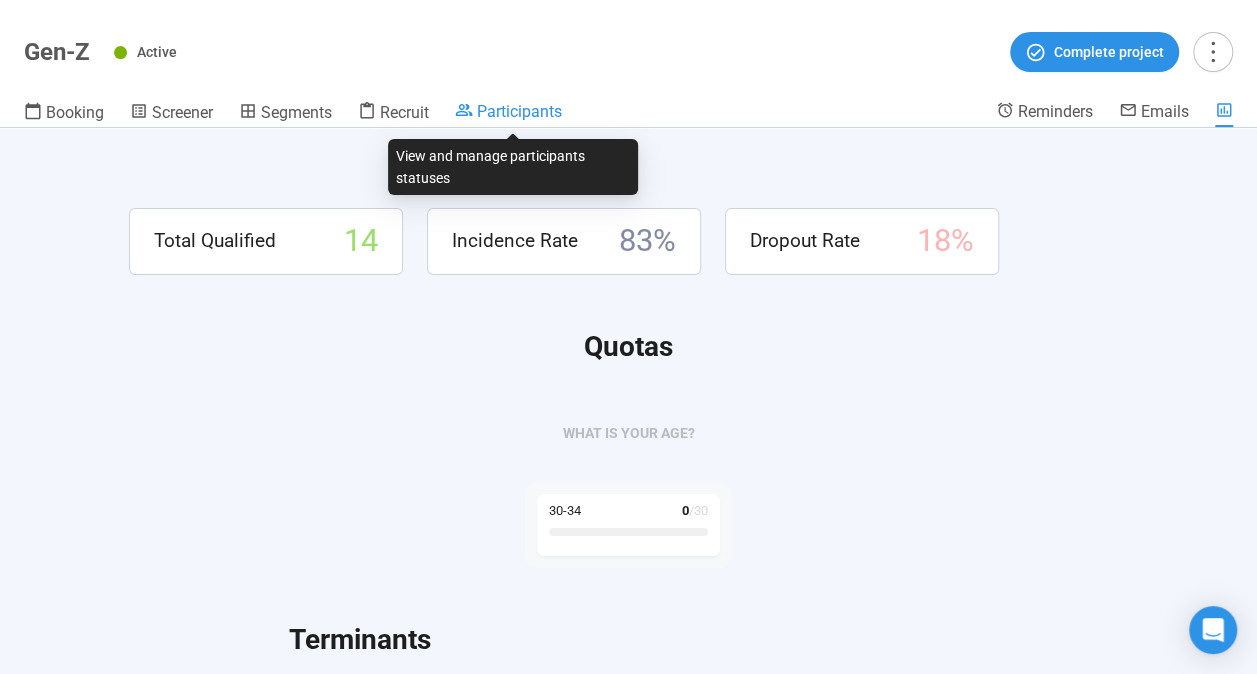 click on "Participants" at bounding box center (508, 113) 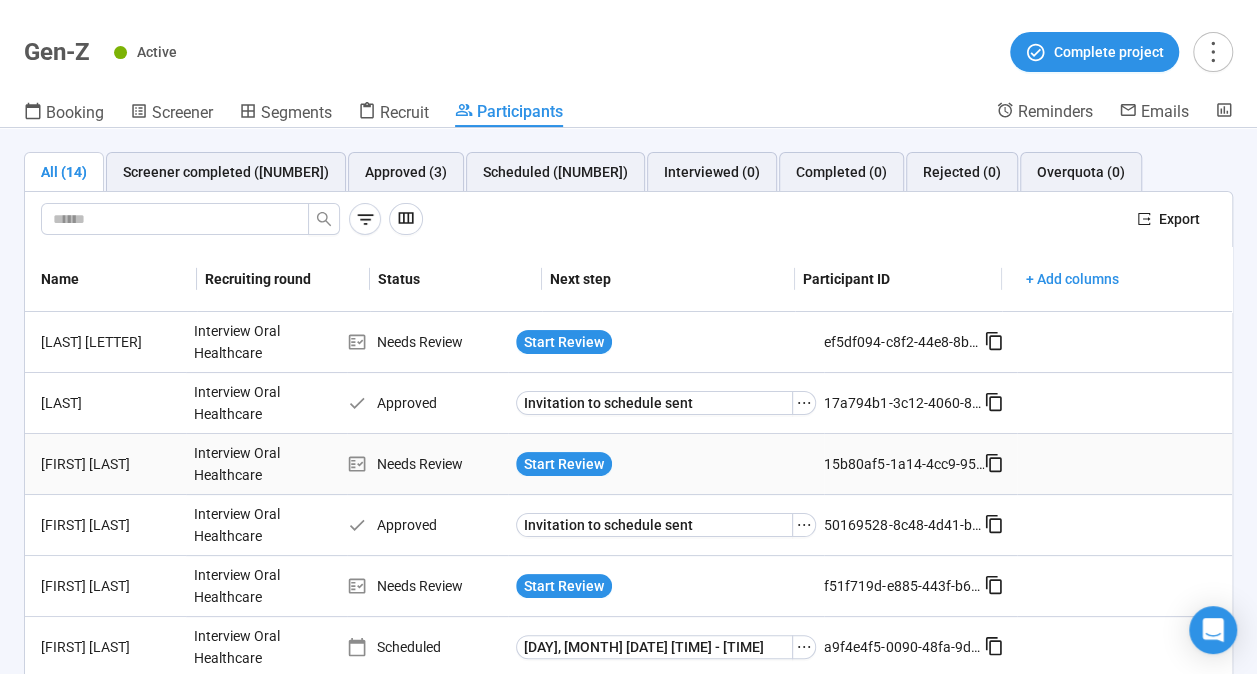 scroll, scrollTop: 0, scrollLeft: 0, axis: both 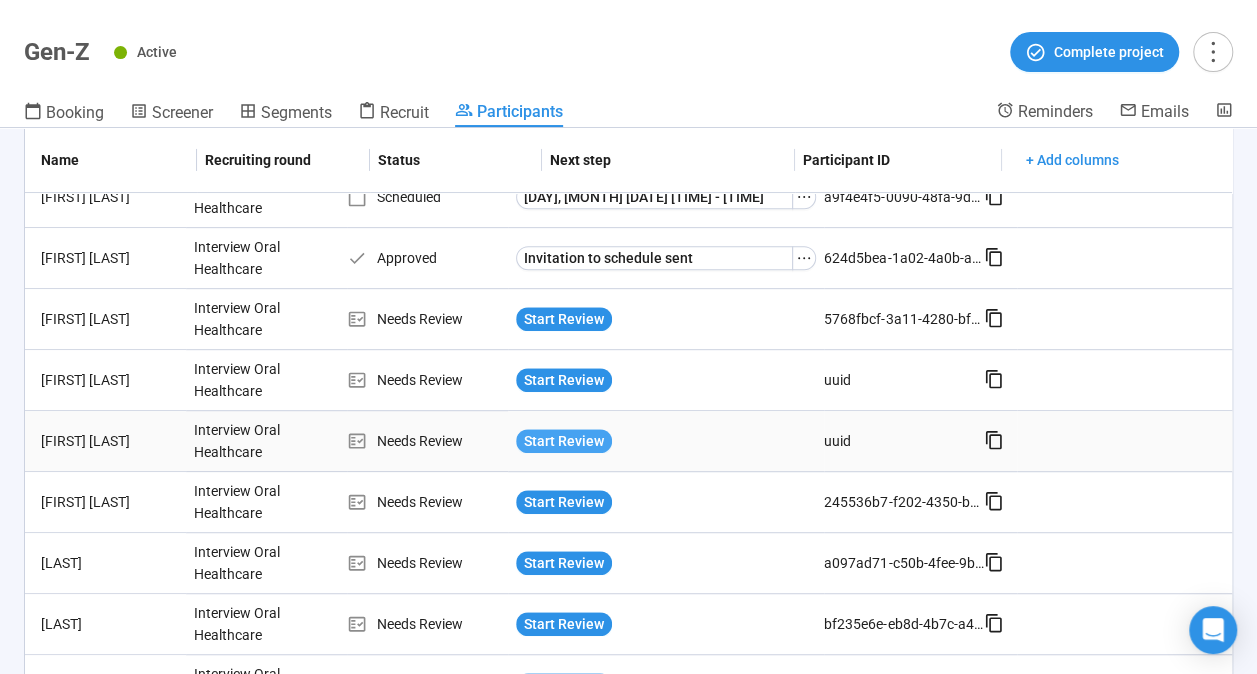 click on "Start Review" at bounding box center [564, 441] 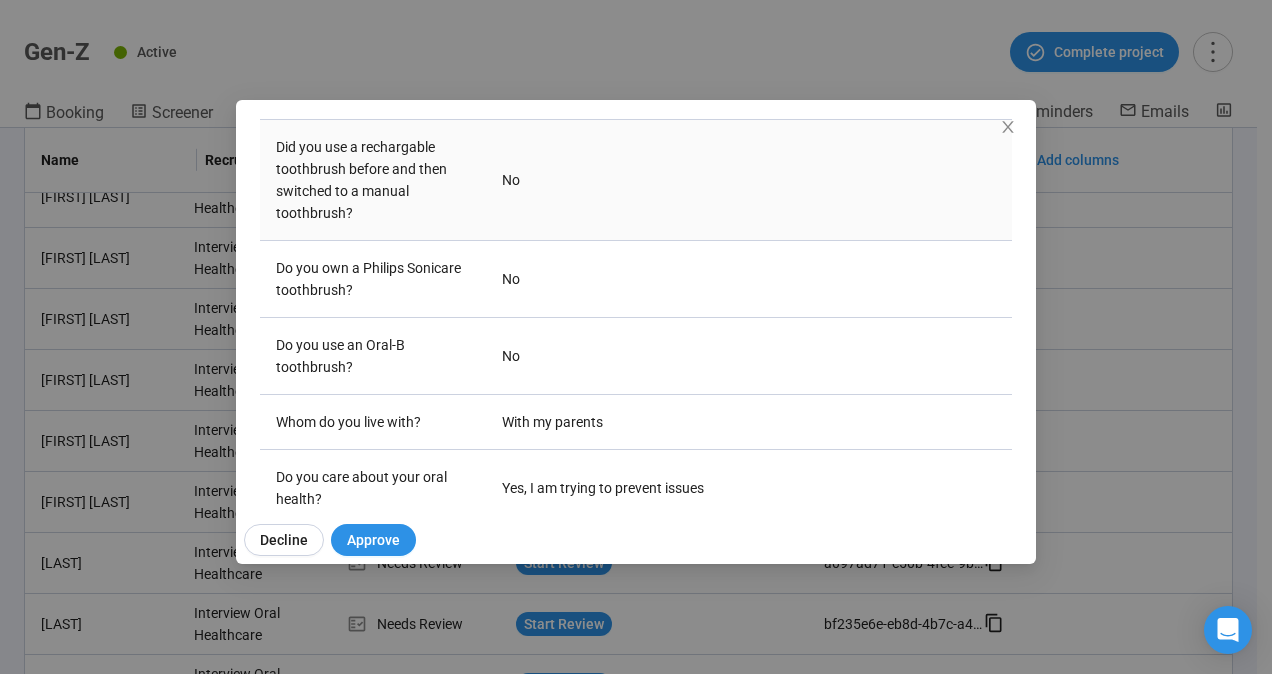 scroll, scrollTop: 588, scrollLeft: 0, axis: vertical 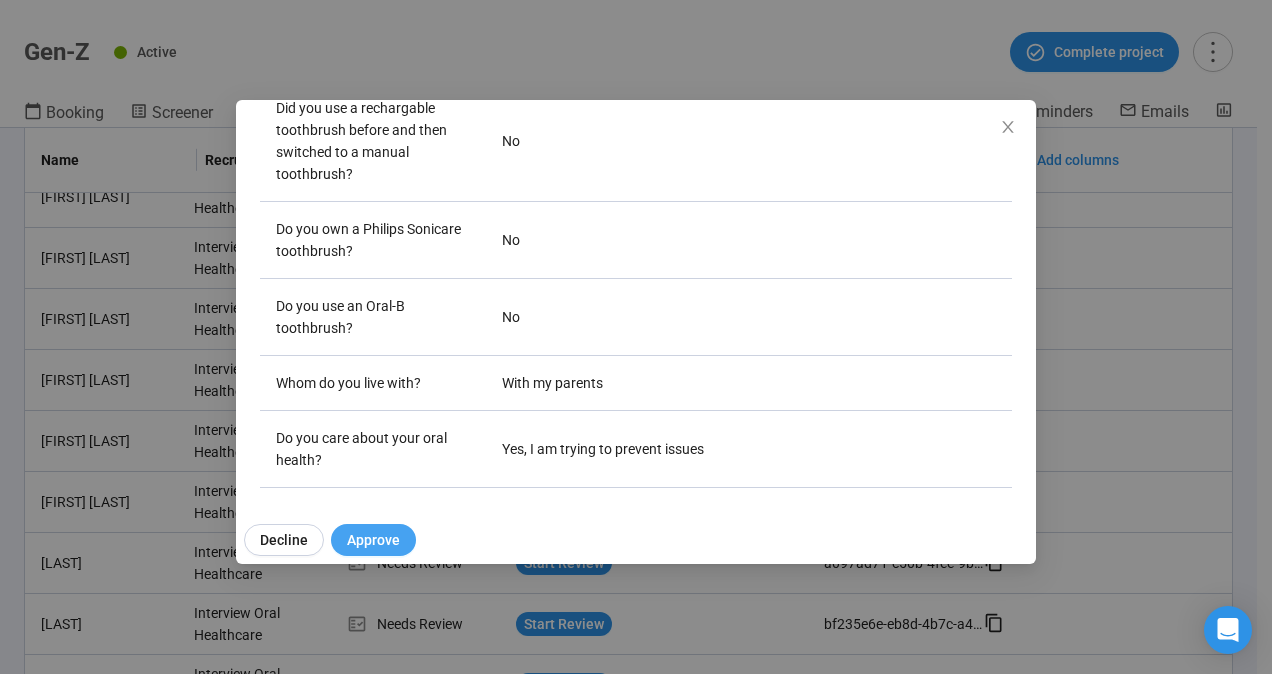click on "Approve" at bounding box center (373, 540) 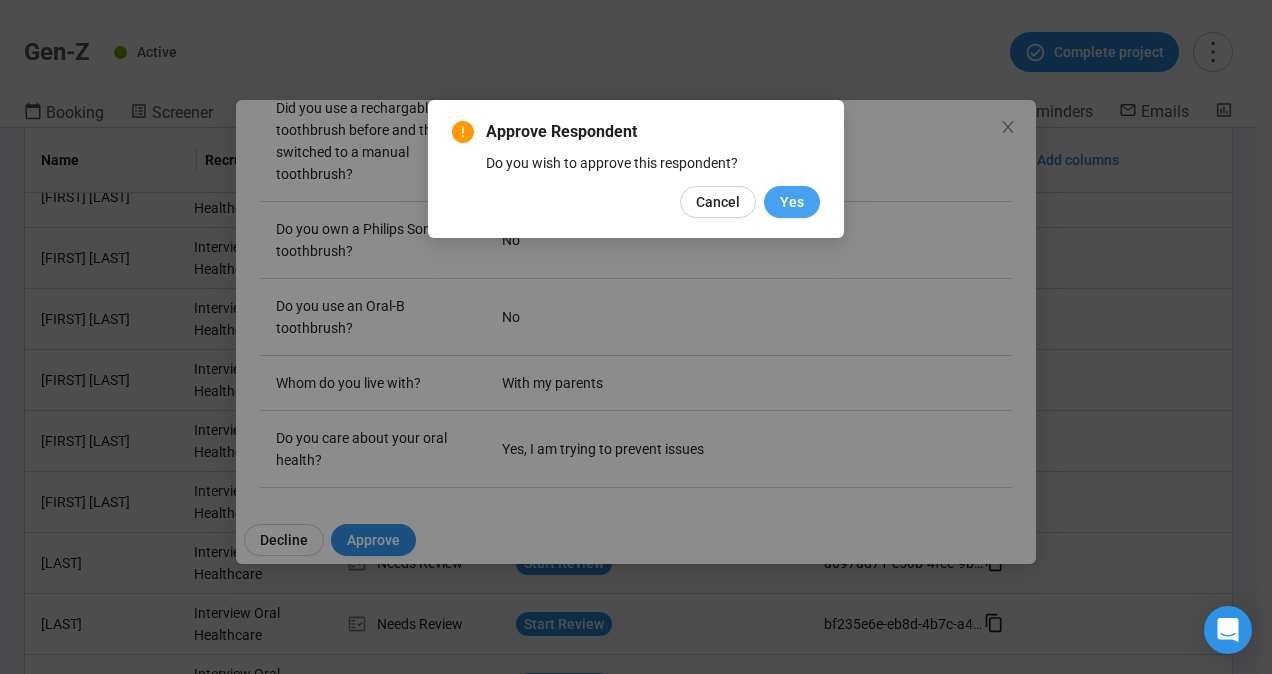 click on "Yes" at bounding box center (792, 202) 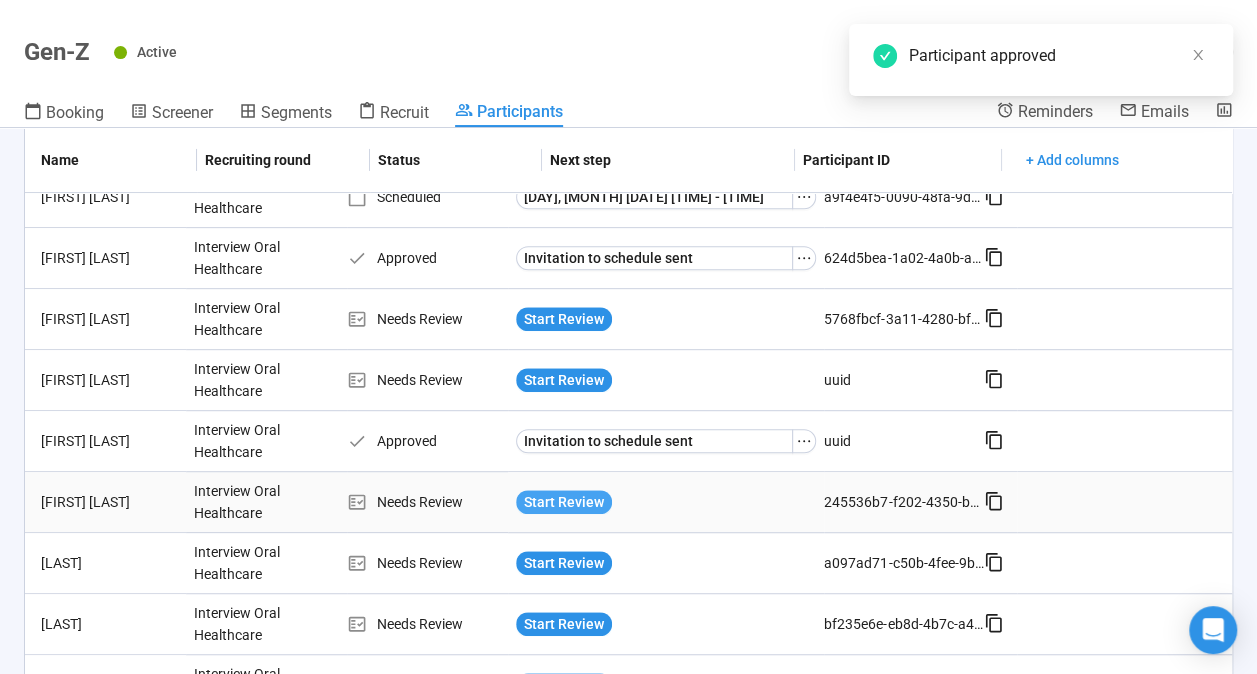 click on "Start Review" at bounding box center [564, 502] 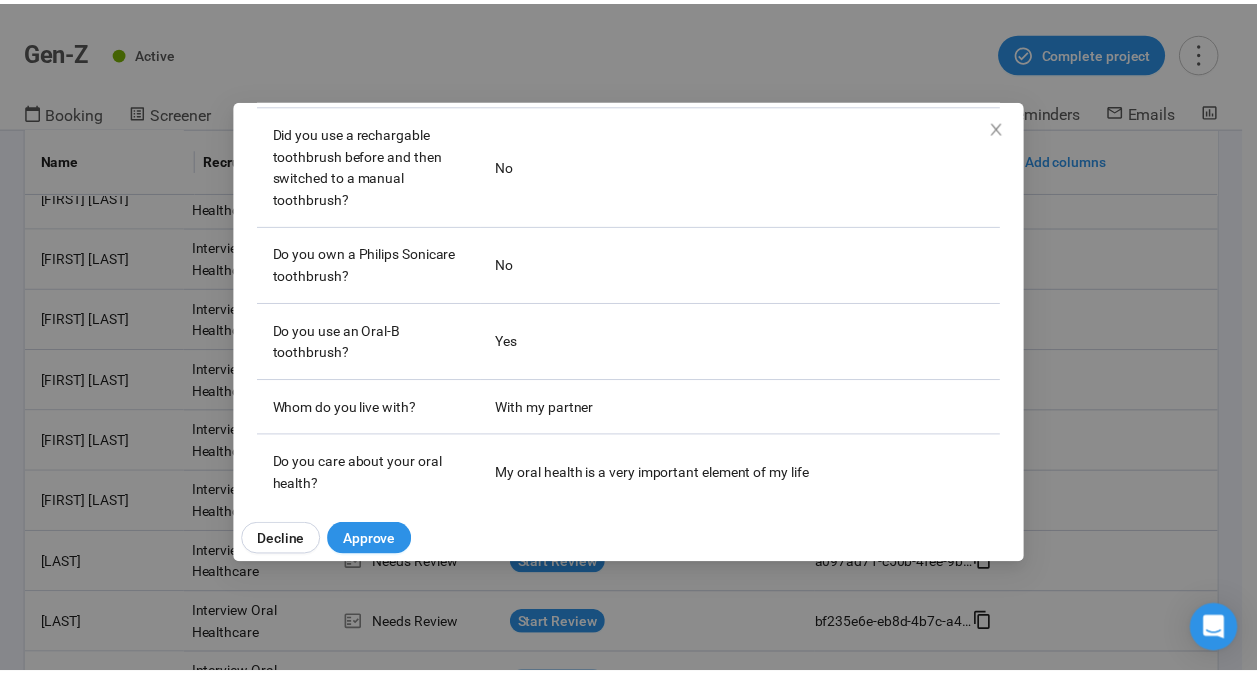 scroll, scrollTop: 588, scrollLeft: 0, axis: vertical 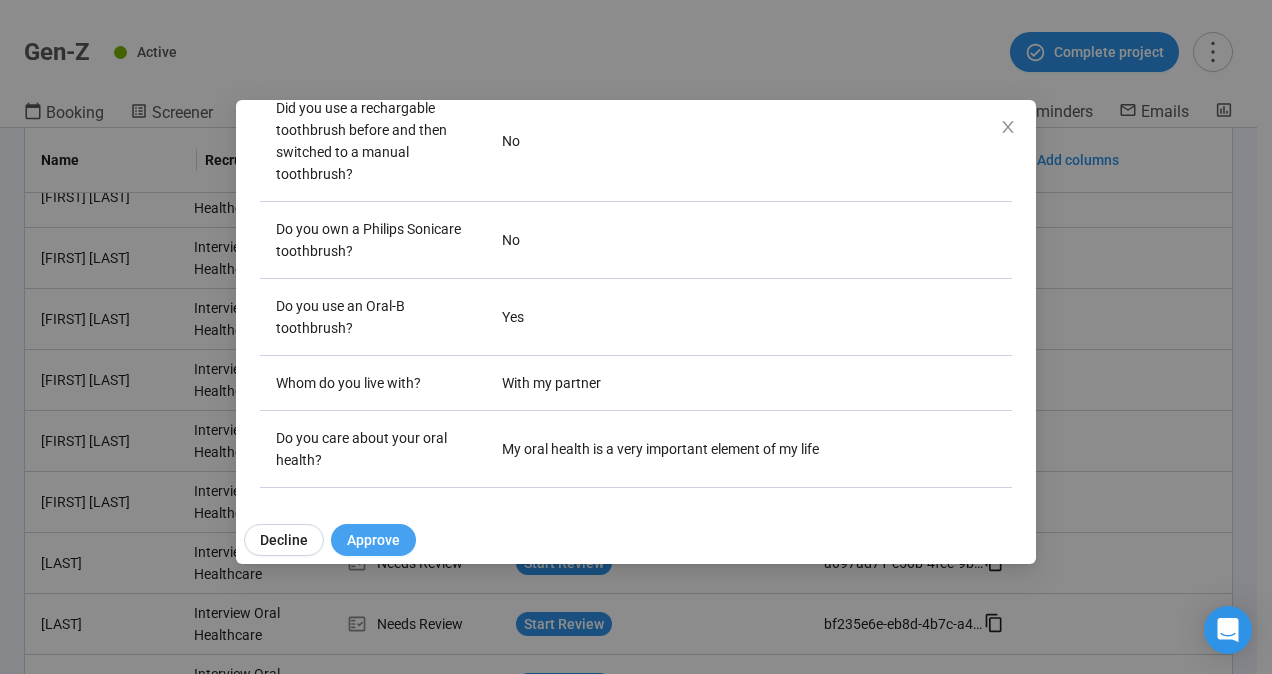 click on "Approve" at bounding box center (373, 540) 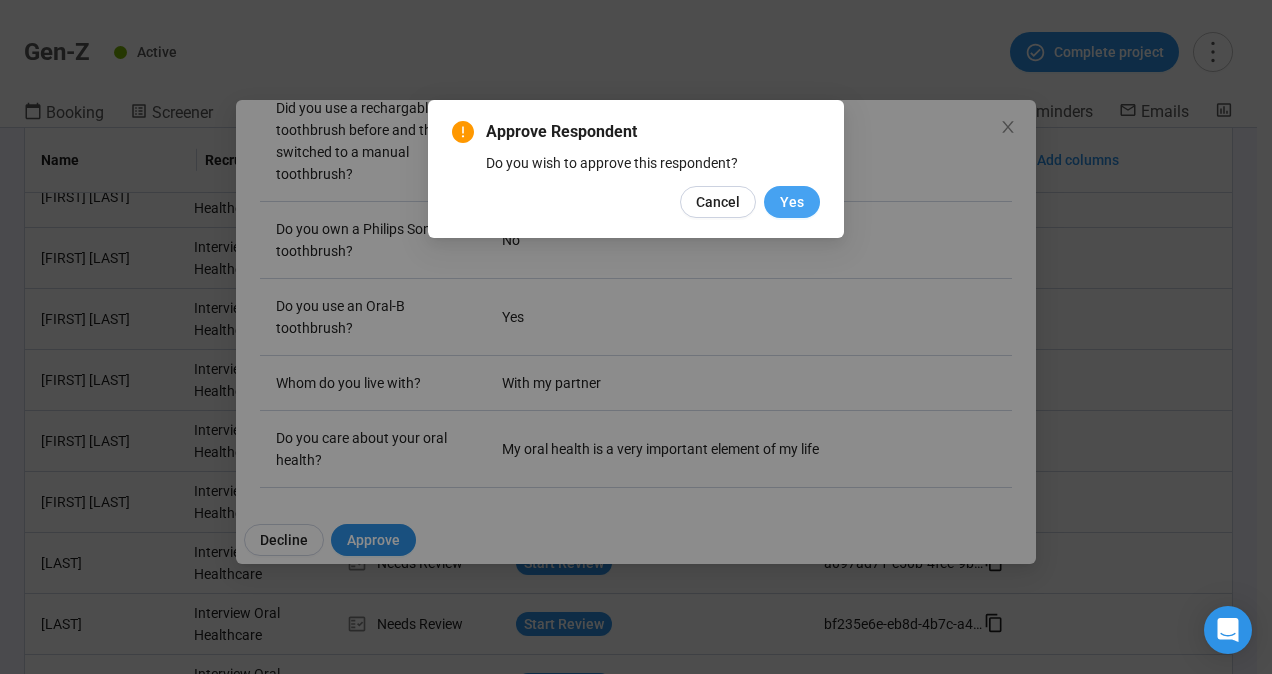 click on "Yes" at bounding box center [792, 202] 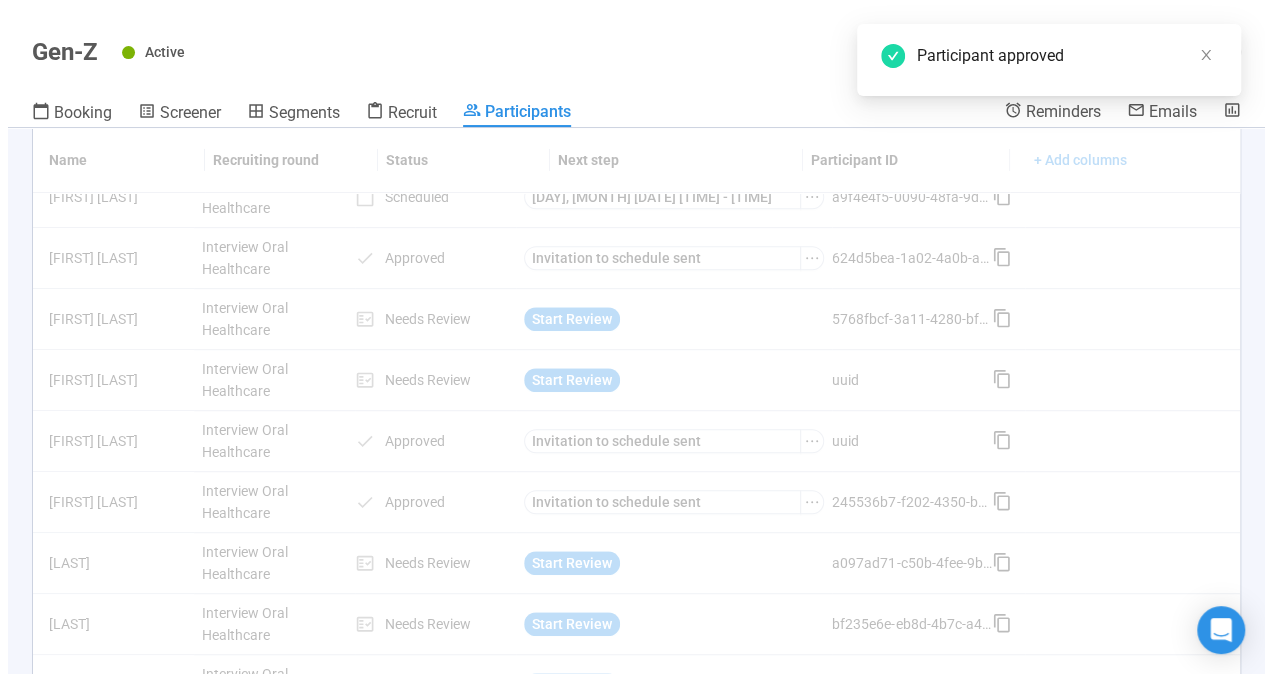 scroll, scrollTop: 550, scrollLeft: 0, axis: vertical 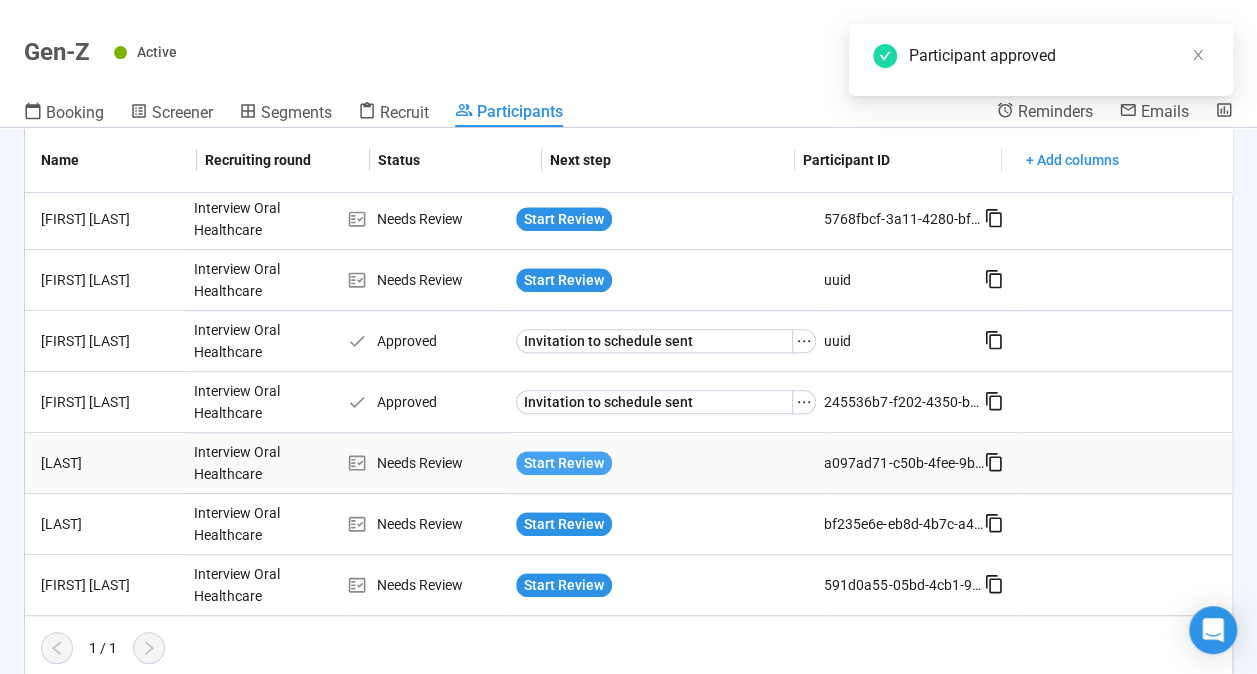click on "Start Review" at bounding box center [564, 463] 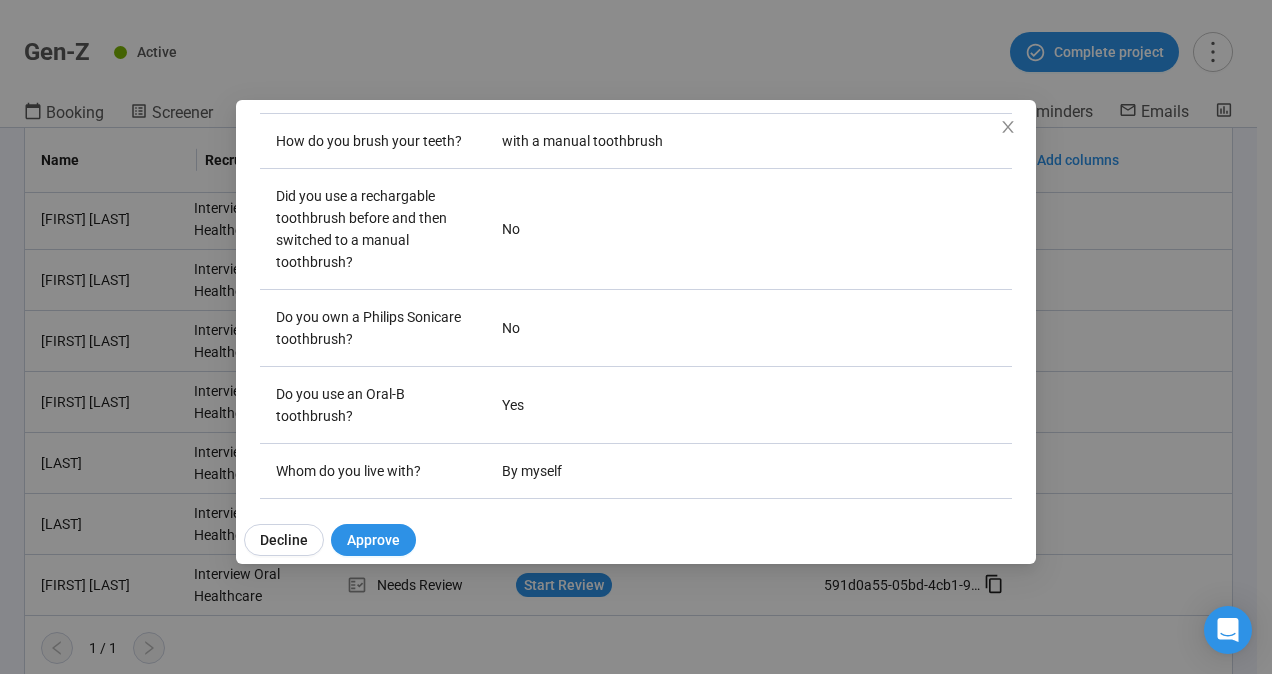 scroll, scrollTop: 588, scrollLeft: 0, axis: vertical 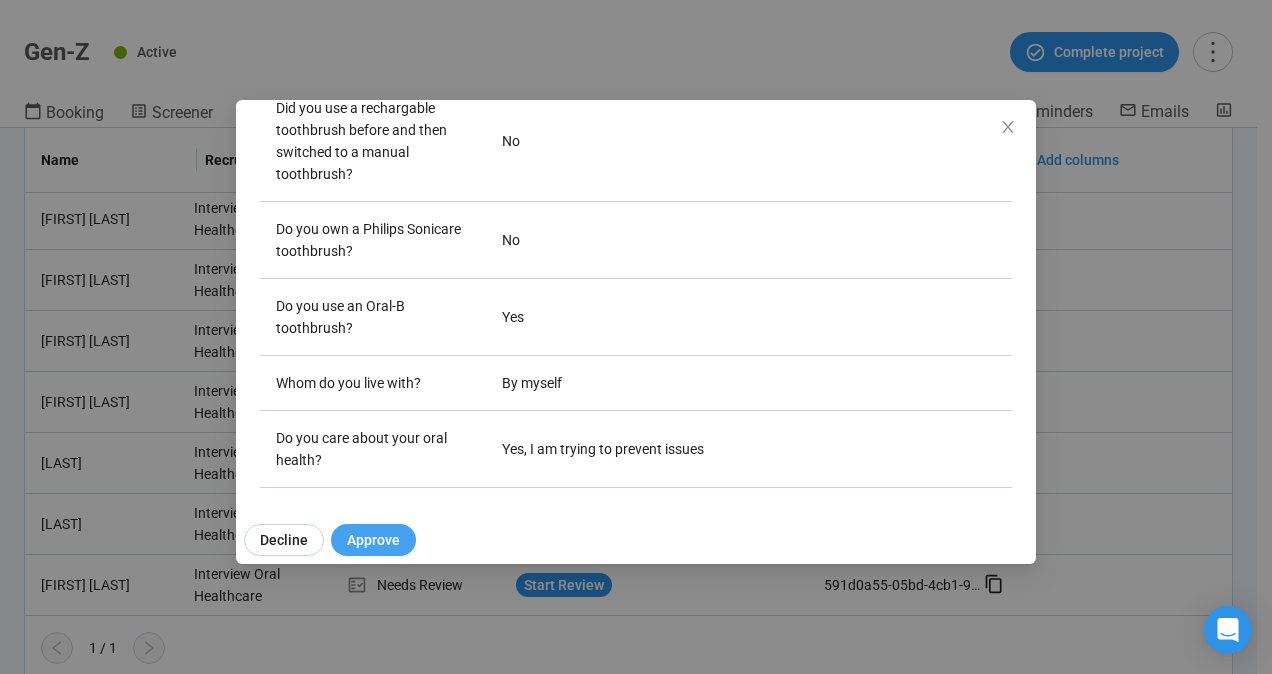 click on "Approve" at bounding box center [373, 540] 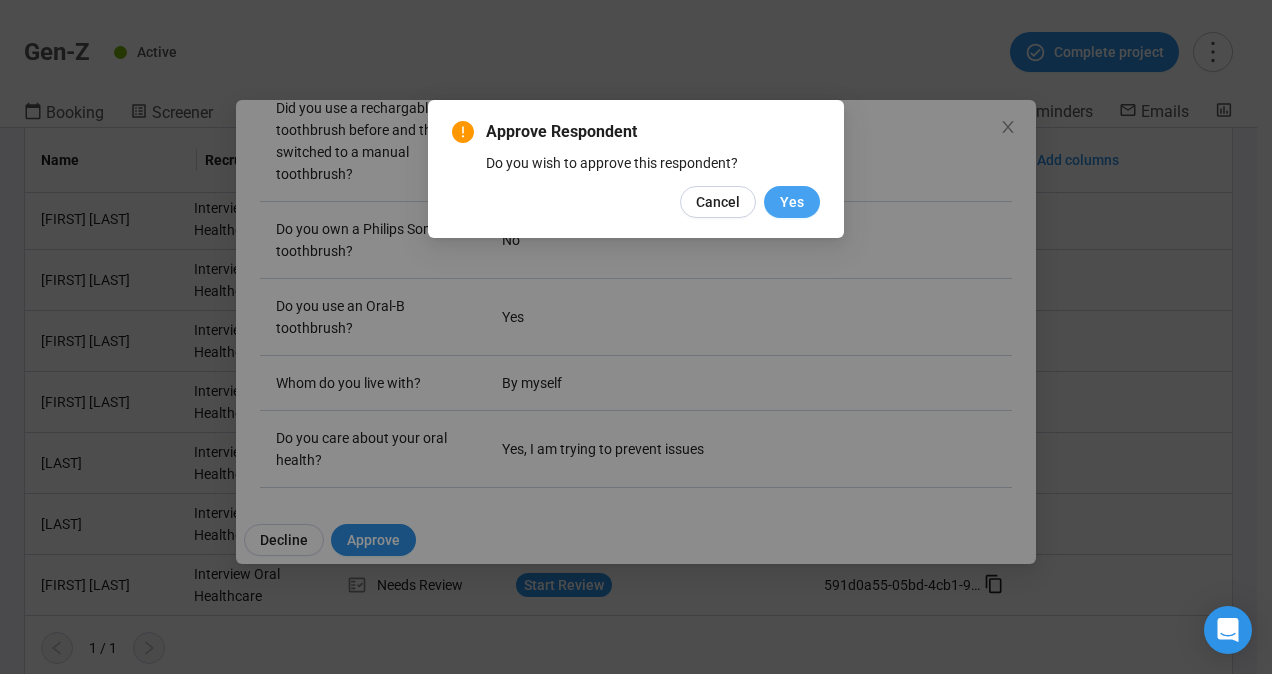 click on "Yes" at bounding box center [792, 202] 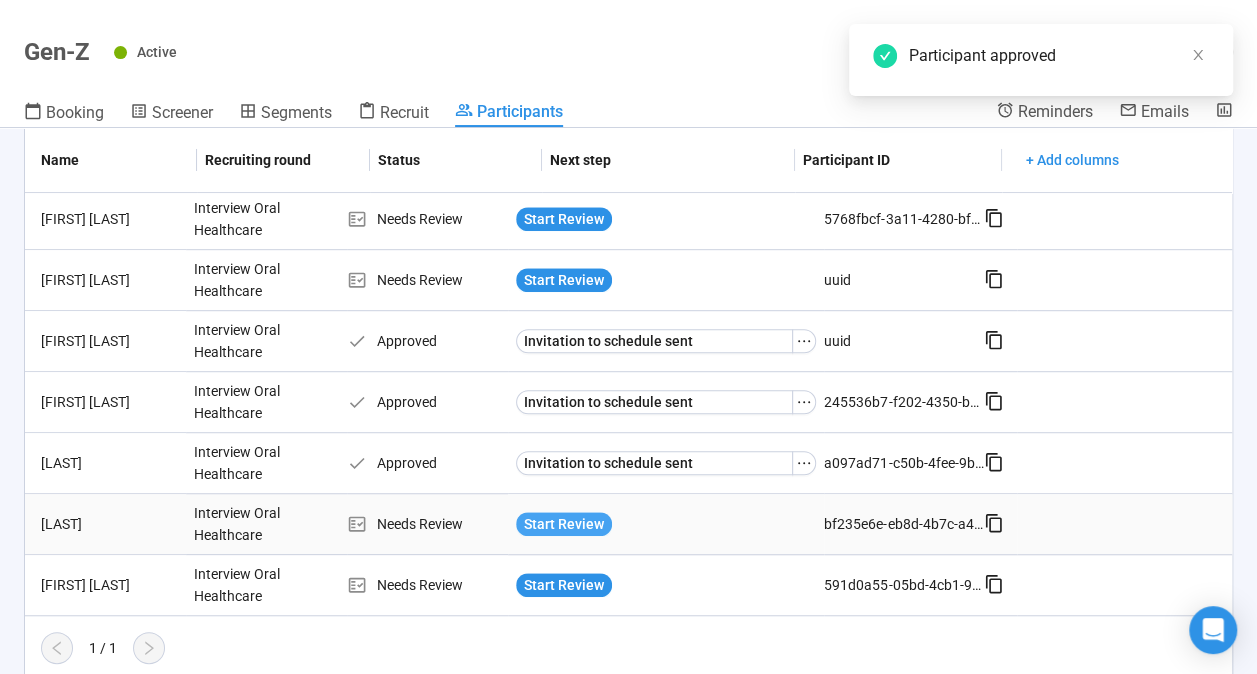 click on "Start Review" at bounding box center (564, 524) 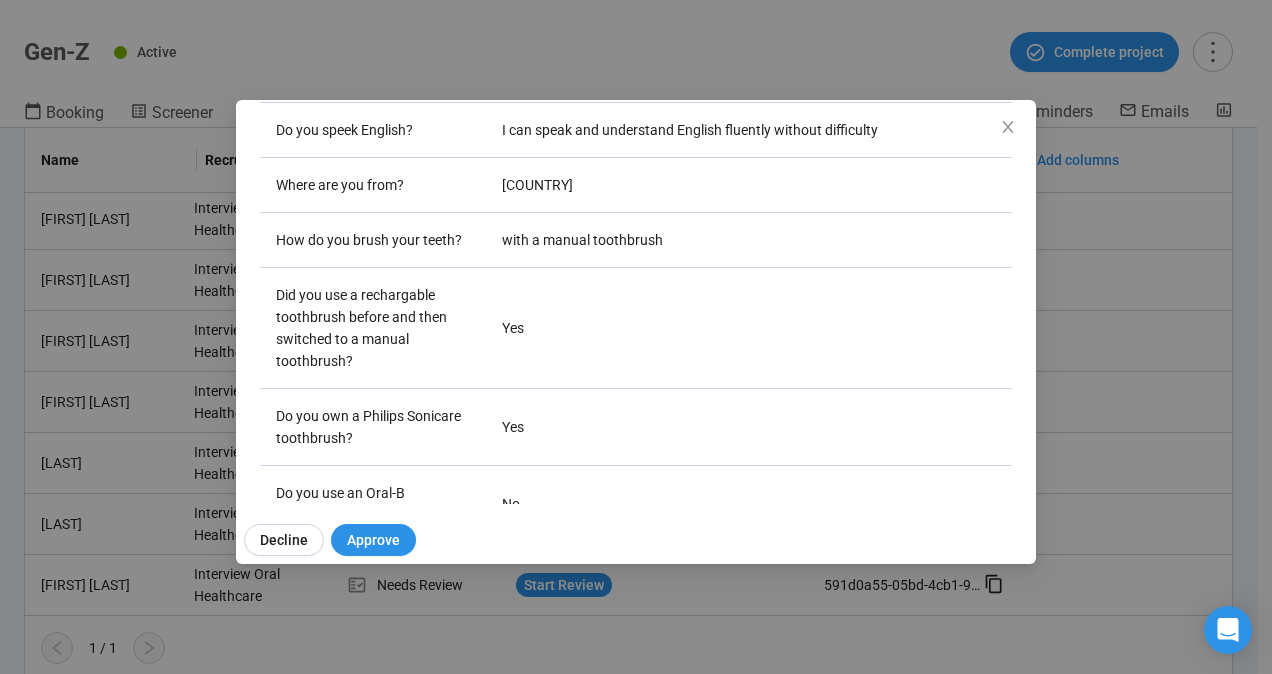 scroll, scrollTop: 588, scrollLeft: 0, axis: vertical 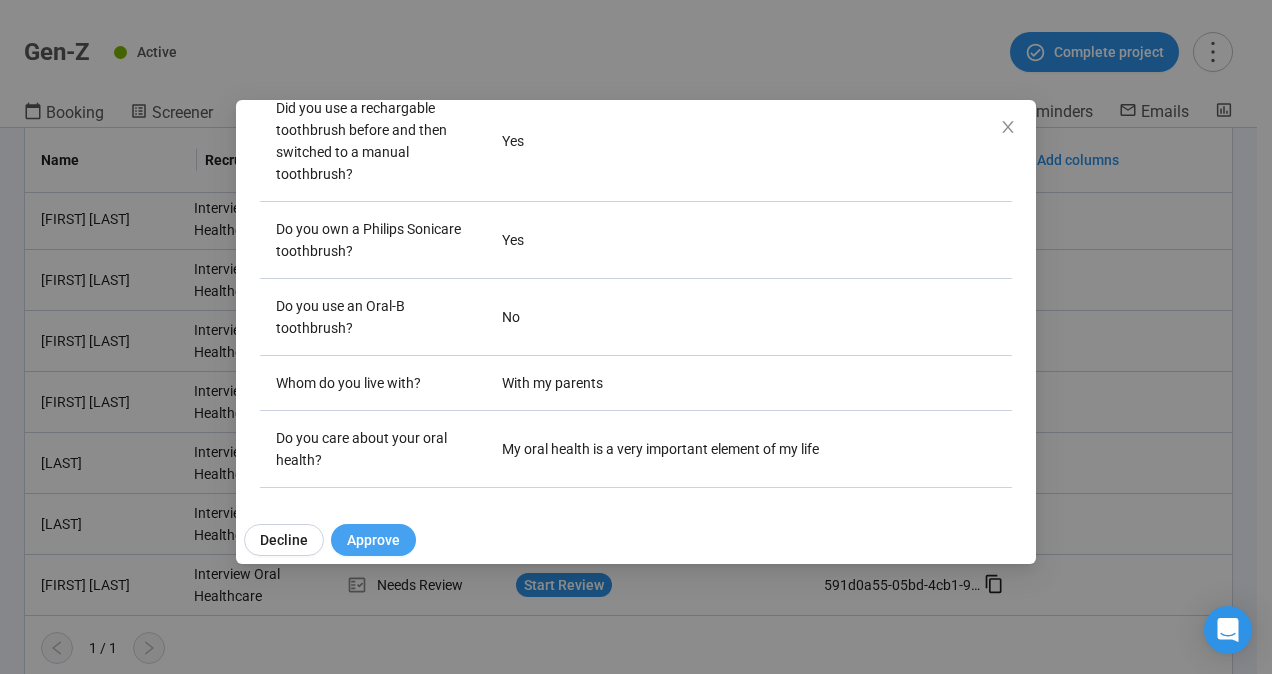 click on "Approve" at bounding box center [373, 540] 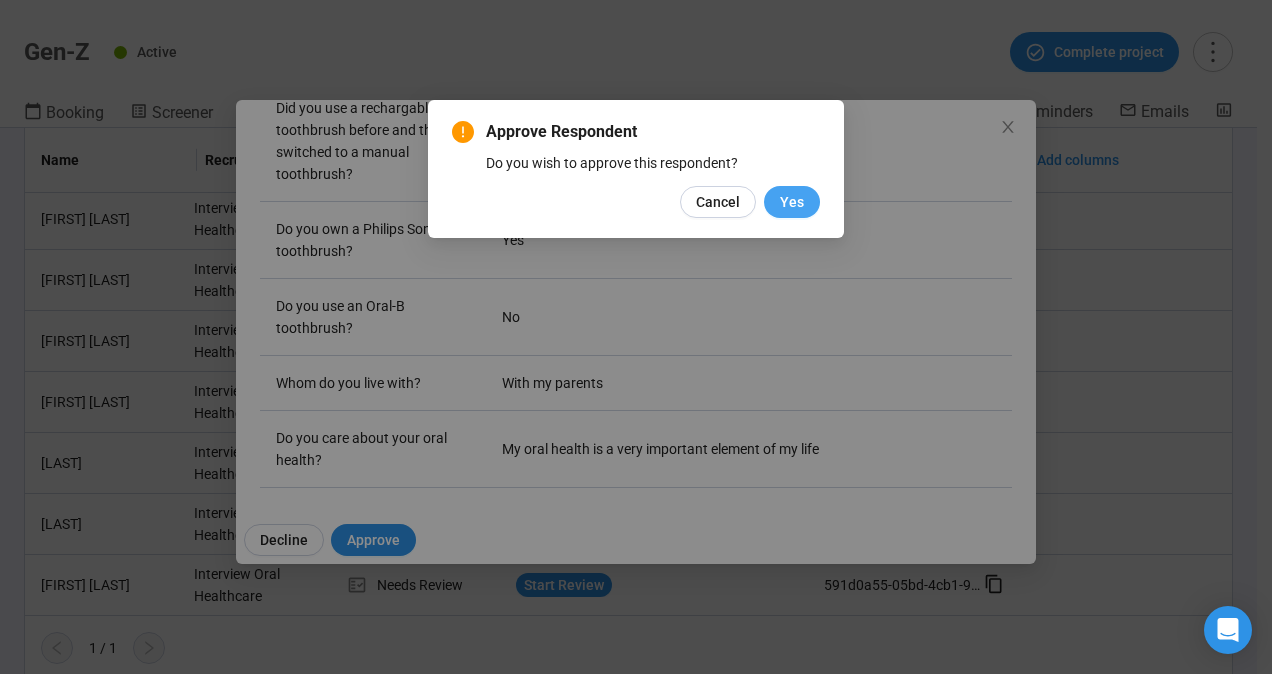 click on "Yes" at bounding box center [792, 202] 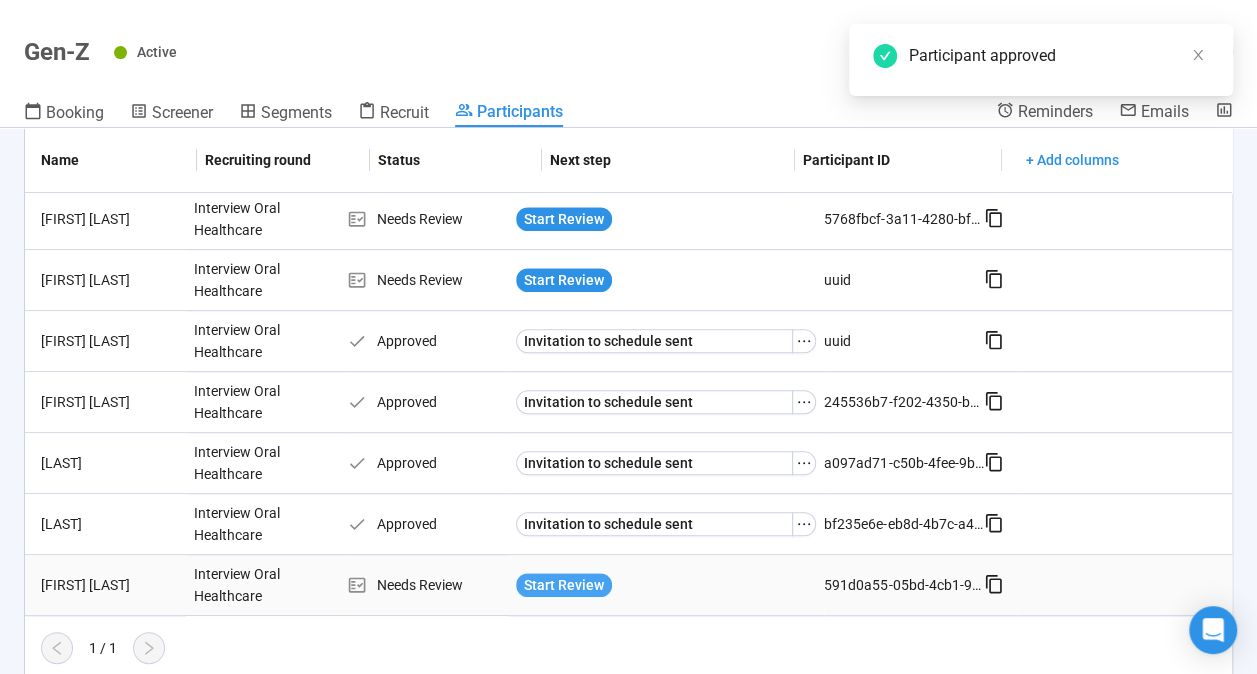 click on "Start Review" at bounding box center (564, 585) 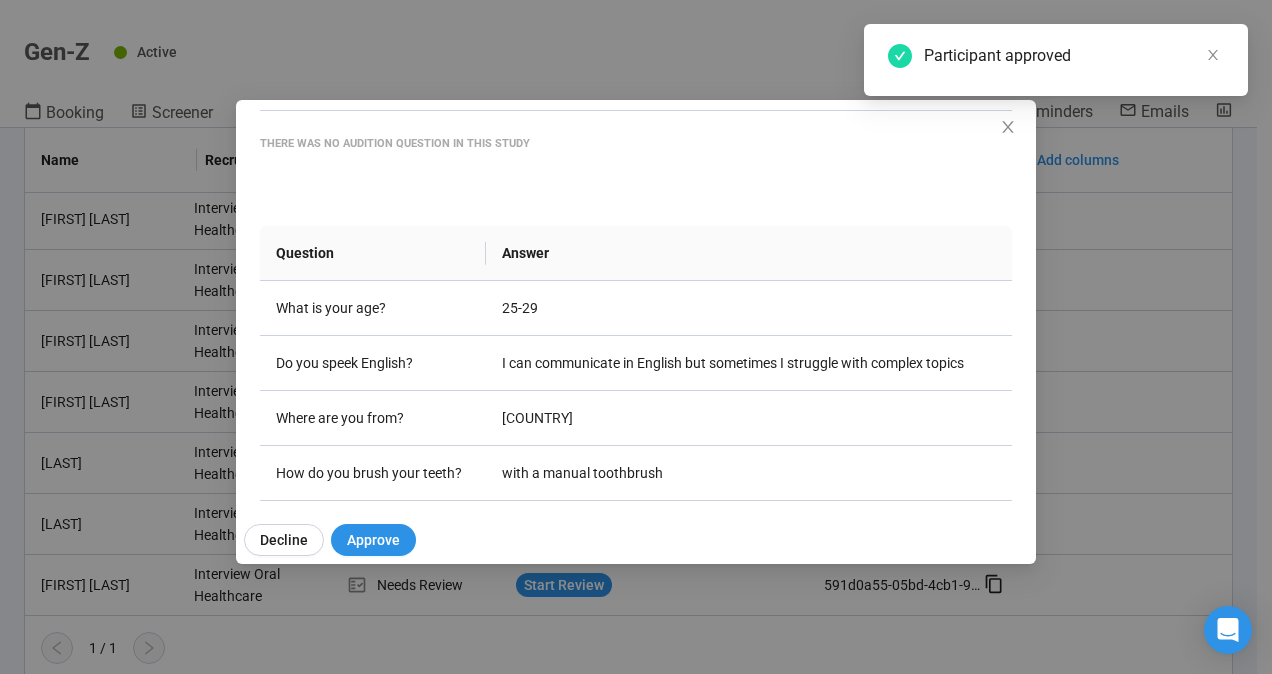 scroll, scrollTop: 200, scrollLeft: 0, axis: vertical 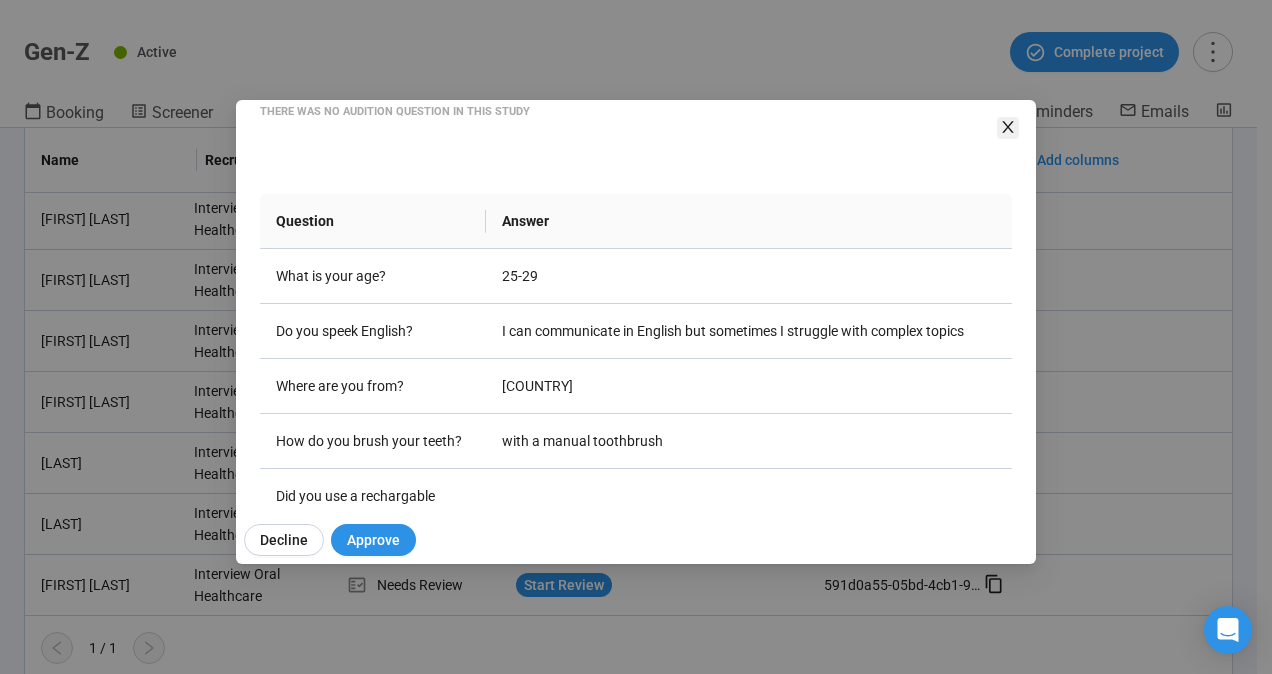 click at bounding box center [1008, 128] 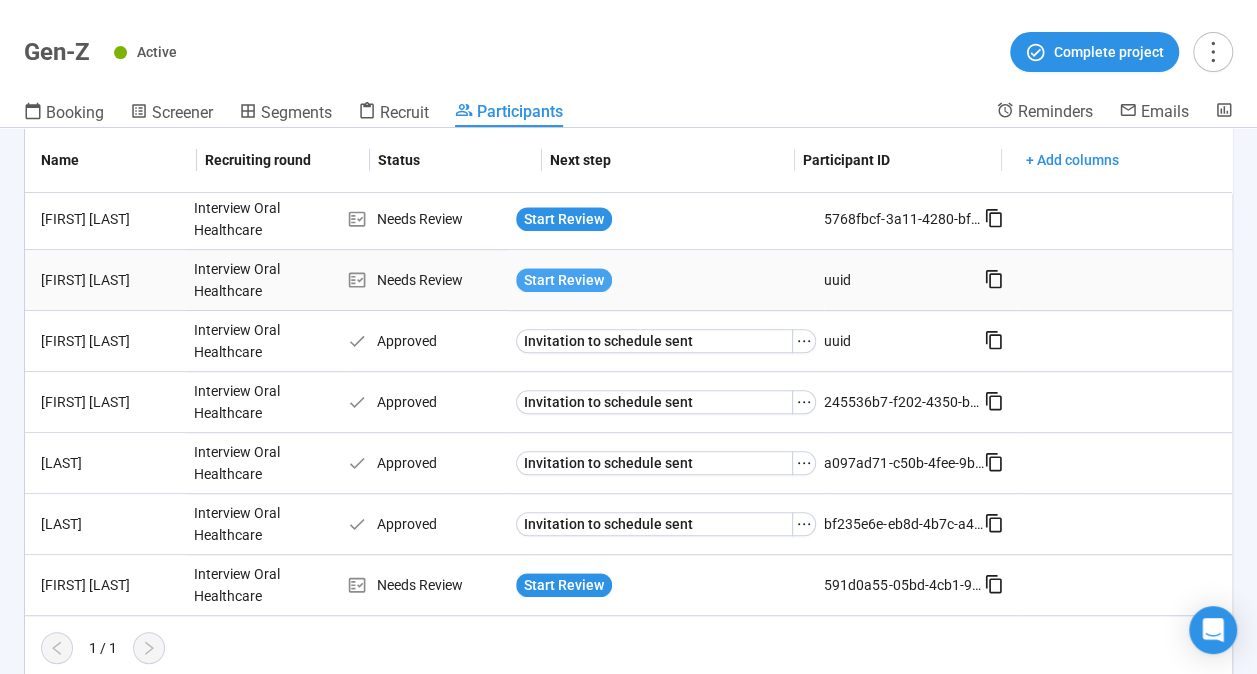 click on "Start Review" at bounding box center (564, 280) 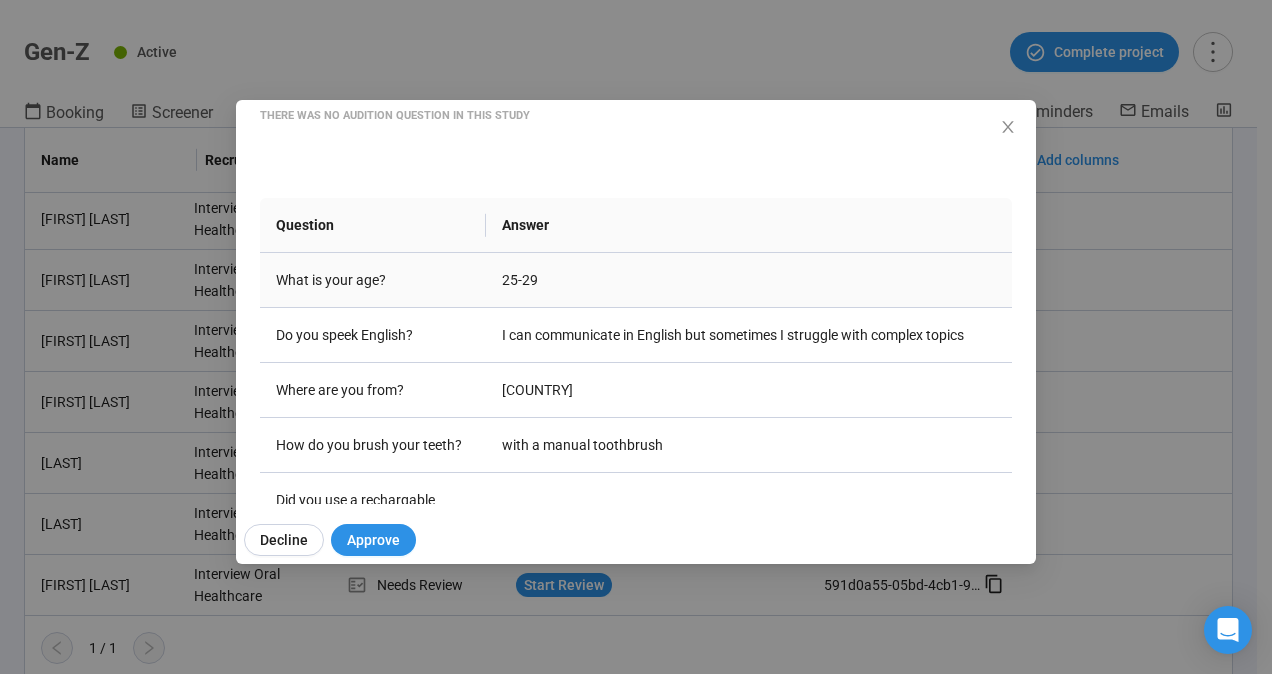 scroll, scrollTop: 200, scrollLeft: 0, axis: vertical 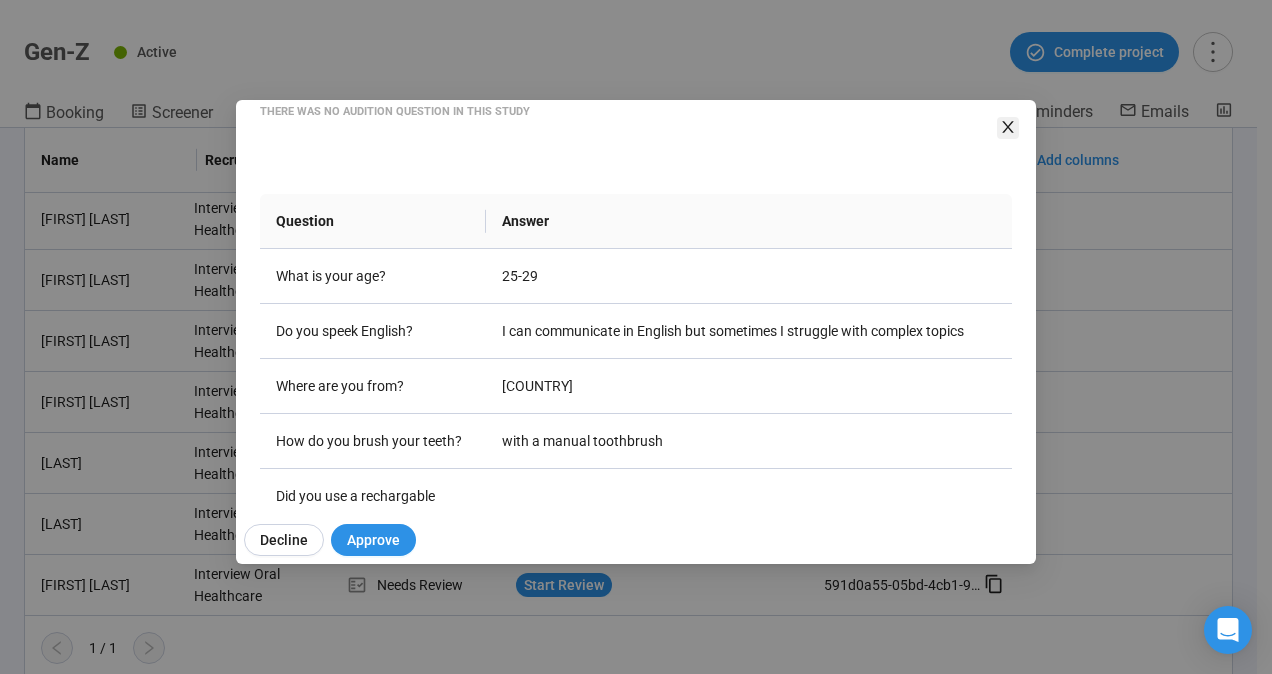 click 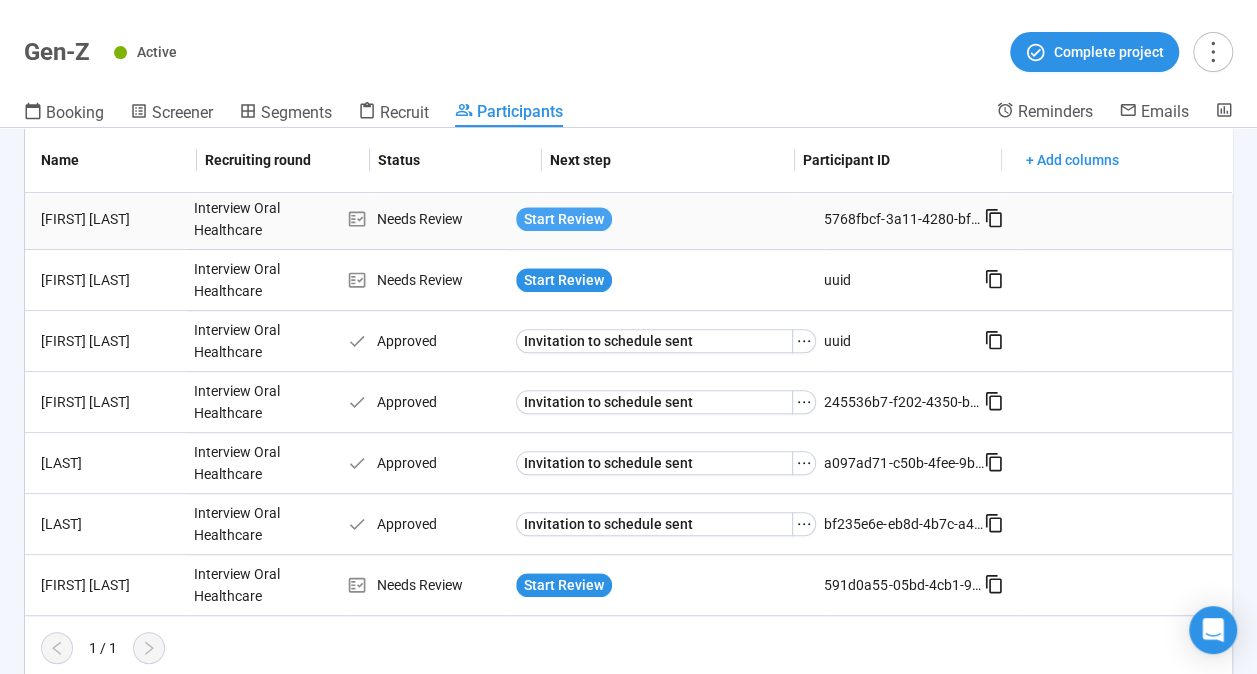 click on "Start Review" at bounding box center [564, 219] 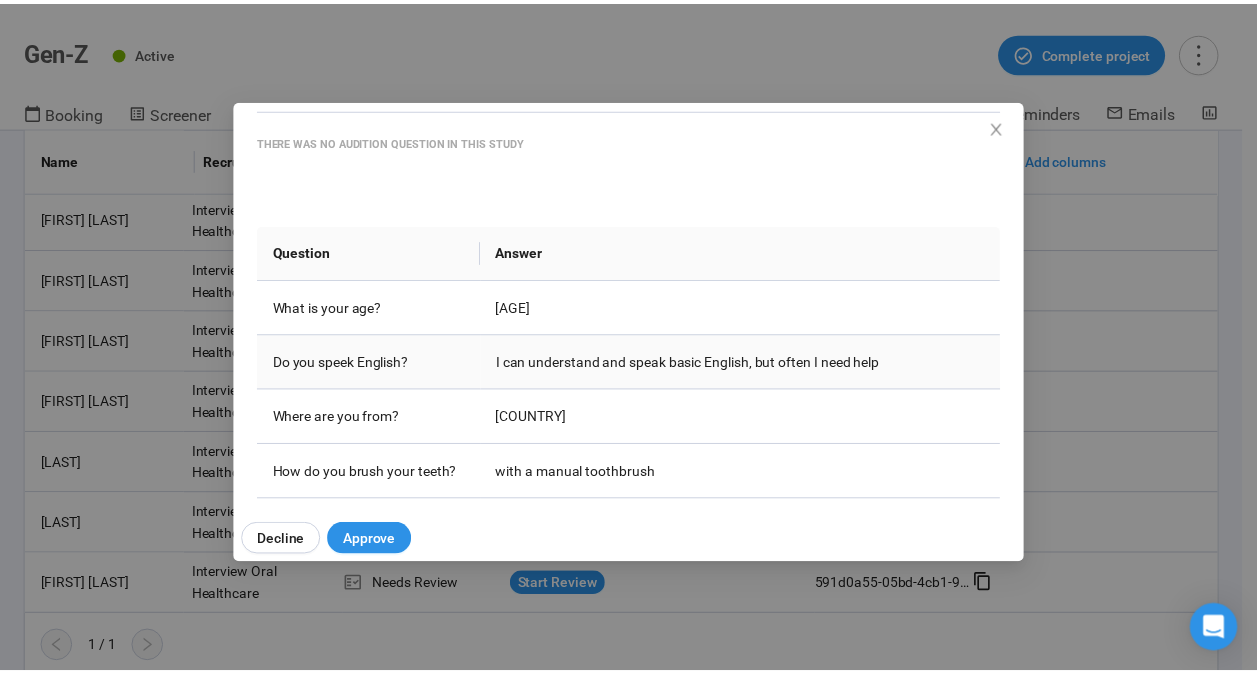 scroll, scrollTop: 200, scrollLeft: 0, axis: vertical 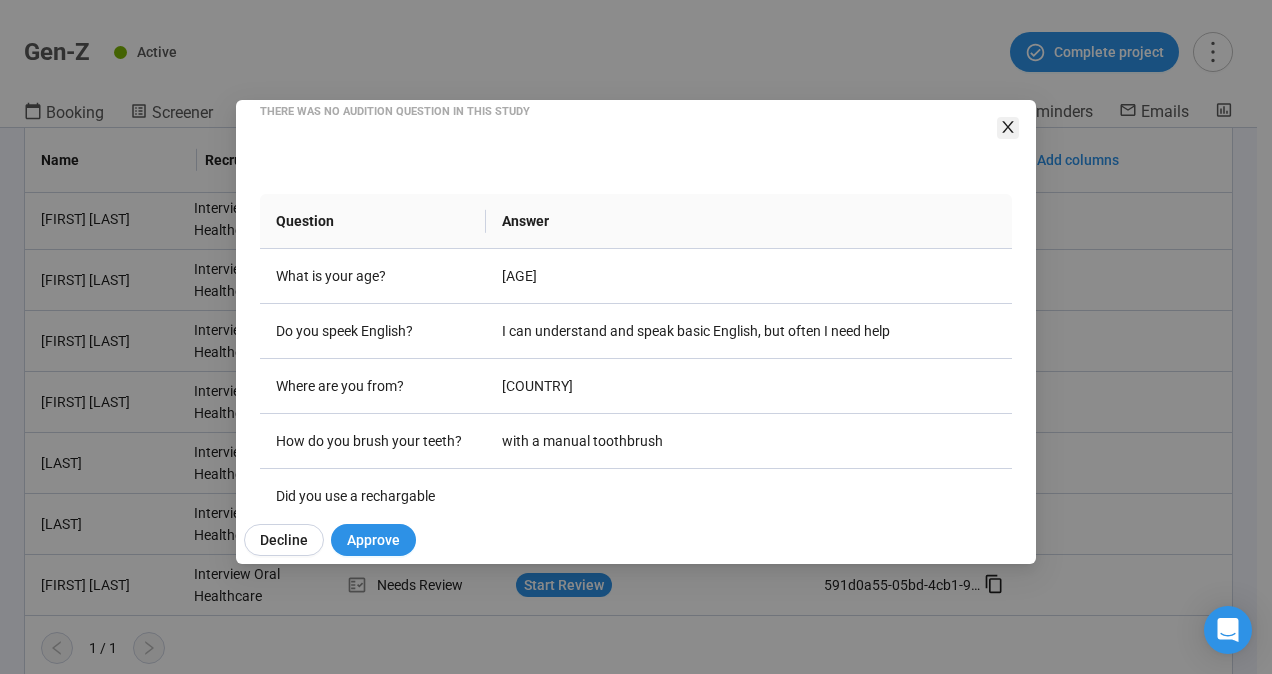 click 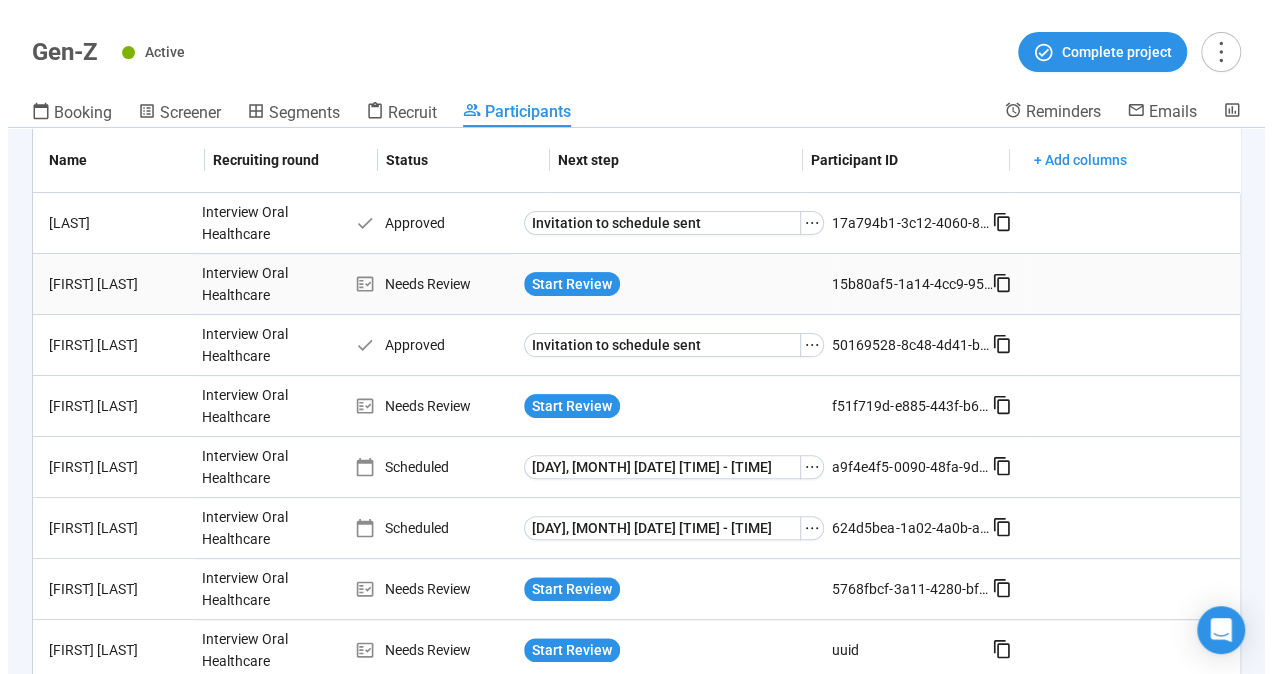 scroll, scrollTop: 150, scrollLeft: 0, axis: vertical 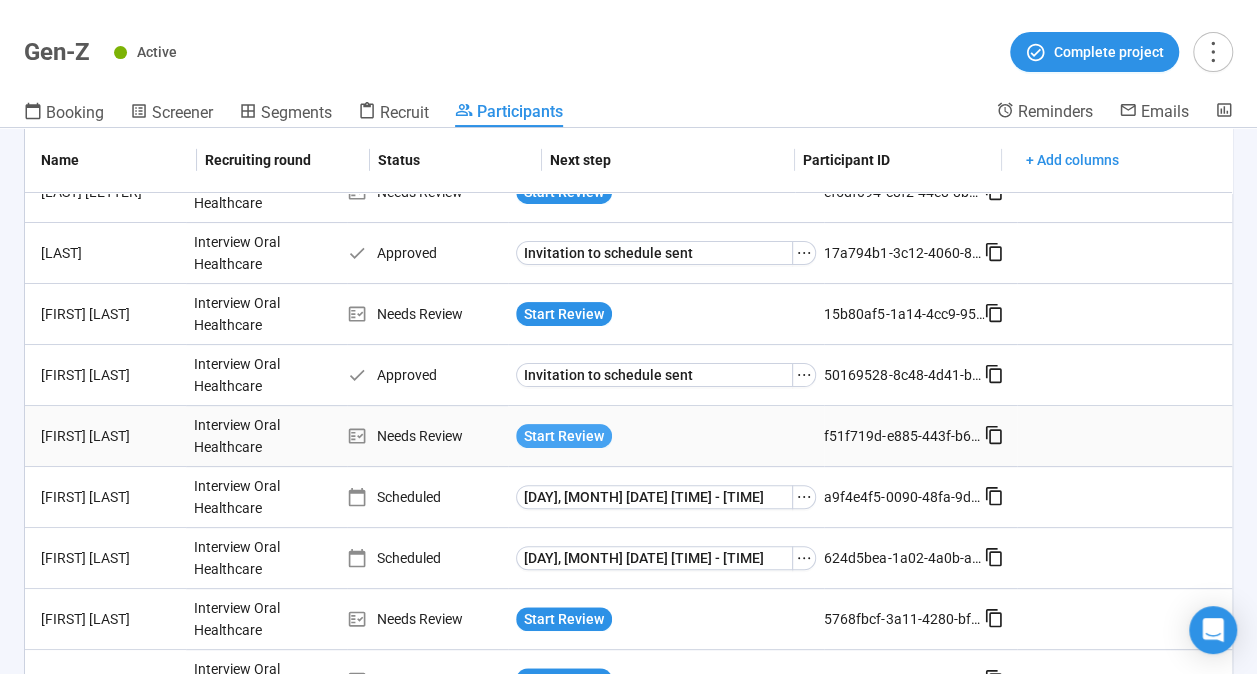 click on "Start Review" at bounding box center [564, 436] 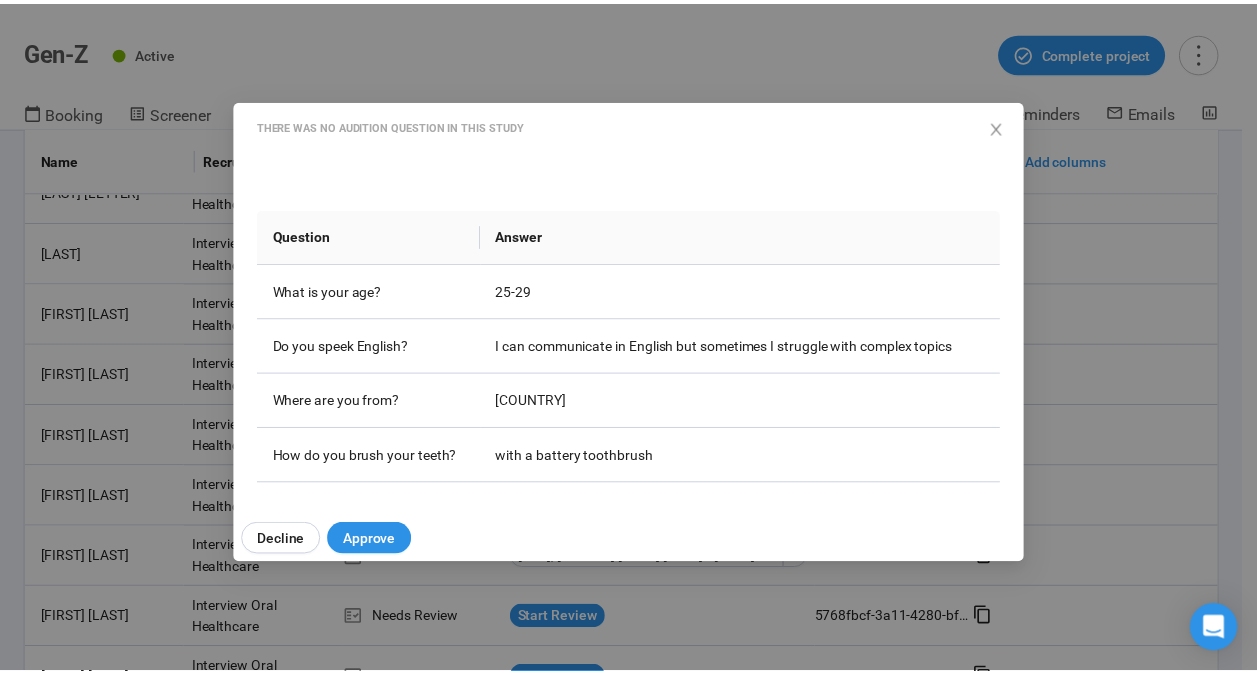 scroll, scrollTop: 200, scrollLeft: 0, axis: vertical 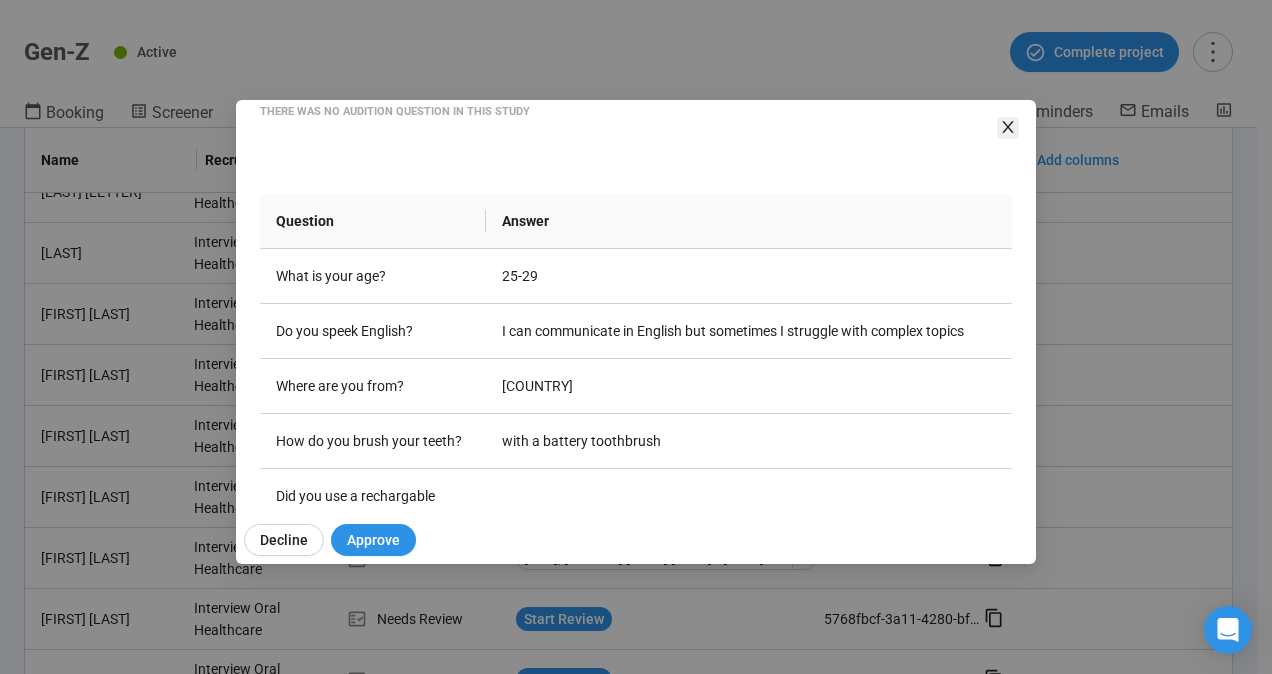 click 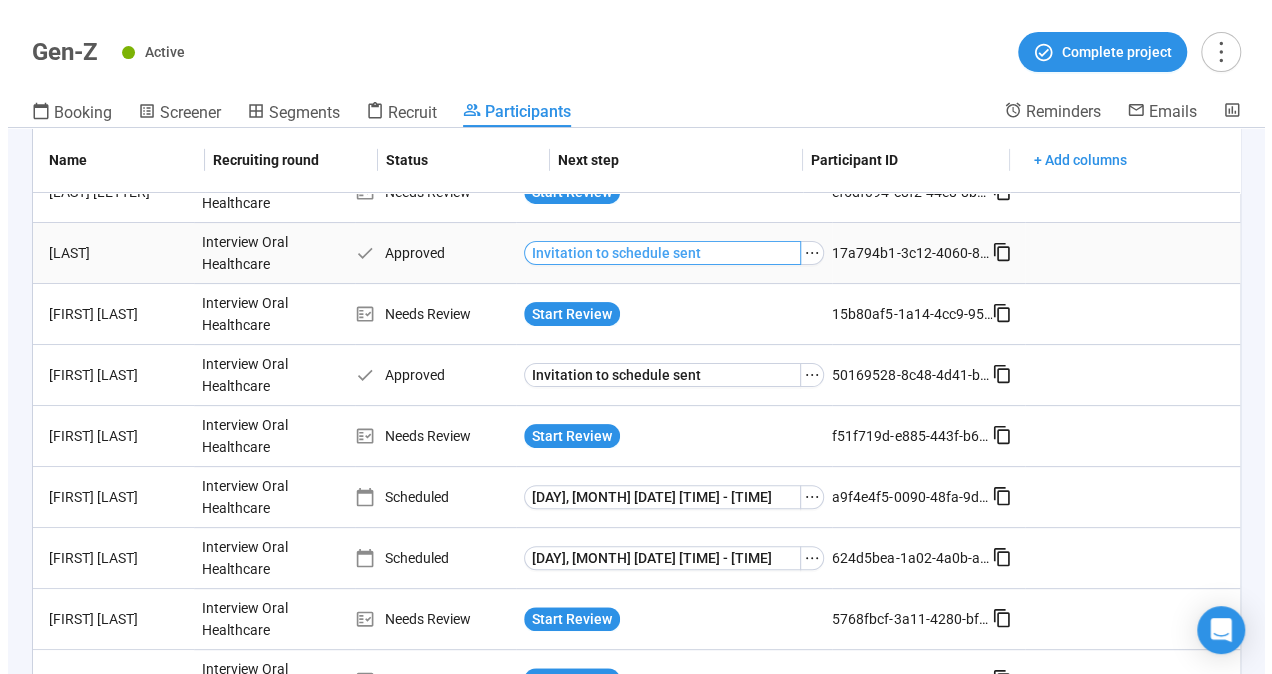 scroll, scrollTop: 50, scrollLeft: 0, axis: vertical 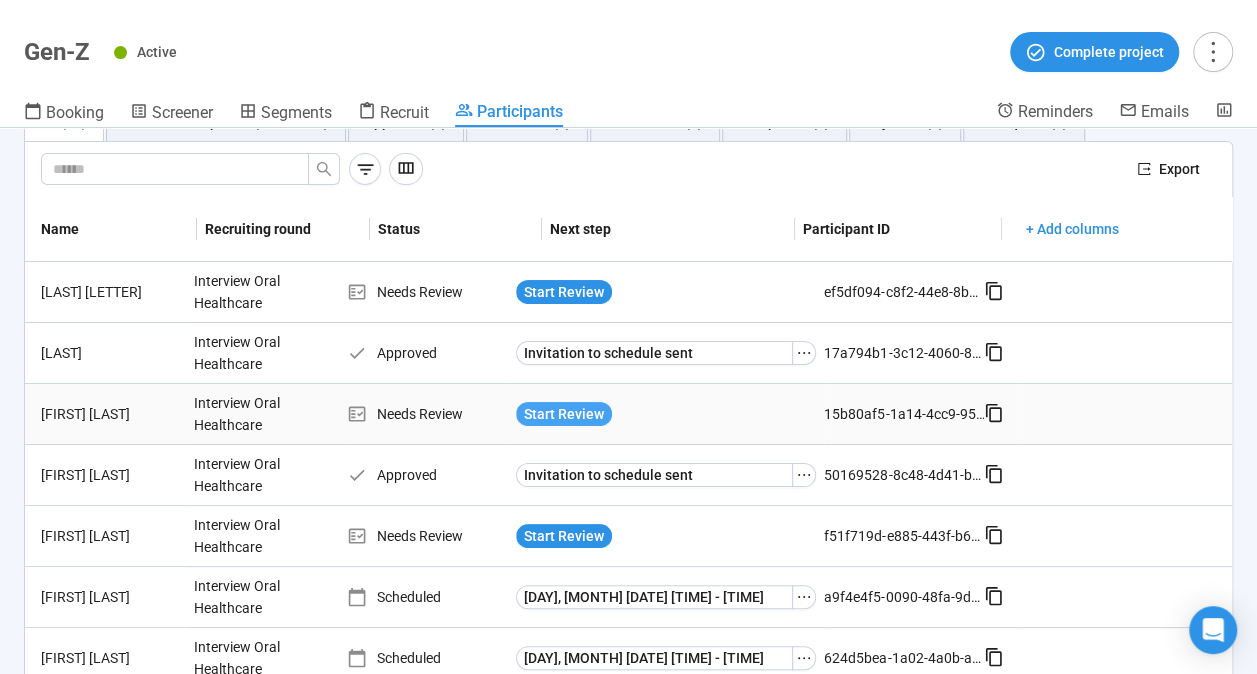 click on "Start Review" at bounding box center (564, 414) 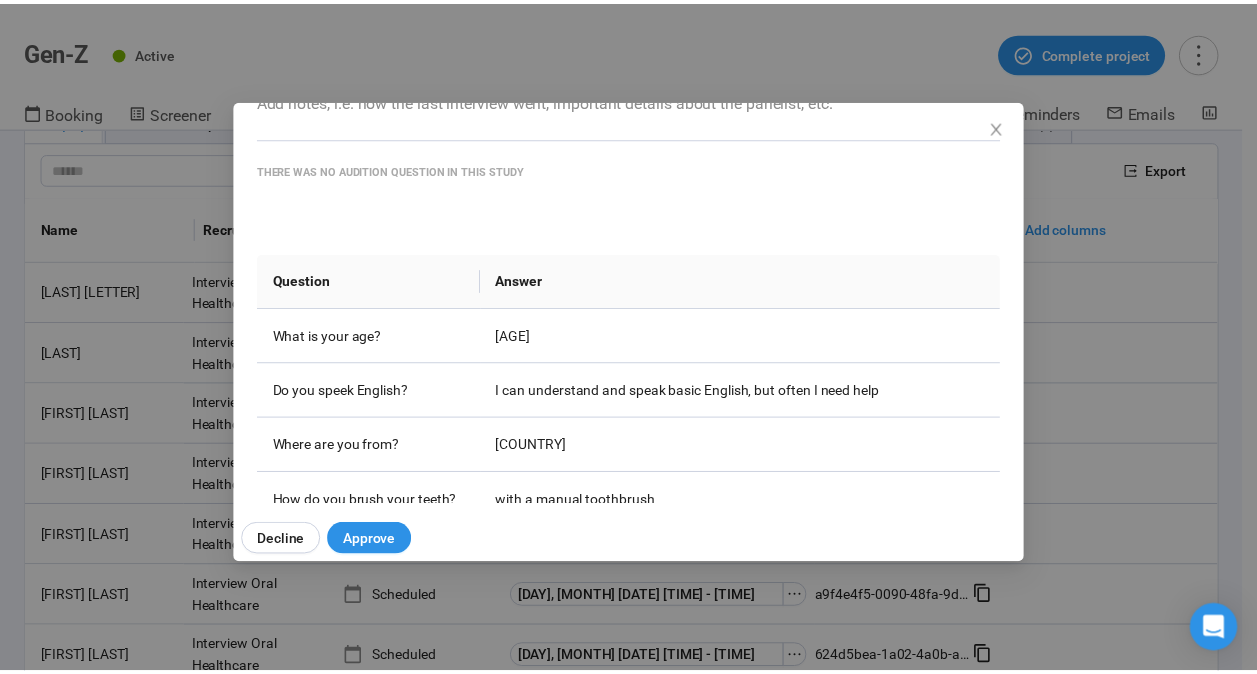 scroll, scrollTop: 200, scrollLeft: 0, axis: vertical 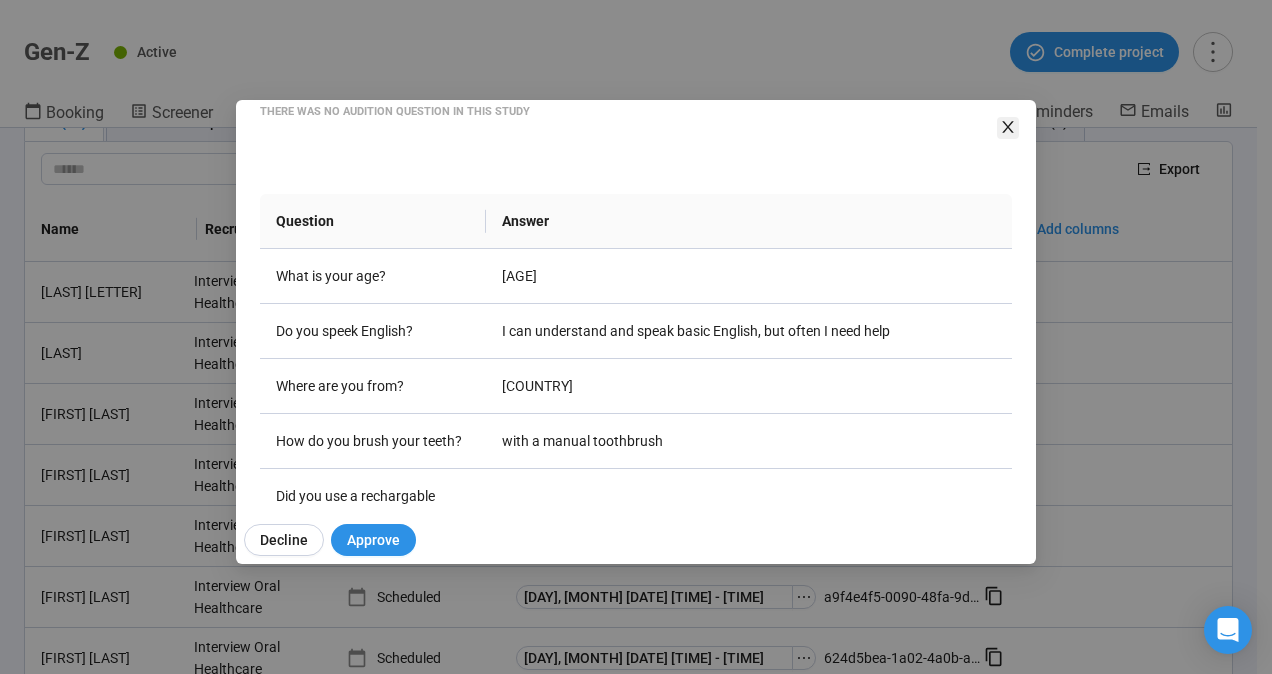 click 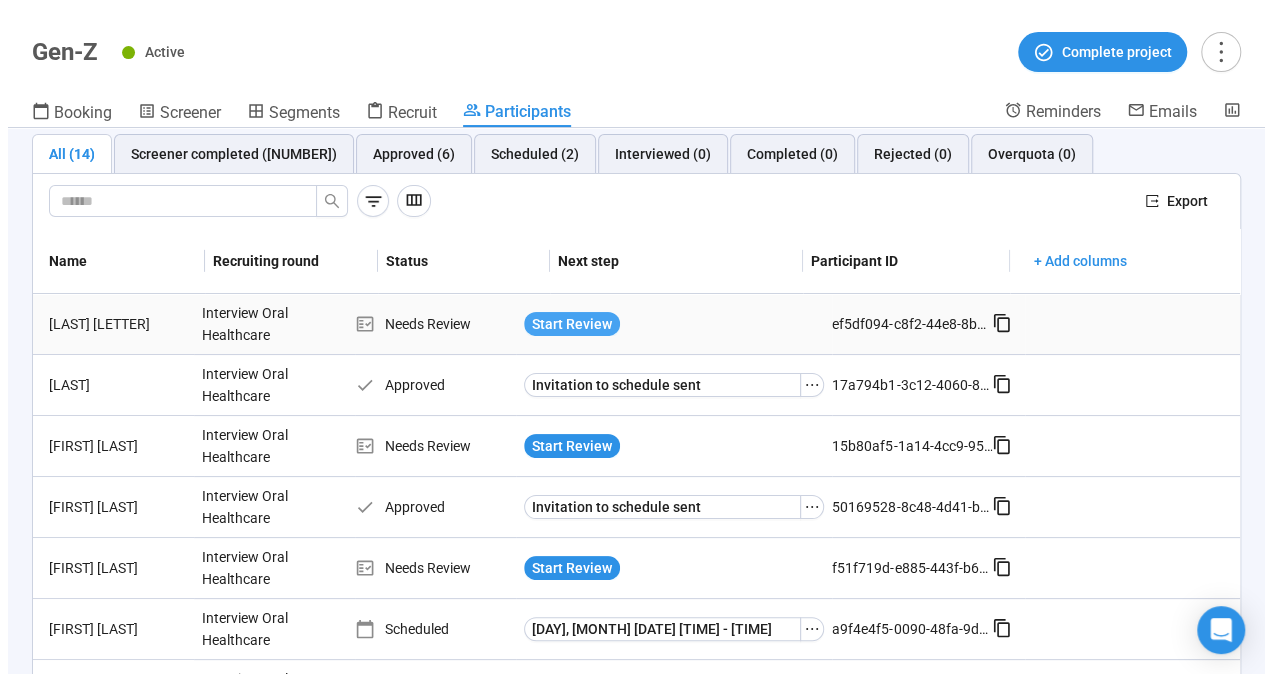 scroll, scrollTop: 0, scrollLeft: 0, axis: both 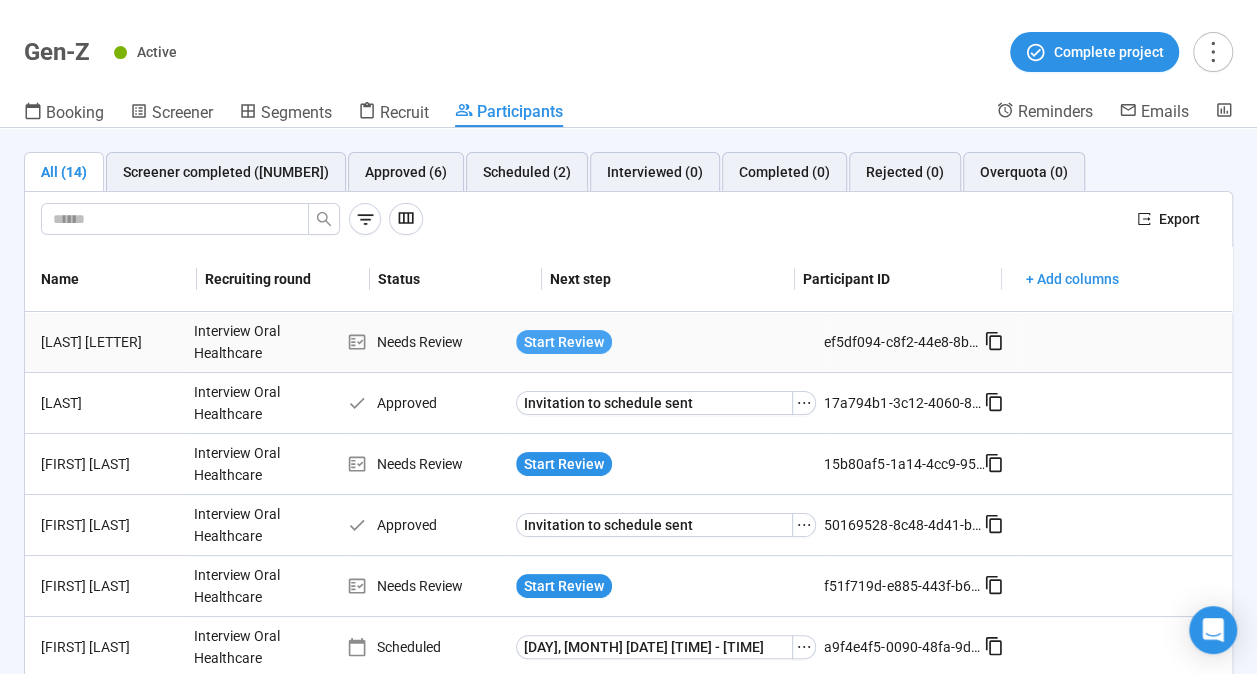 click on "Start Review" at bounding box center [564, 342] 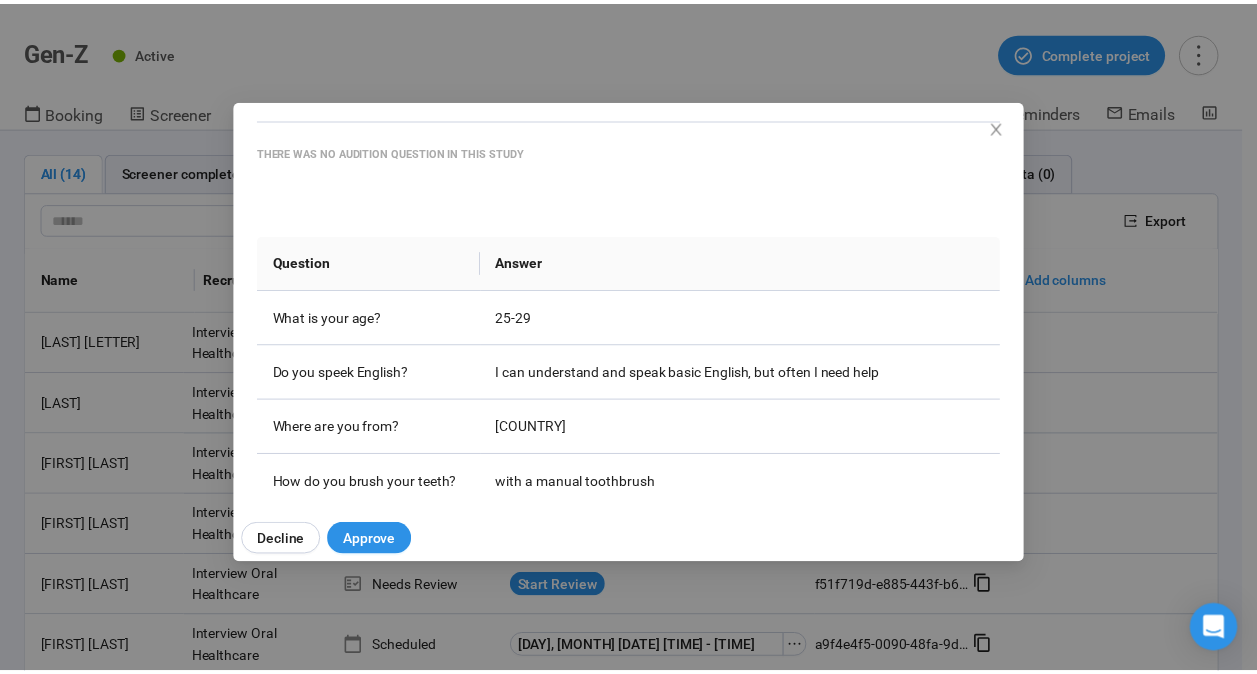 scroll, scrollTop: 200, scrollLeft: 0, axis: vertical 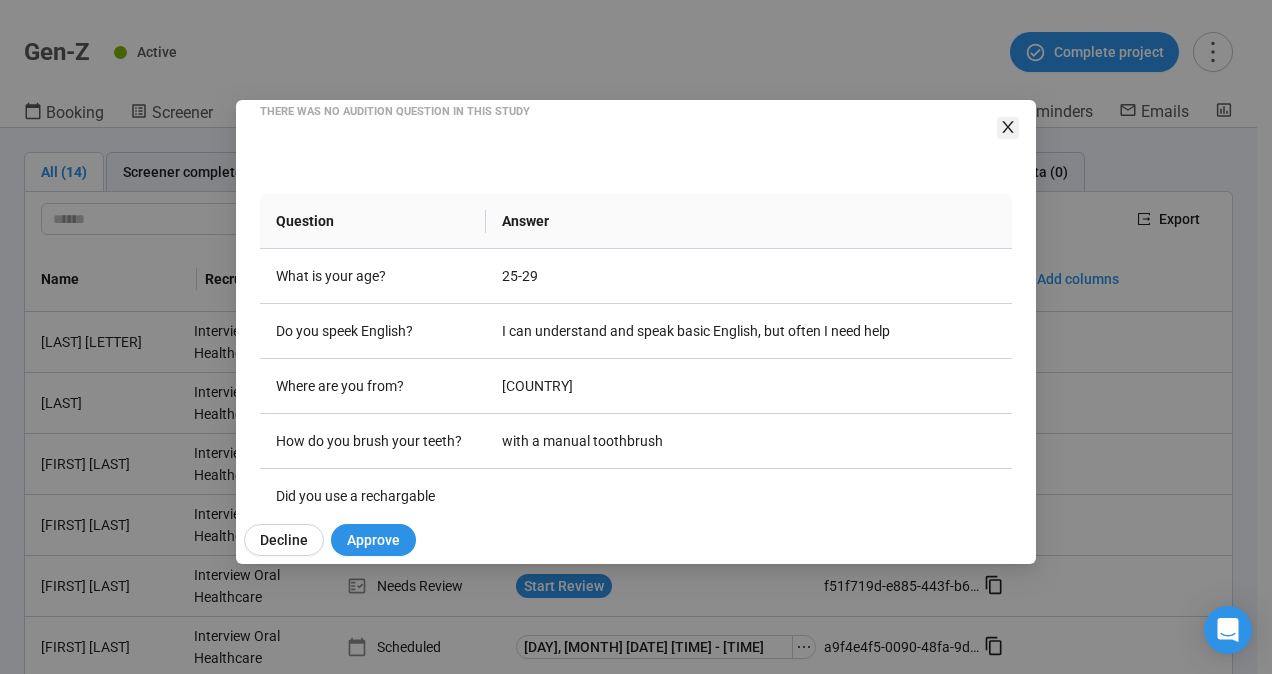 click 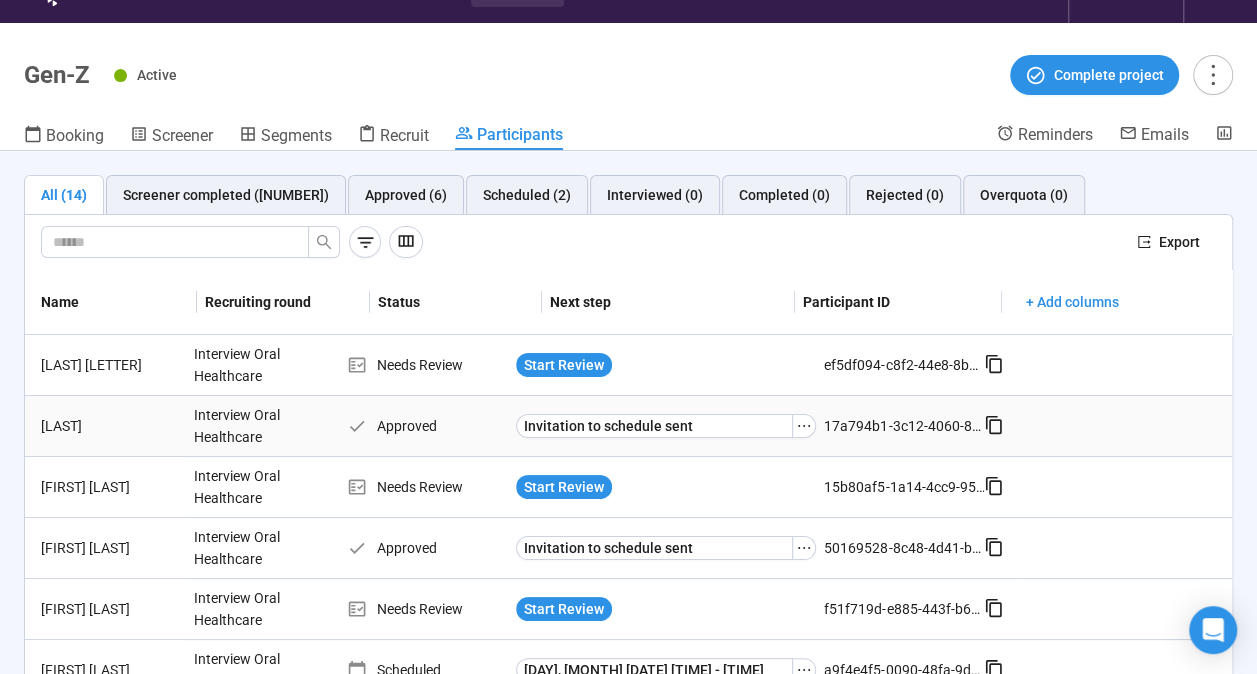 scroll, scrollTop: 70, scrollLeft: 0, axis: vertical 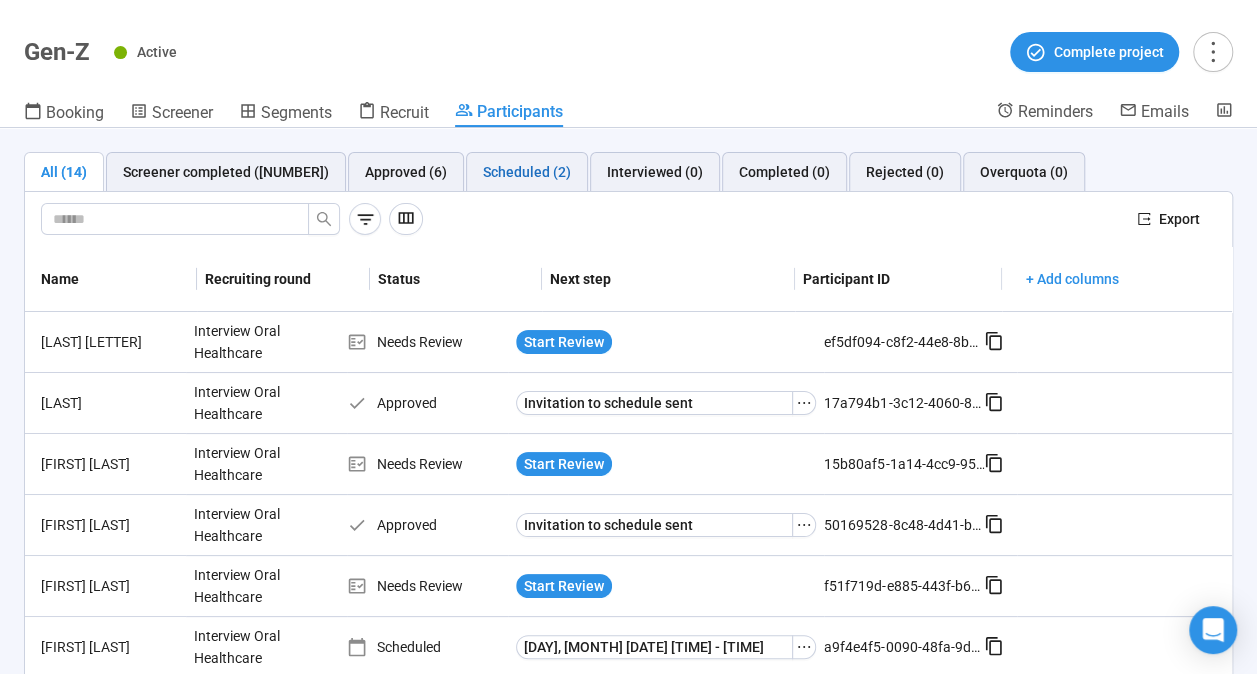 click on "Scheduled (2)" at bounding box center [527, 172] 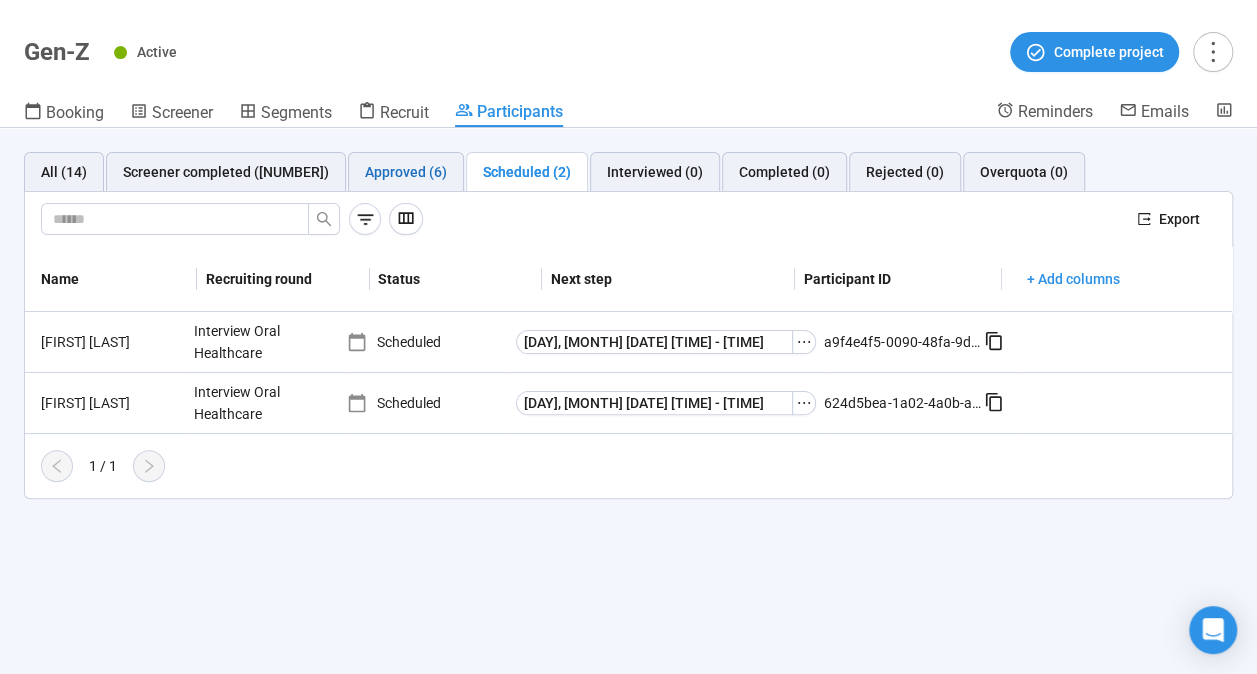 click on "Approved (6)" at bounding box center (406, 172) 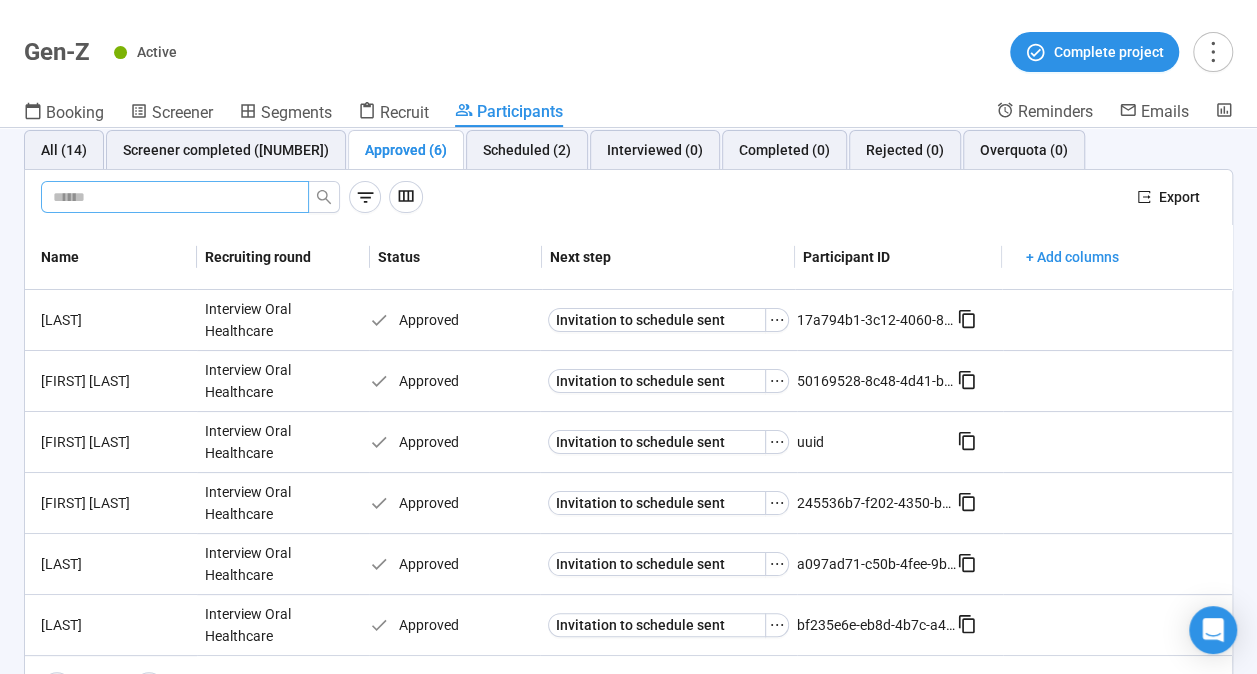 scroll, scrollTop: 0, scrollLeft: 0, axis: both 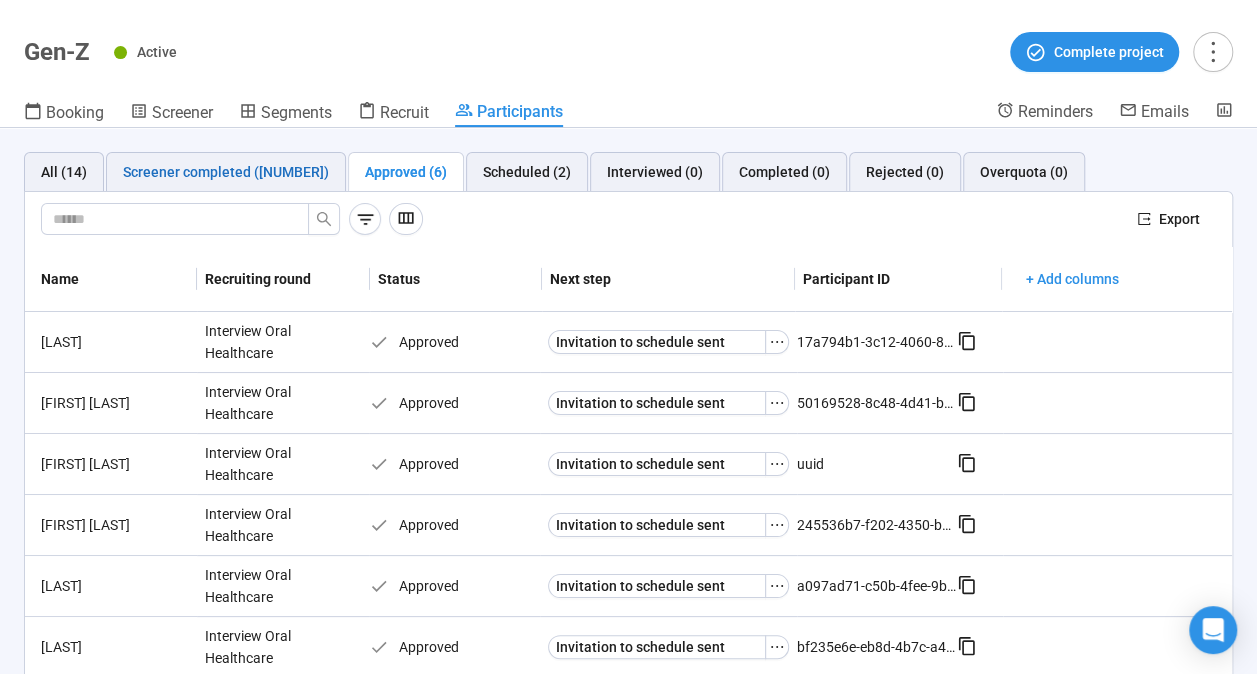 click on "Screener completed ([NUMBER])" at bounding box center (226, 172) 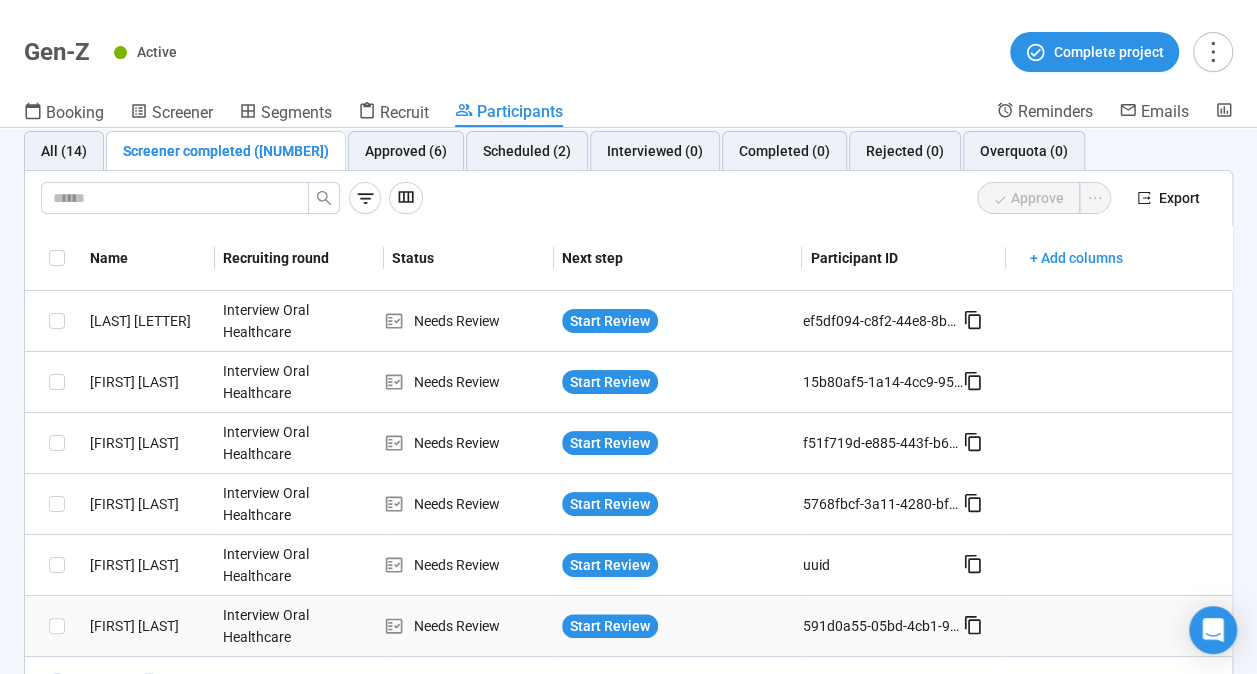 scroll, scrollTop: 0, scrollLeft: 0, axis: both 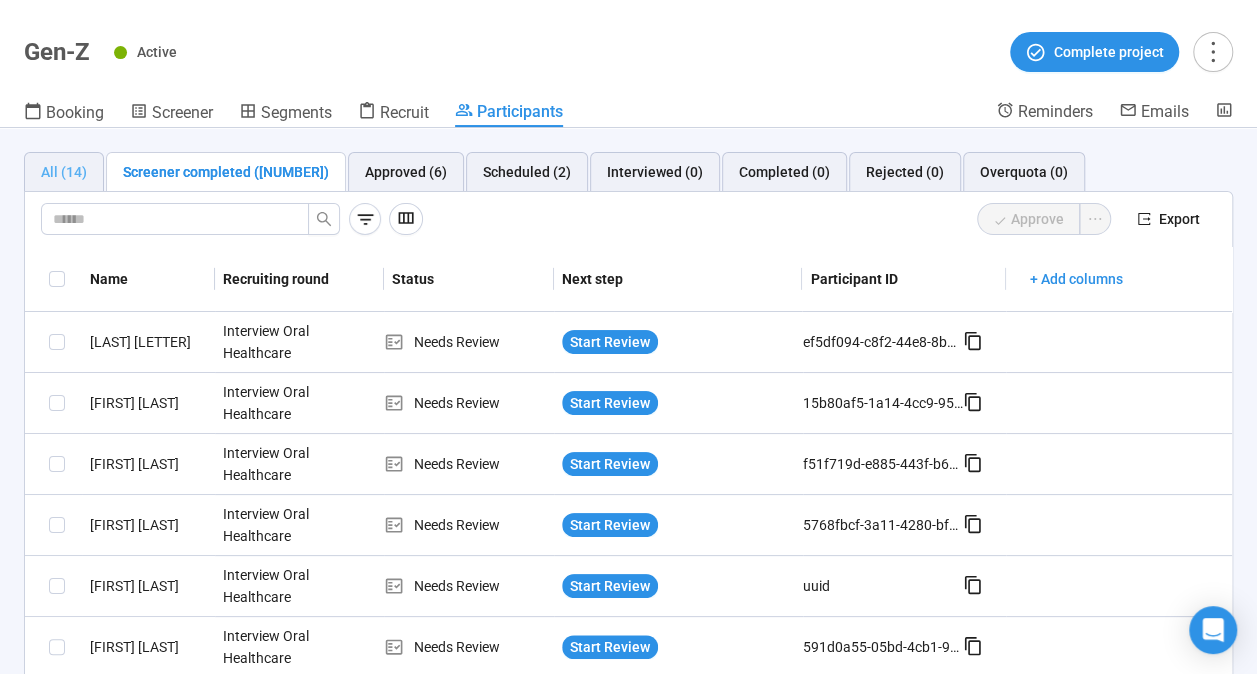 click on "All (14)" at bounding box center [64, 172] 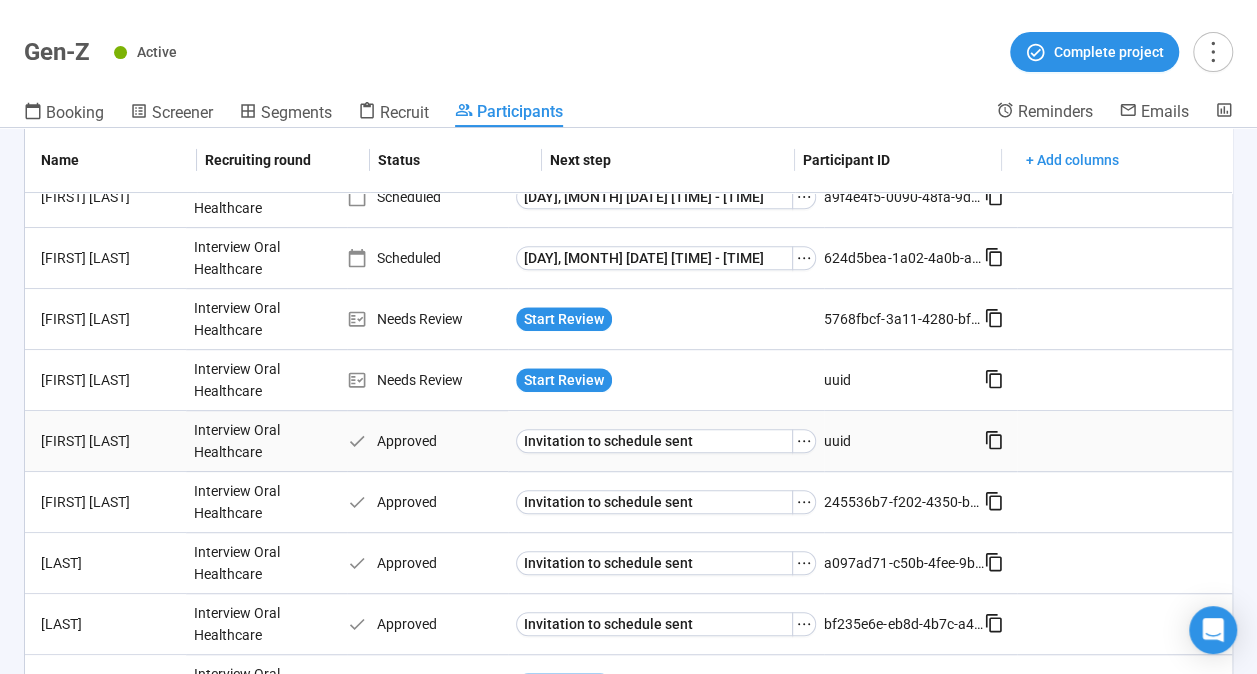scroll, scrollTop: 0, scrollLeft: 0, axis: both 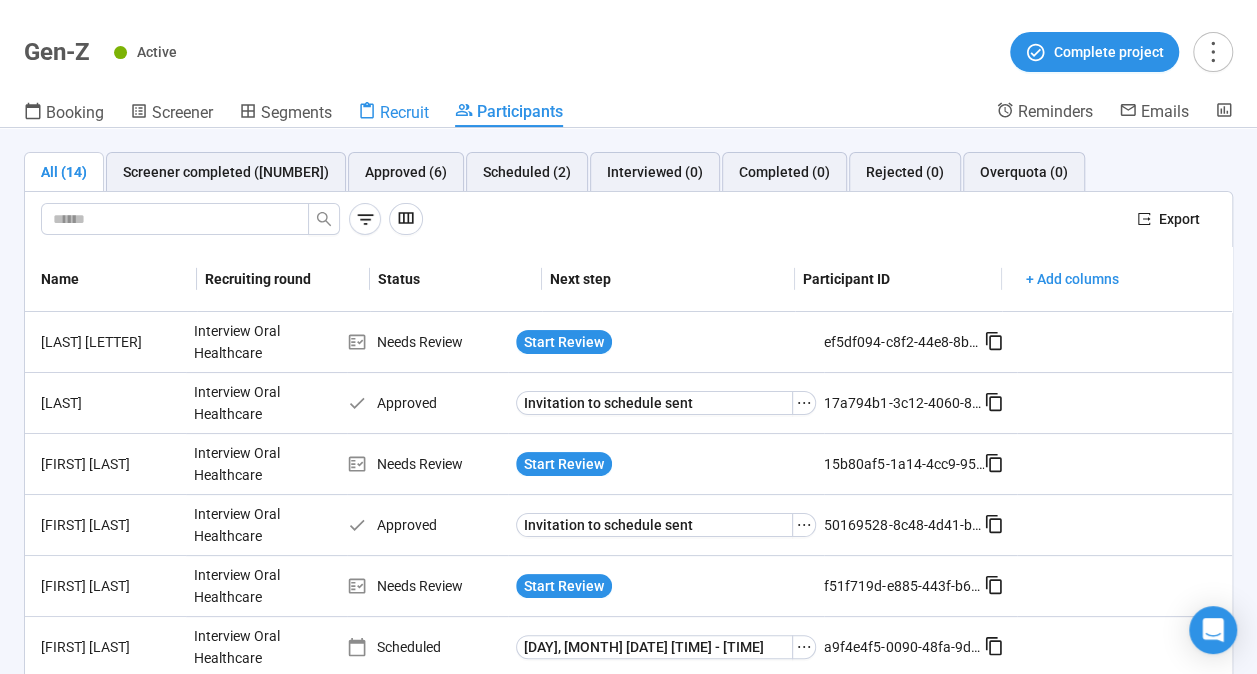 click on "Recruit" at bounding box center (404, 112) 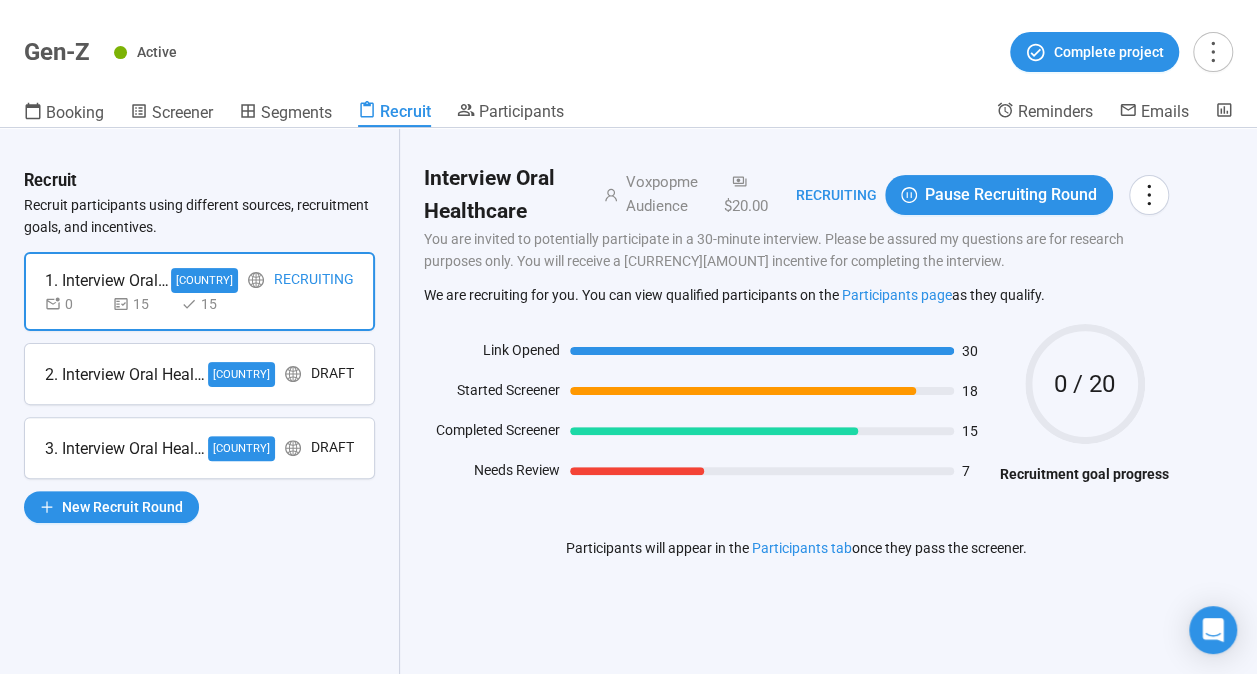click on "2. Interview Oral Healthcare DE Draft" at bounding box center (199, 374) 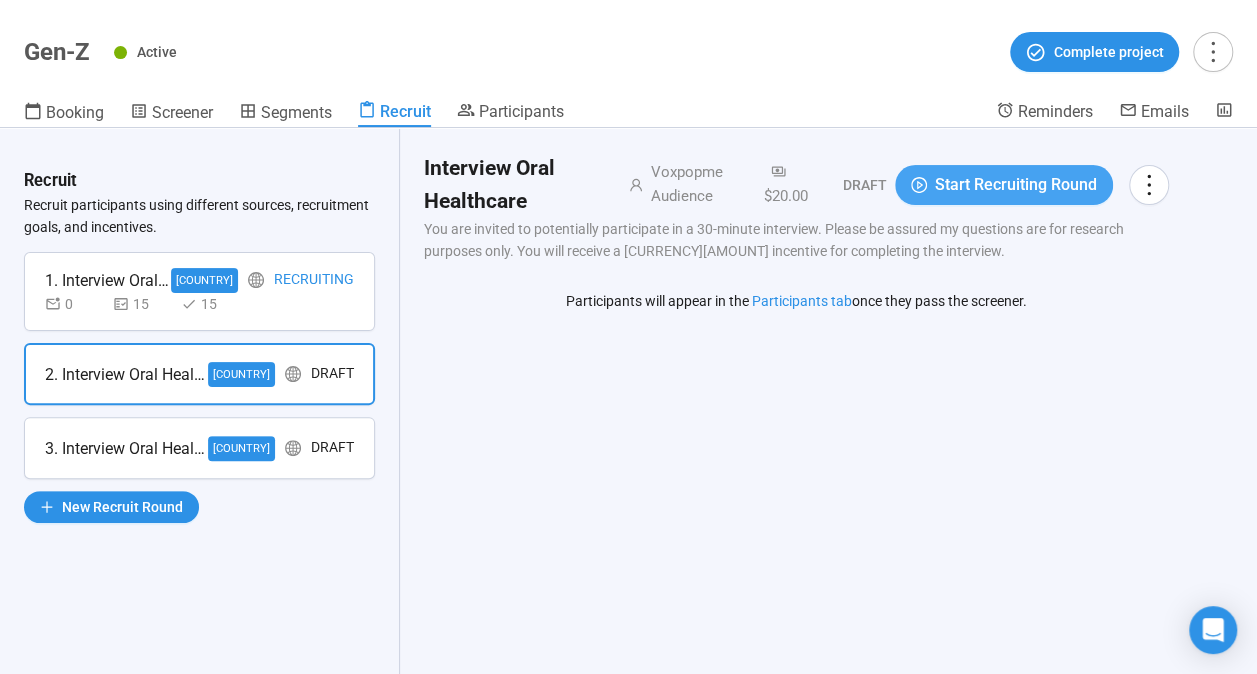 click 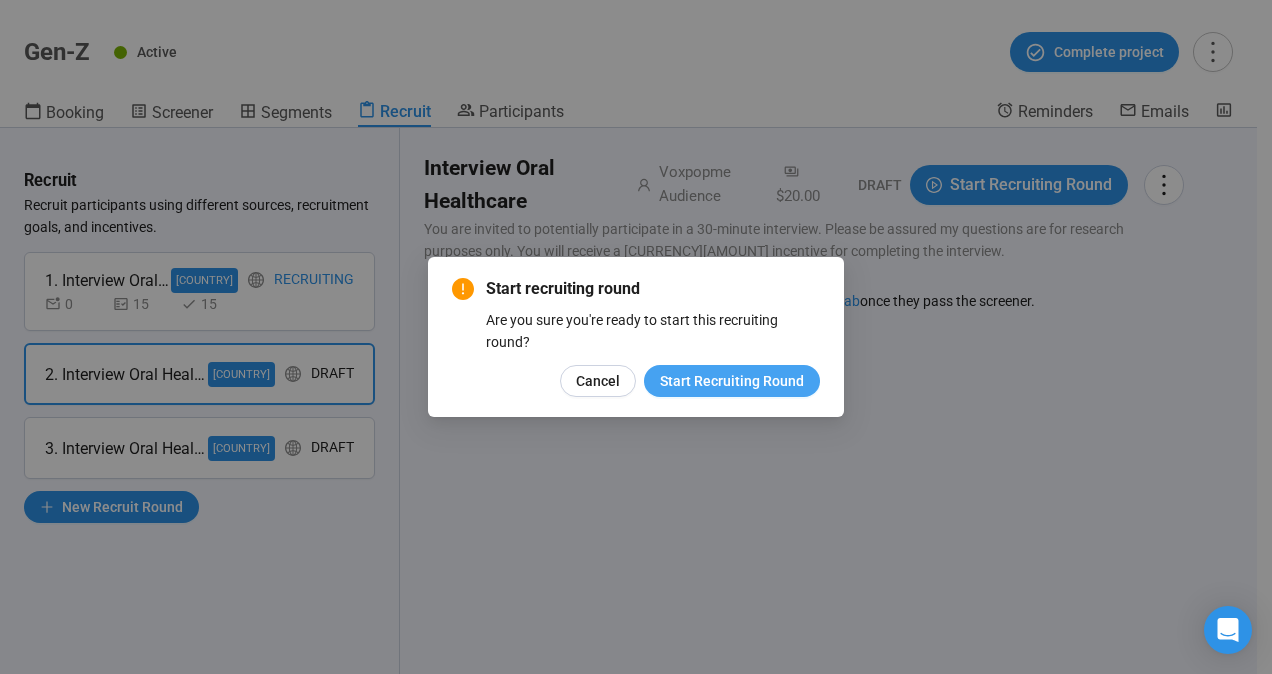 click on "Start Recruiting Round" at bounding box center (732, 381) 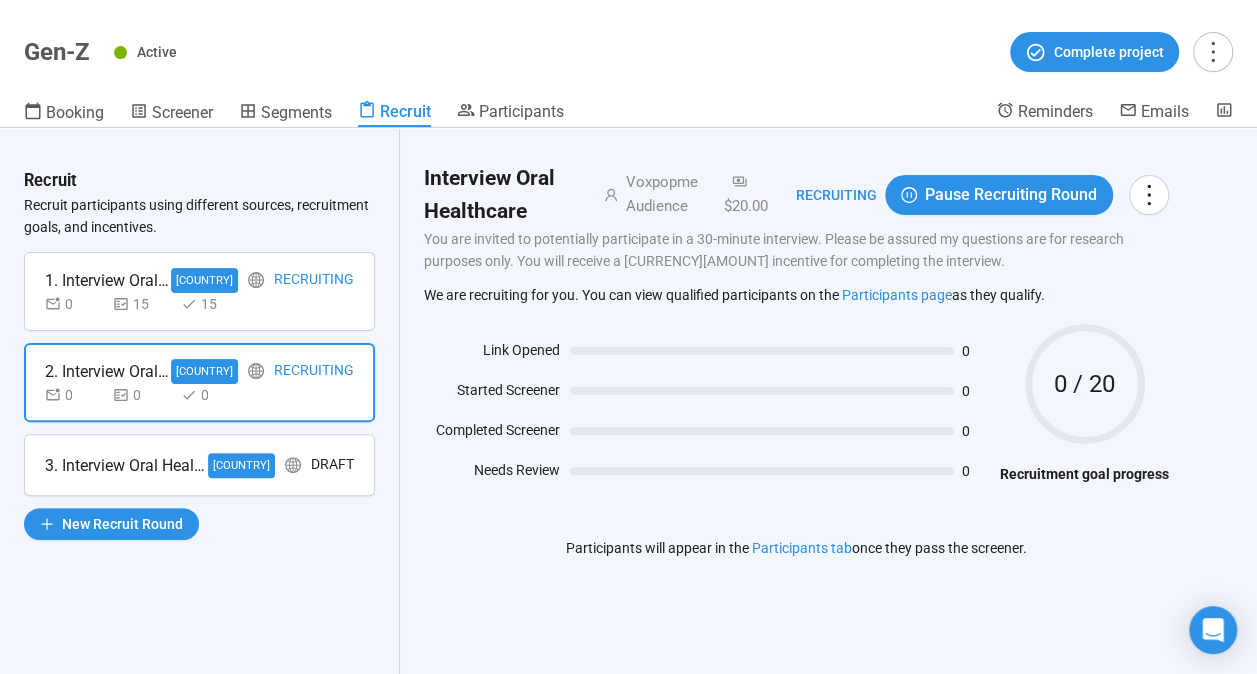 click on "3. Interview Oral Healthcare" at bounding box center [126, 465] 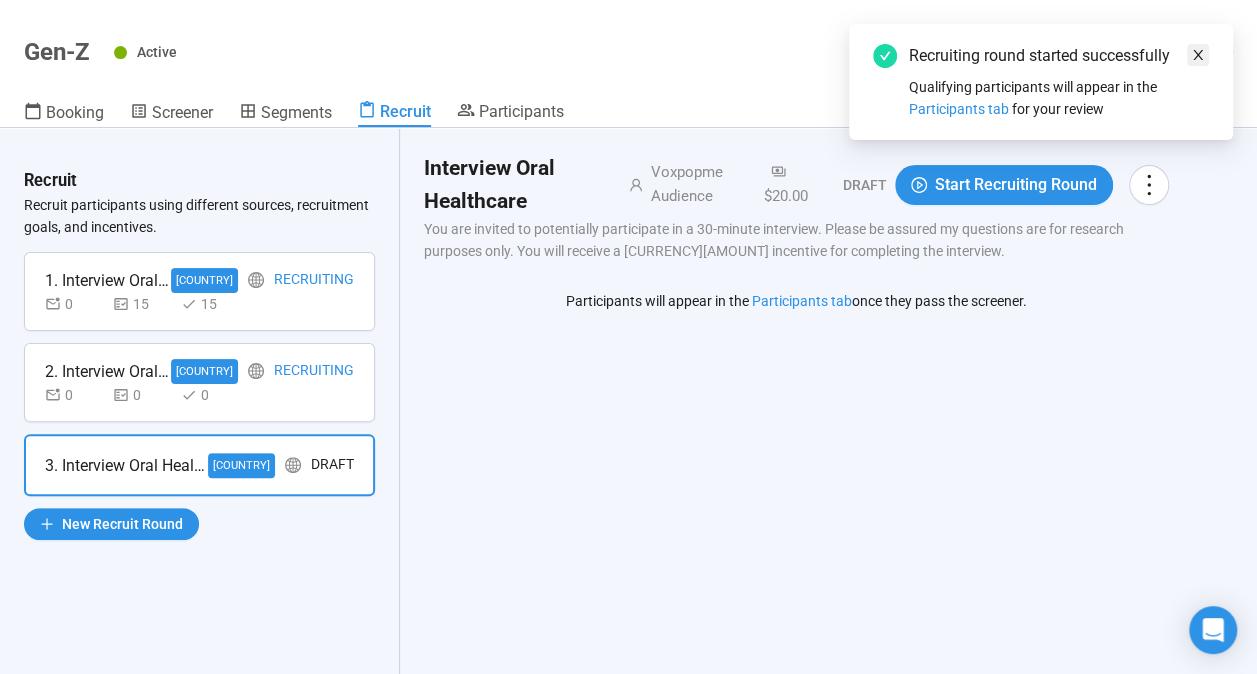 click 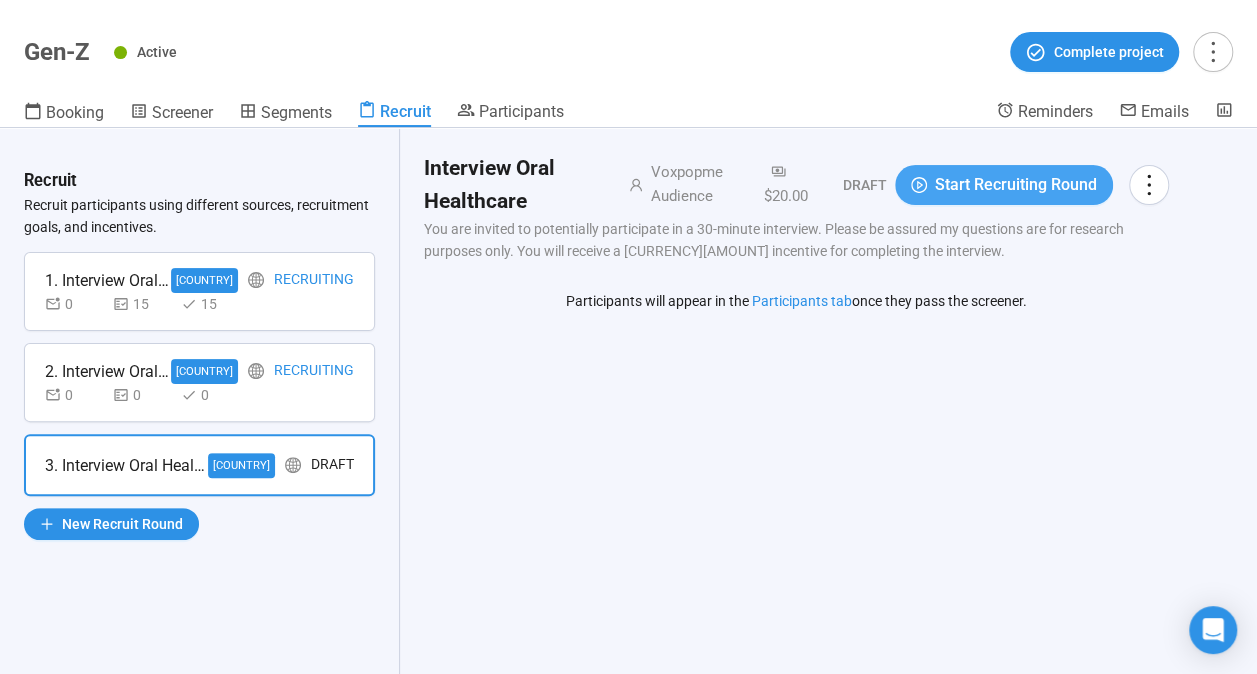 click on "Start Recruiting Round" at bounding box center (1004, 185) 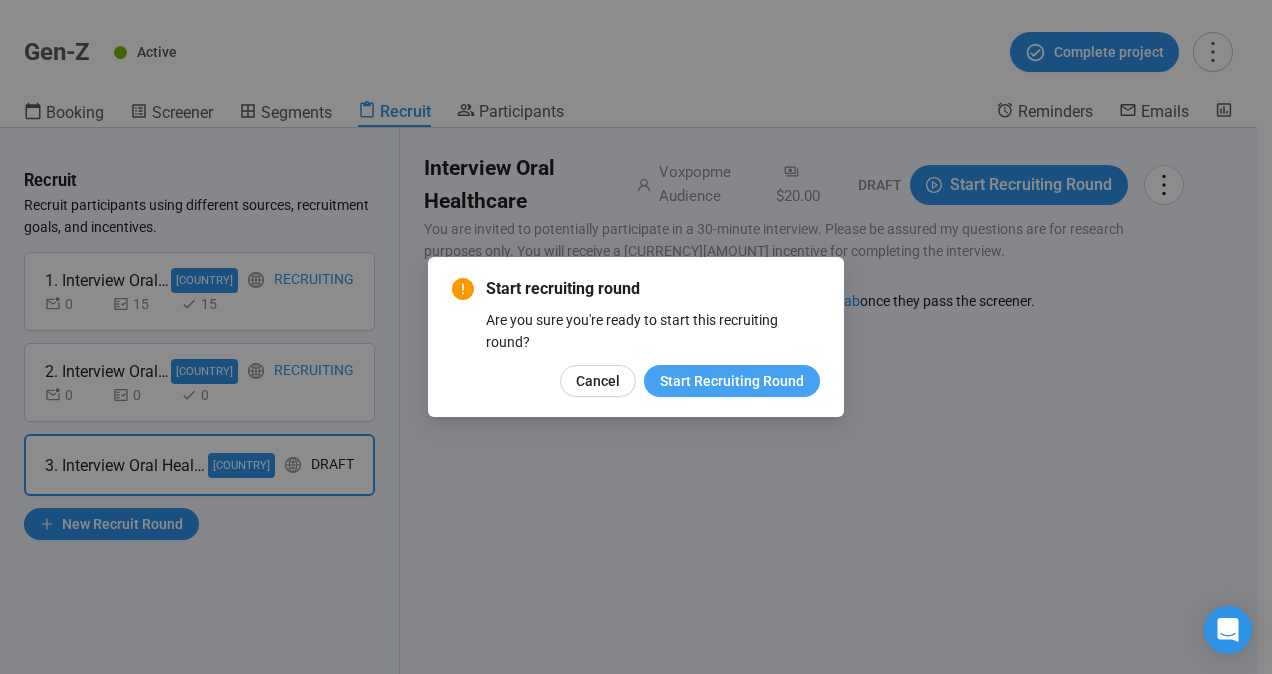 click on "Start Recruiting Round" at bounding box center [732, 381] 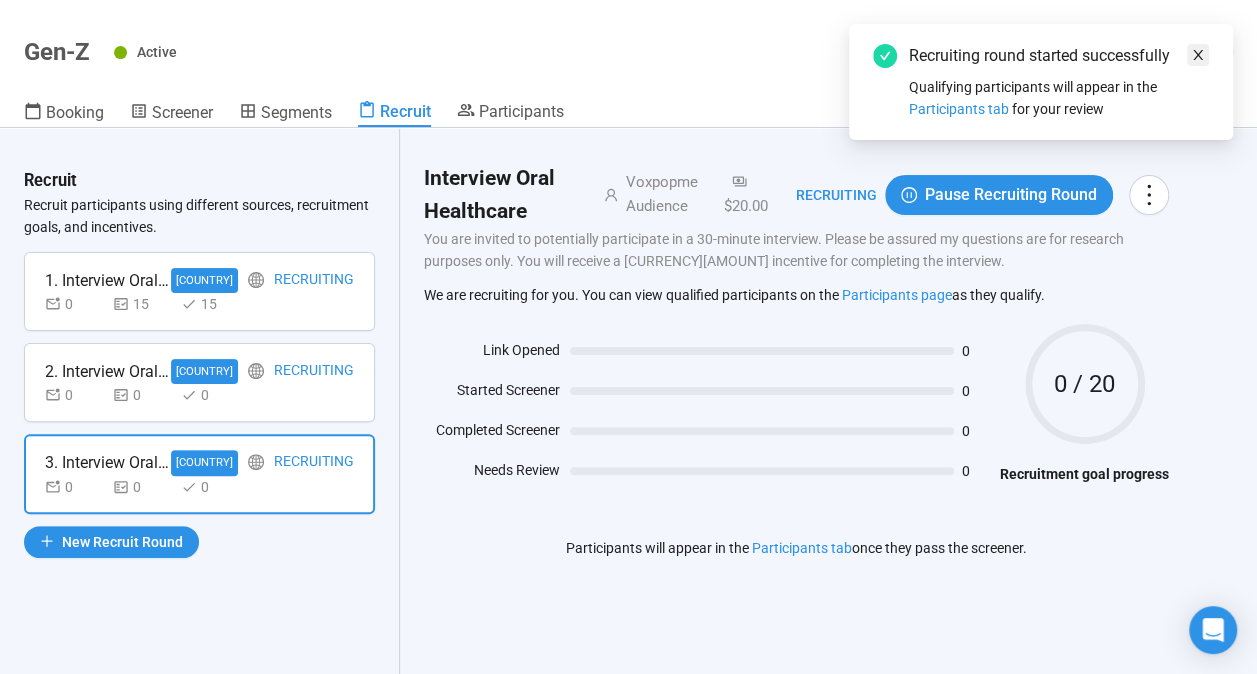 click 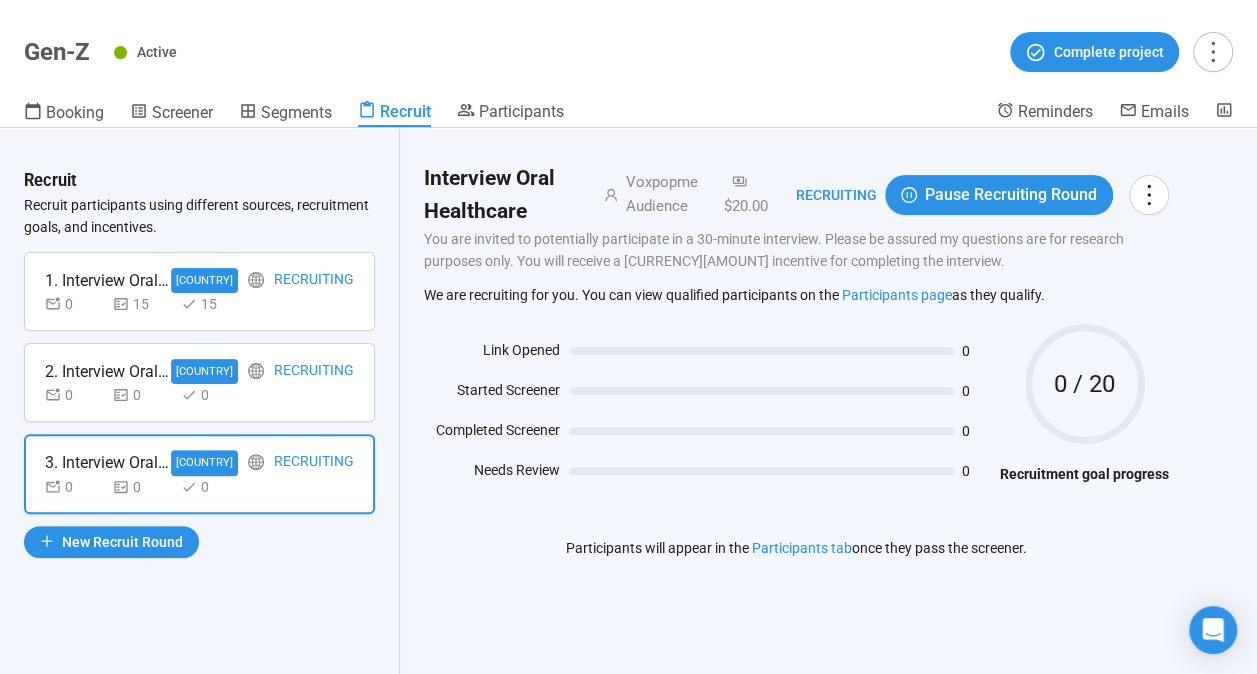 click on "2. Interview Oral Healthcare" at bounding box center (108, 371) 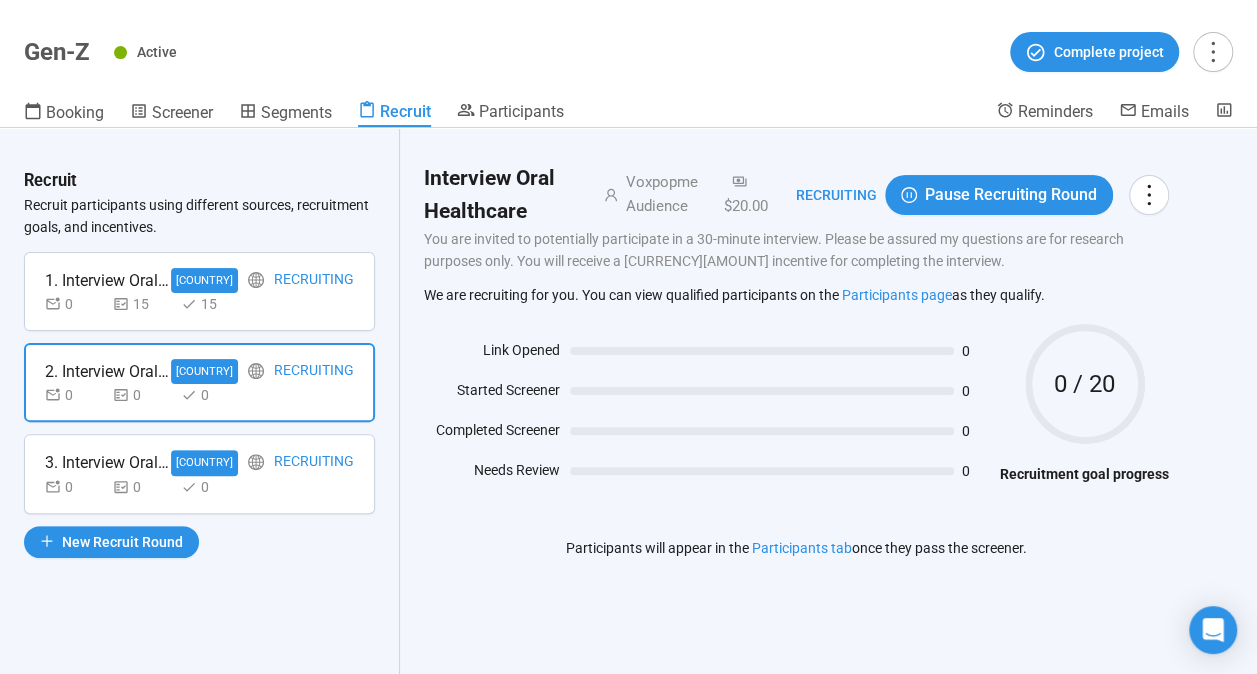 click on "15" at bounding box center (143, 304) 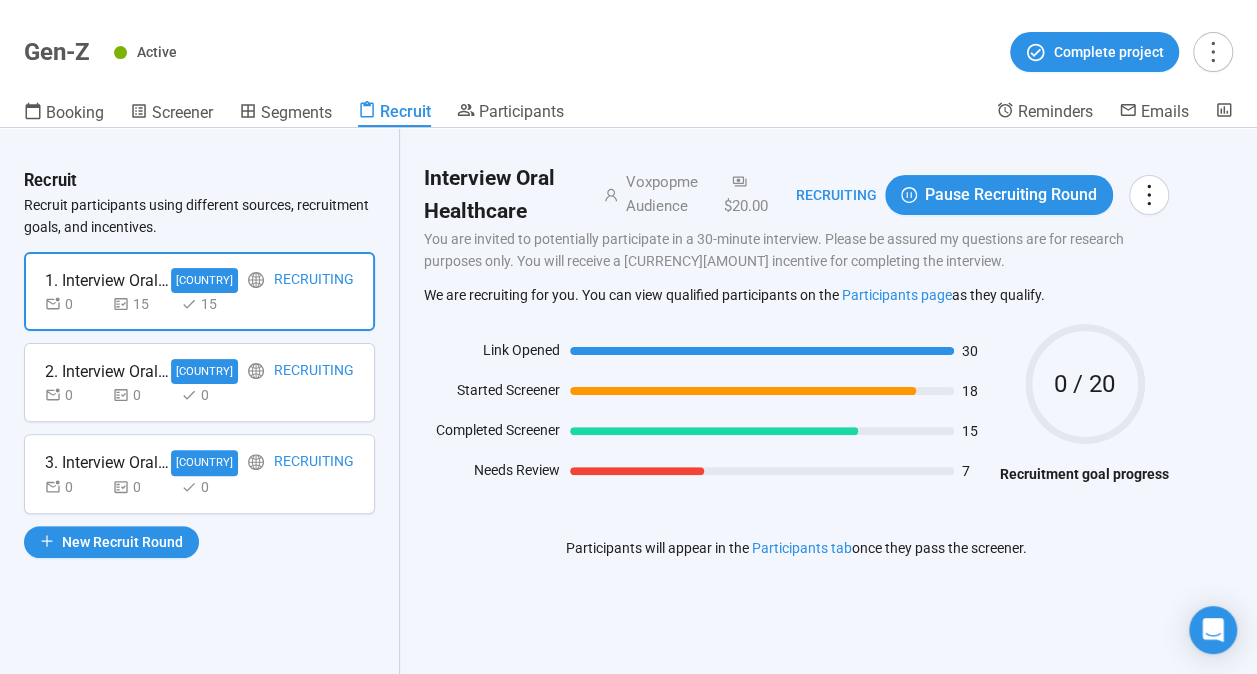 click on "3. Interview Oral Healthcare GB Recruiting 0 0 0" at bounding box center [199, 473] 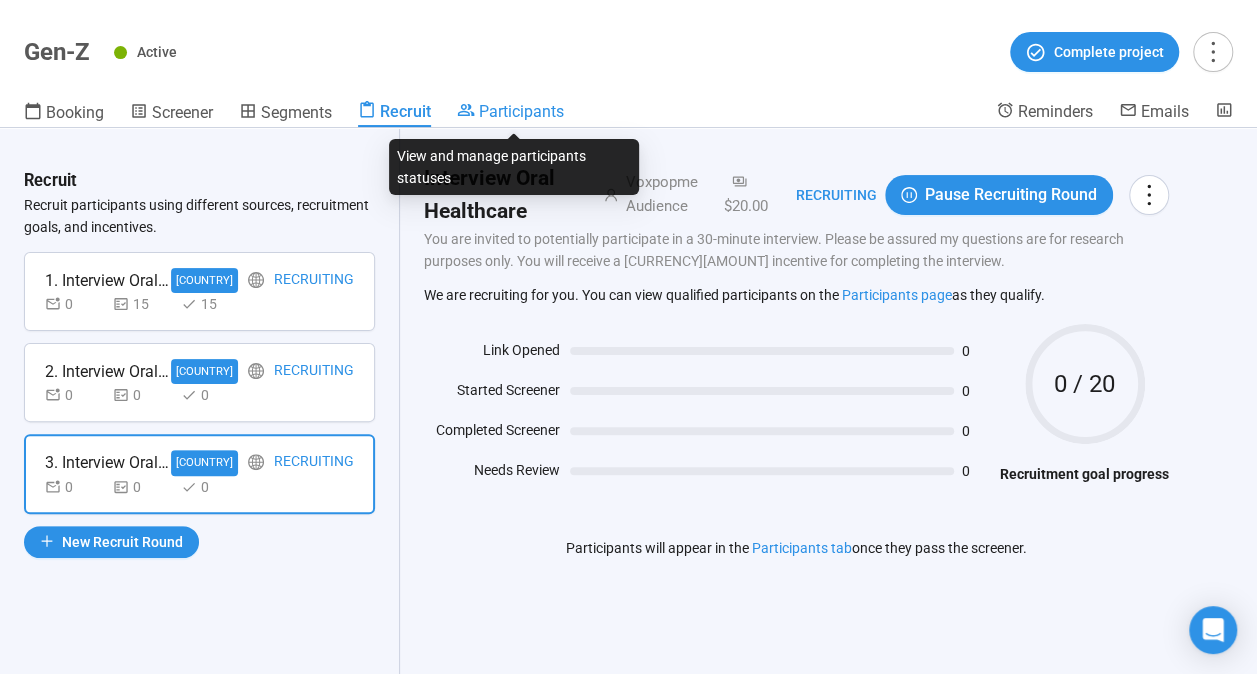 click on "Participants" at bounding box center (521, 111) 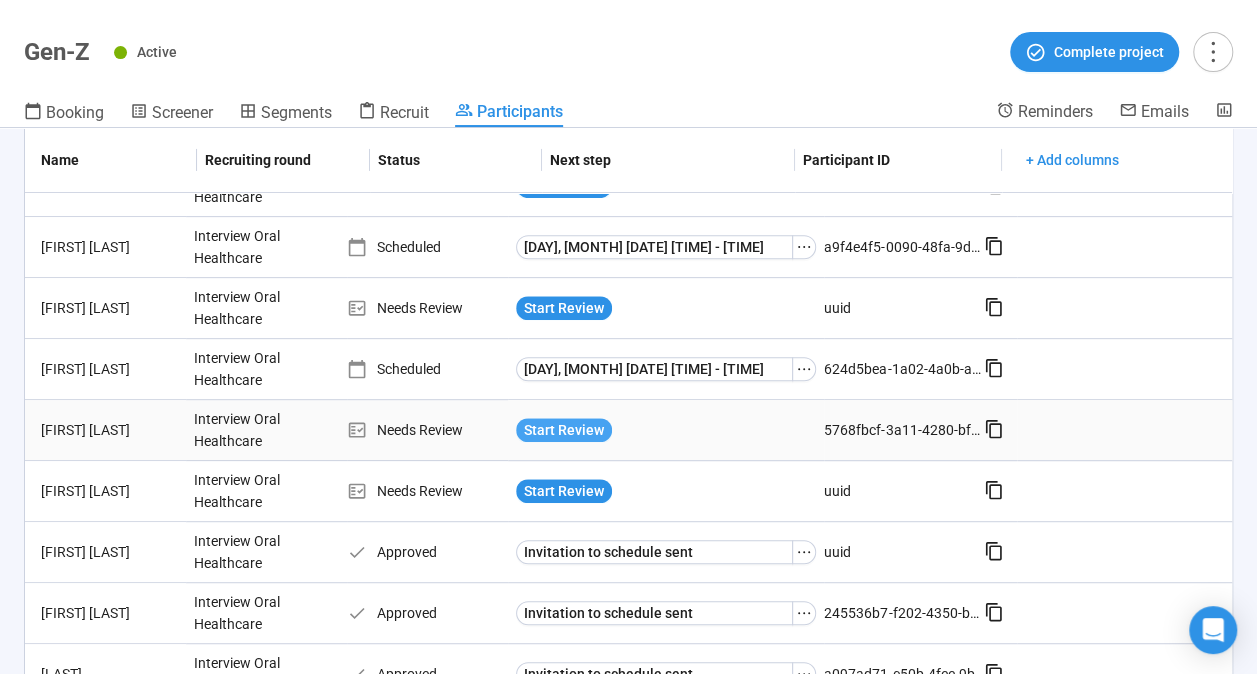 scroll, scrollTop: 300, scrollLeft: 0, axis: vertical 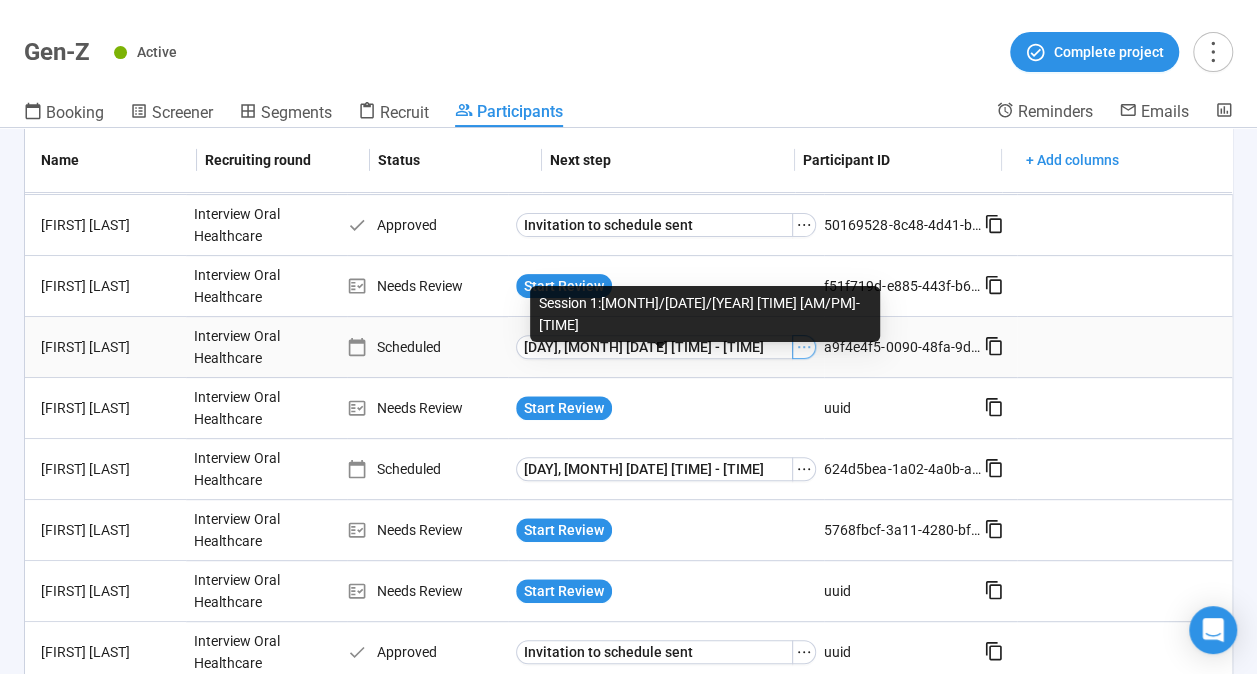 click 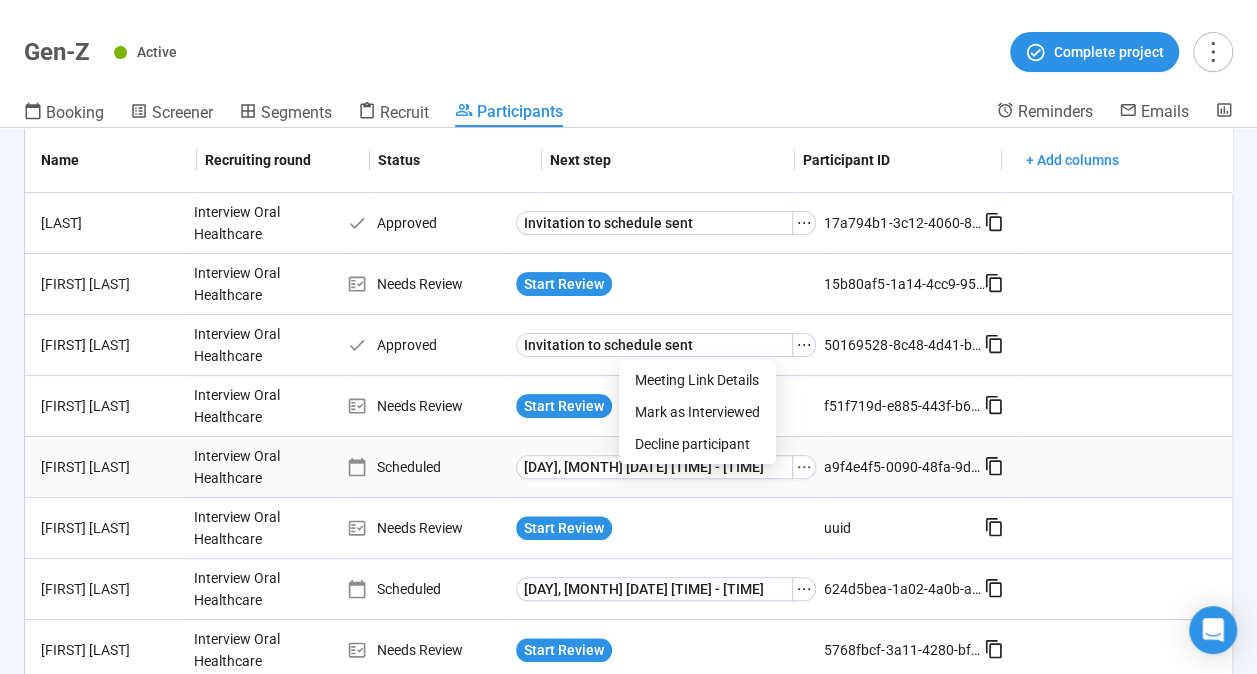 scroll, scrollTop: 0, scrollLeft: 0, axis: both 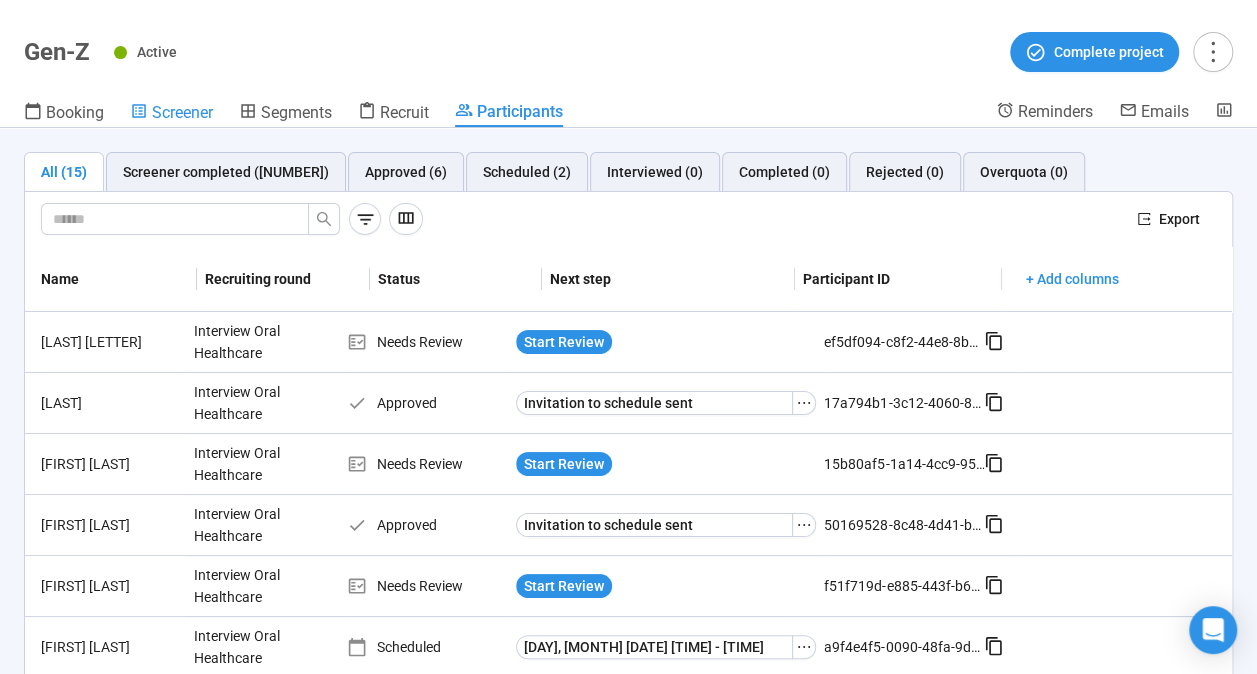 click on "Screener" at bounding box center (171, 114) 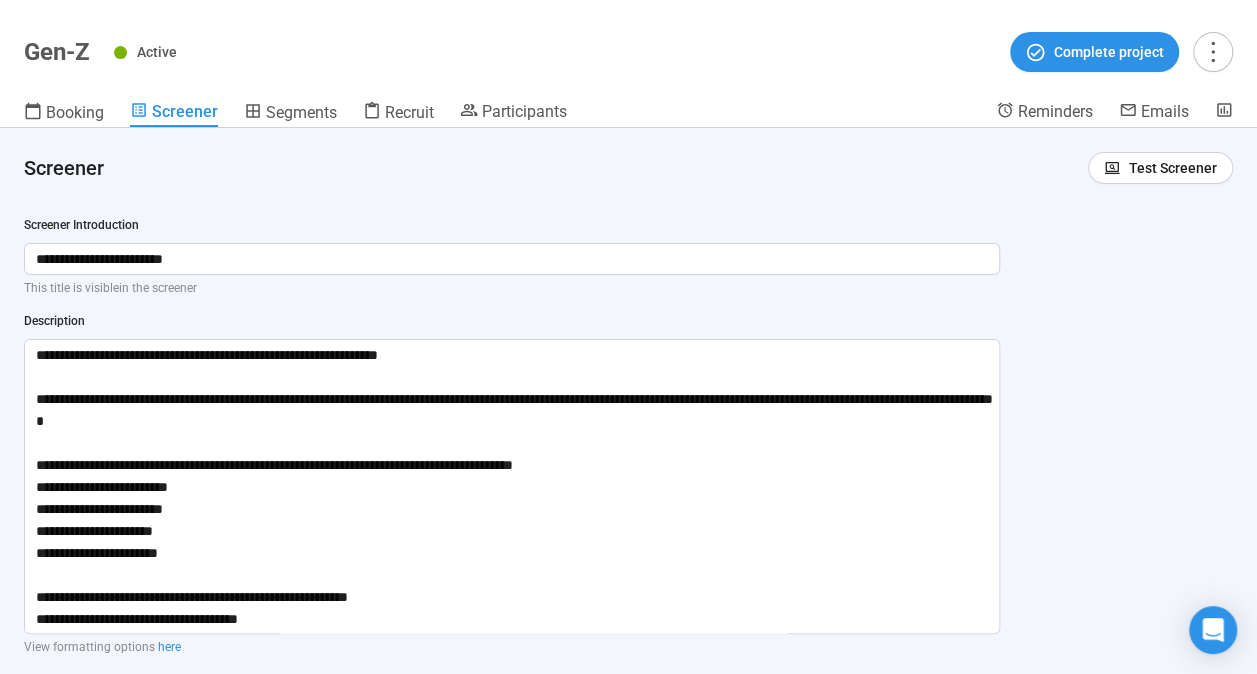 type 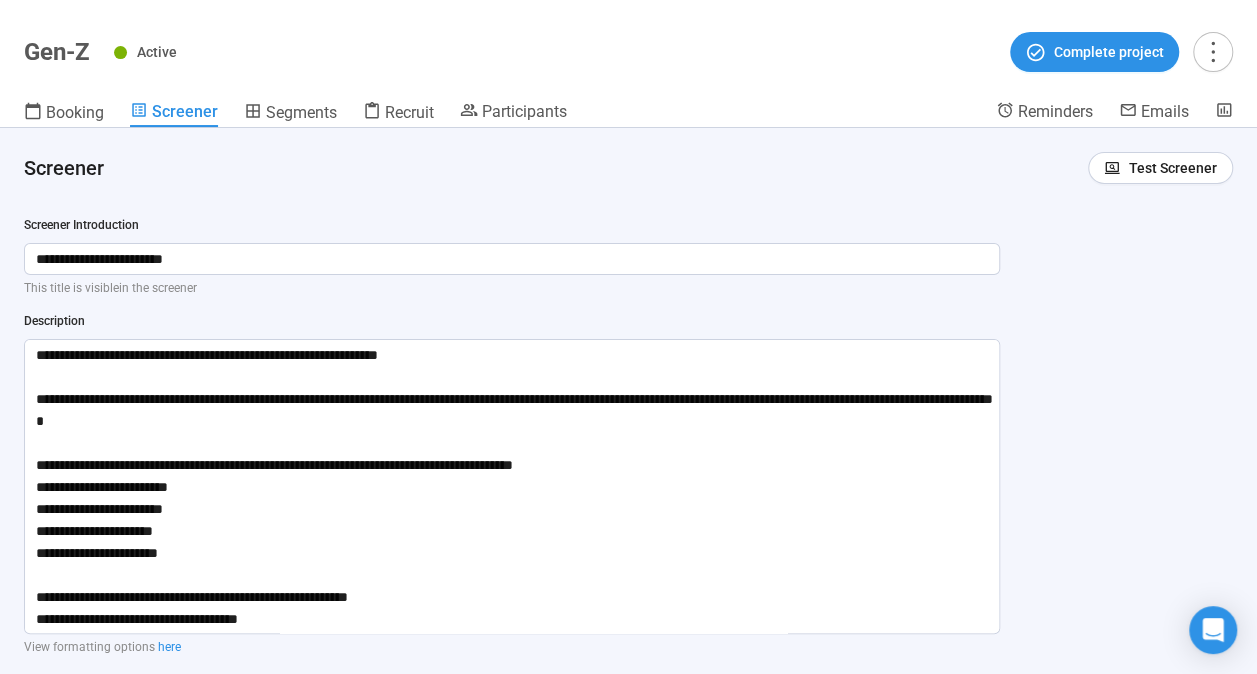 click on "Booking Screener Segments Recruit Participants" at bounding box center [510, 114] 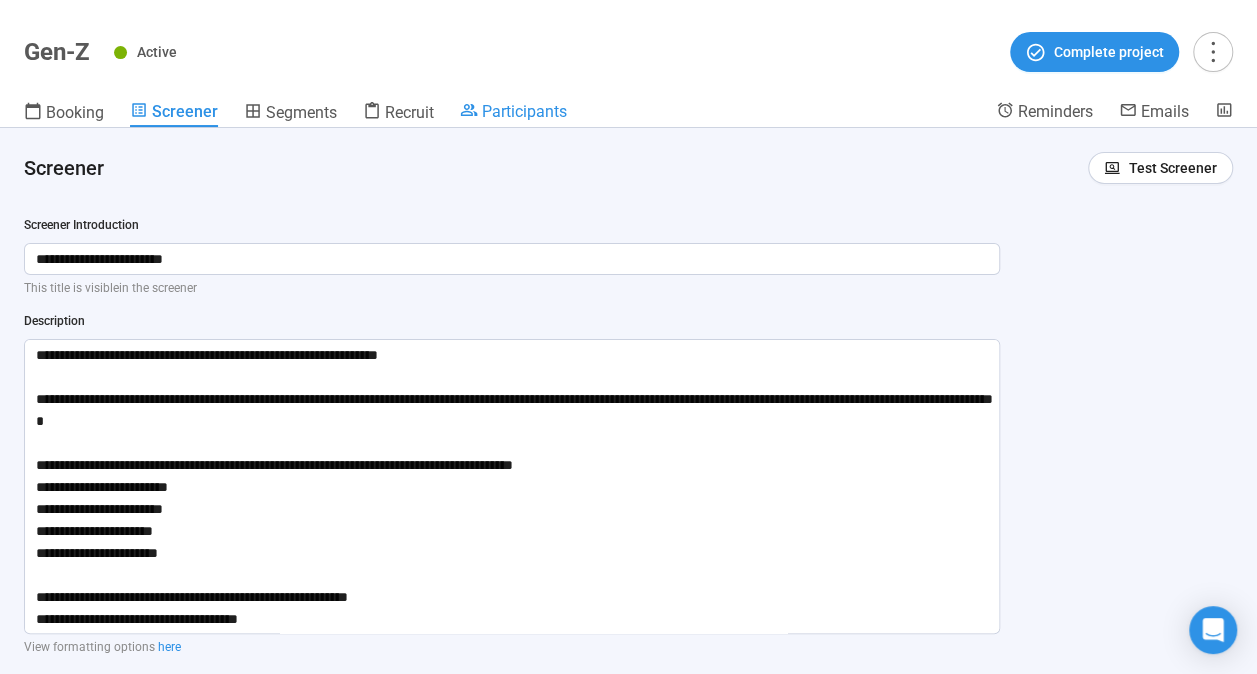 click on "Participants" at bounding box center (524, 111) 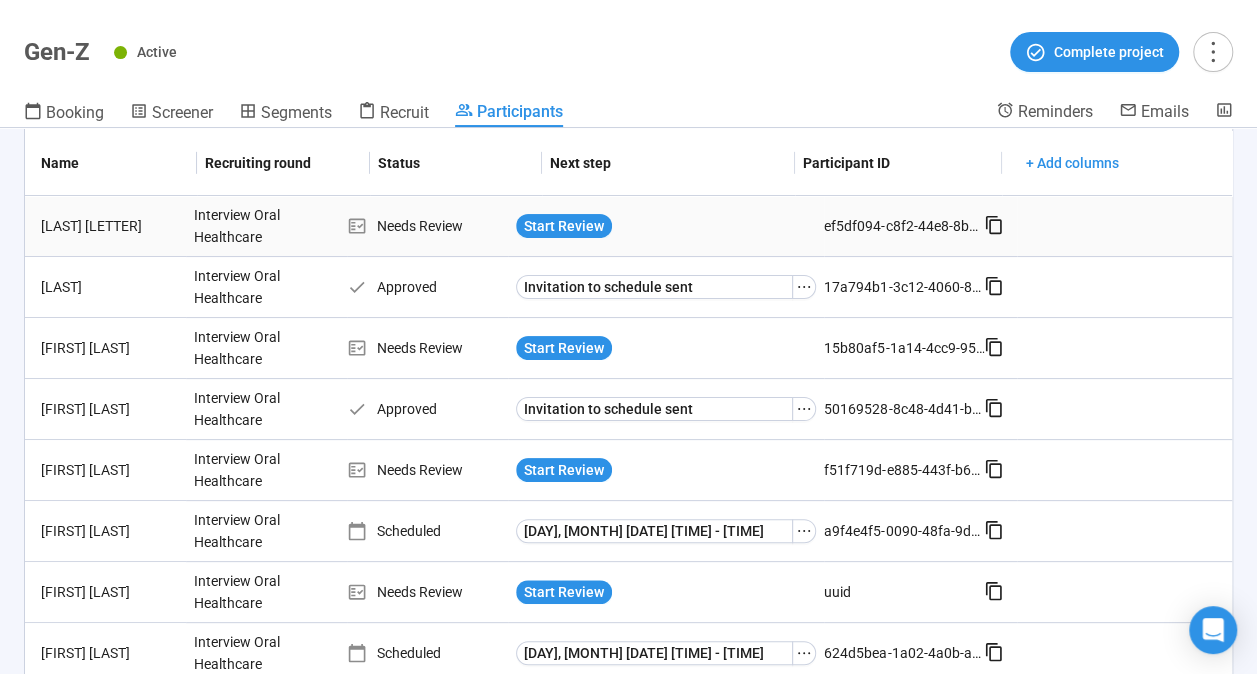 scroll, scrollTop: 0, scrollLeft: 0, axis: both 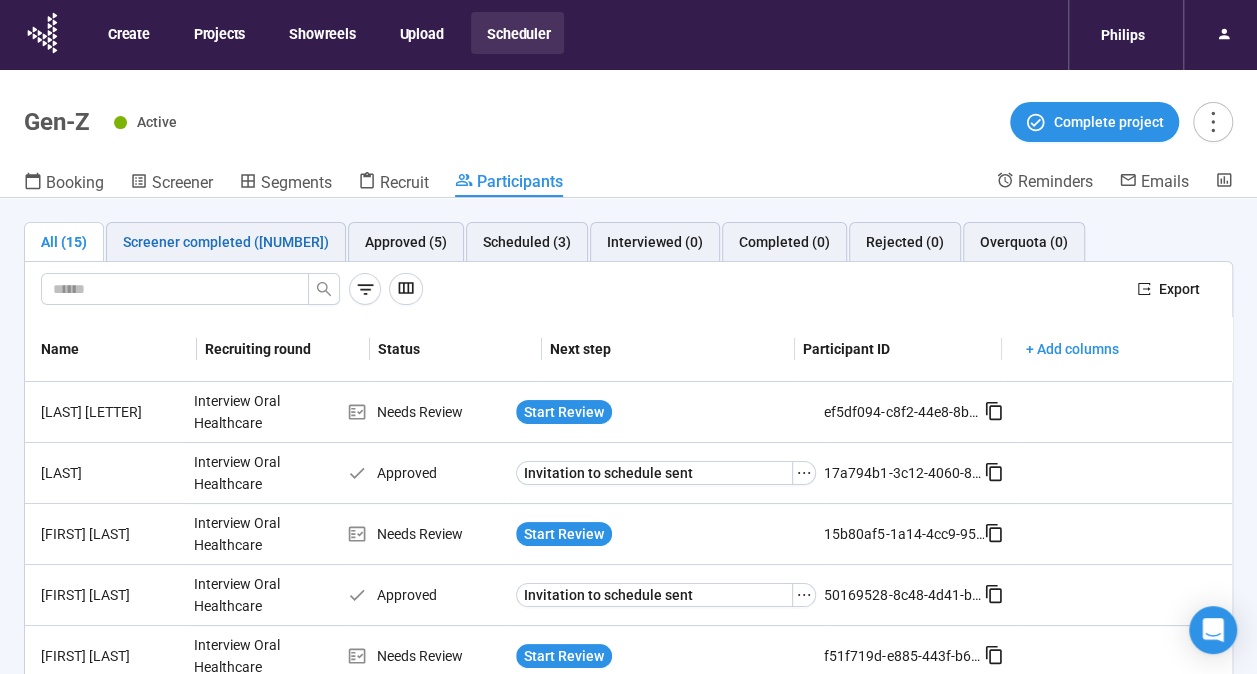 click on "Screener completed ([NUMBER])" at bounding box center [226, 242] 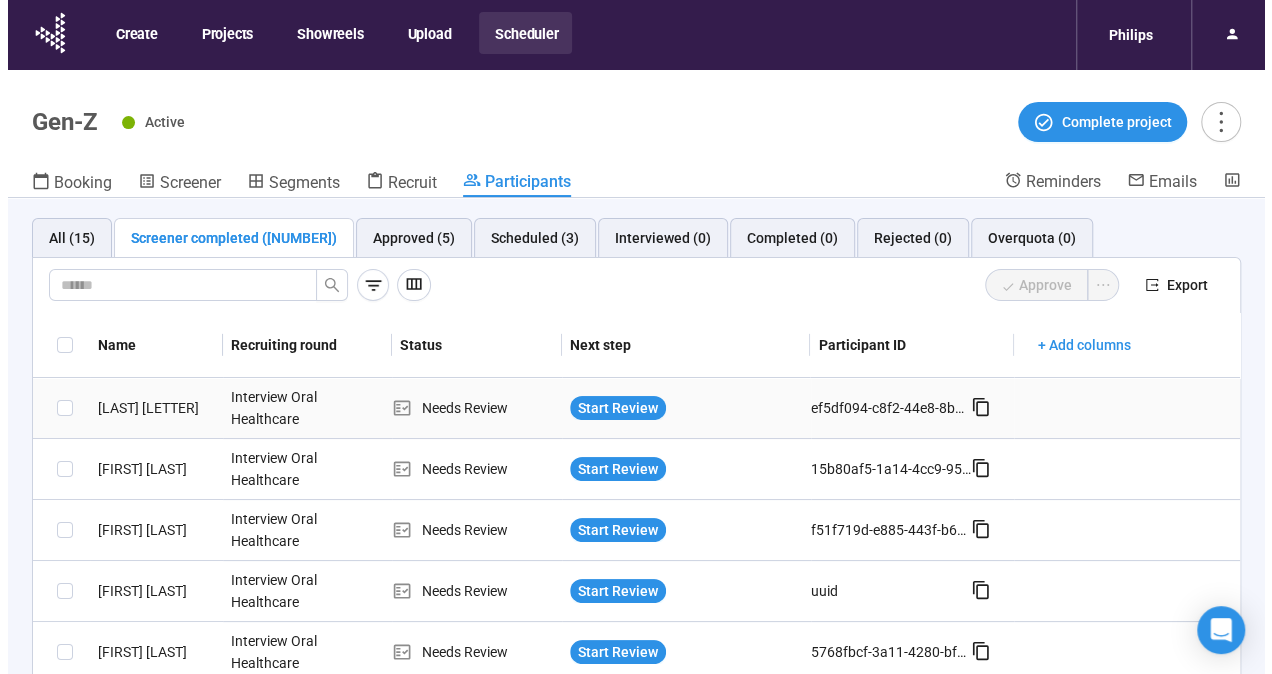 scroll, scrollTop: 0, scrollLeft: 0, axis: both 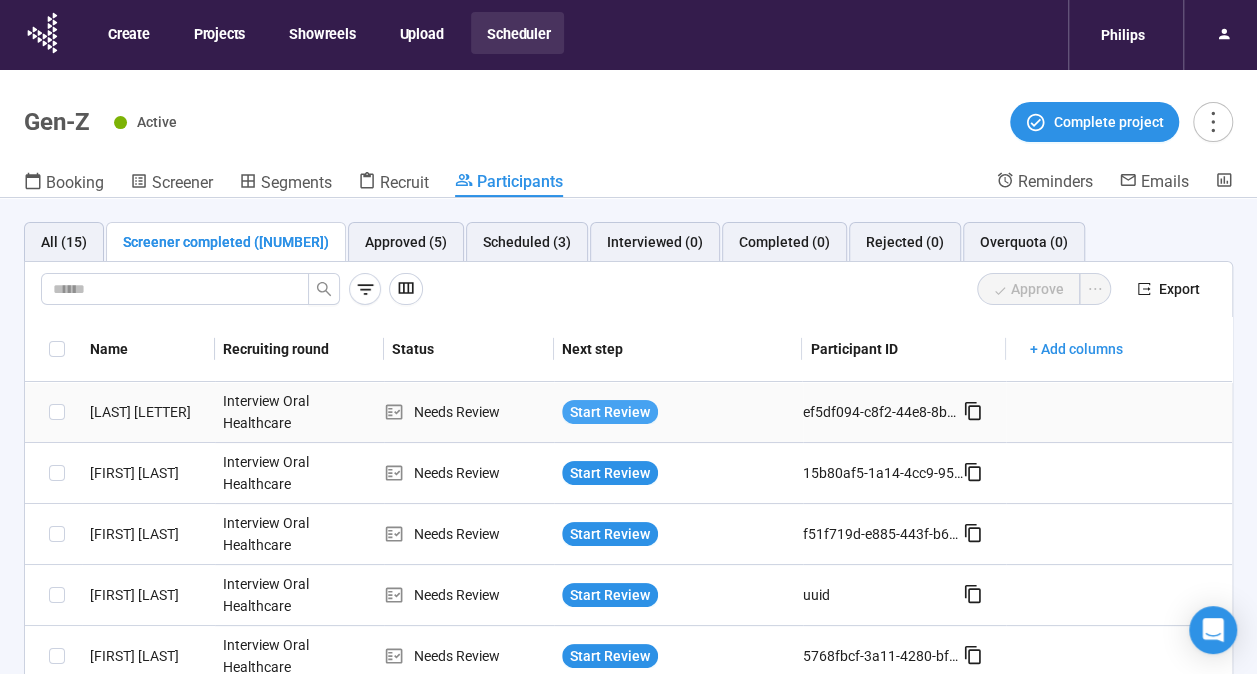 click on "Start Review" at bounding box center [610, 412] 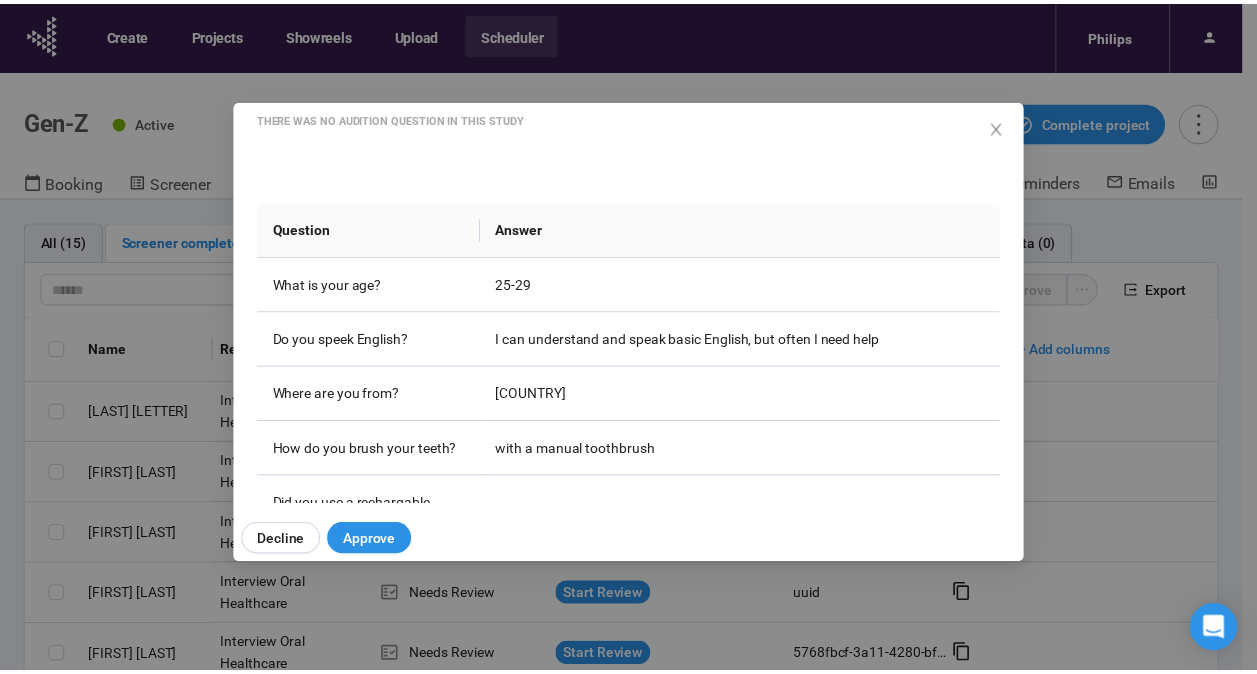 scroll, scrollTop: 200, scrollLeft: 0, axis: vertical 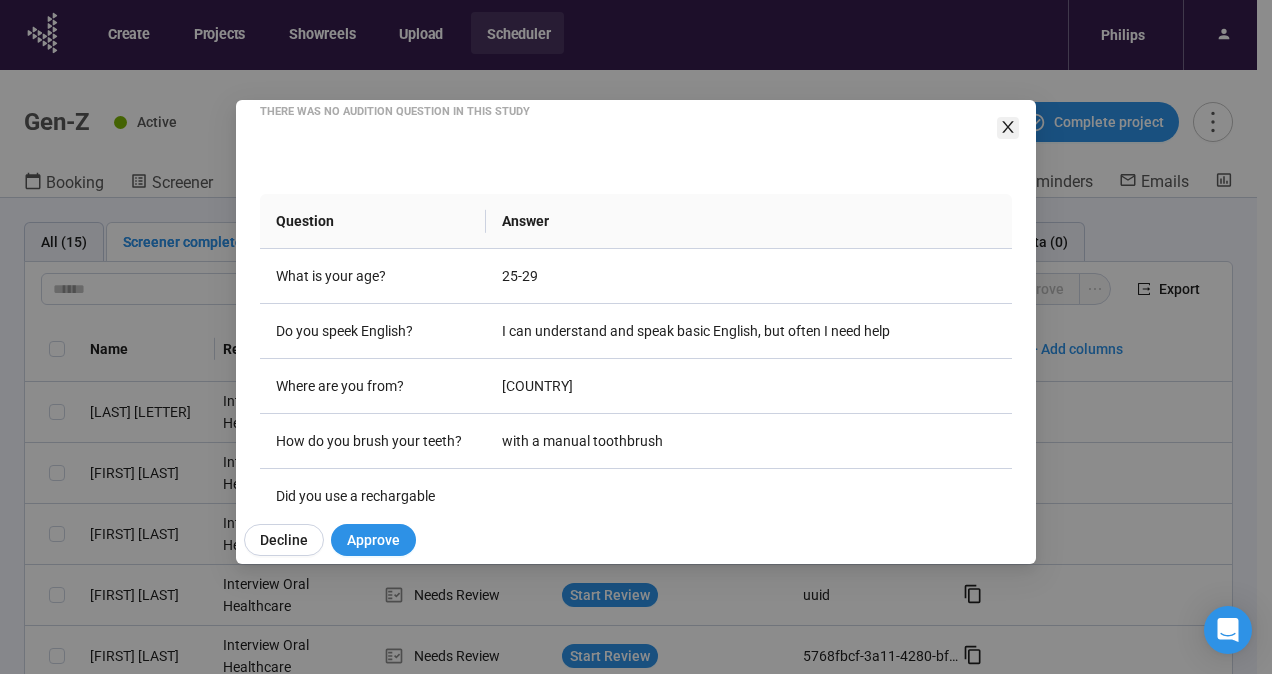 click 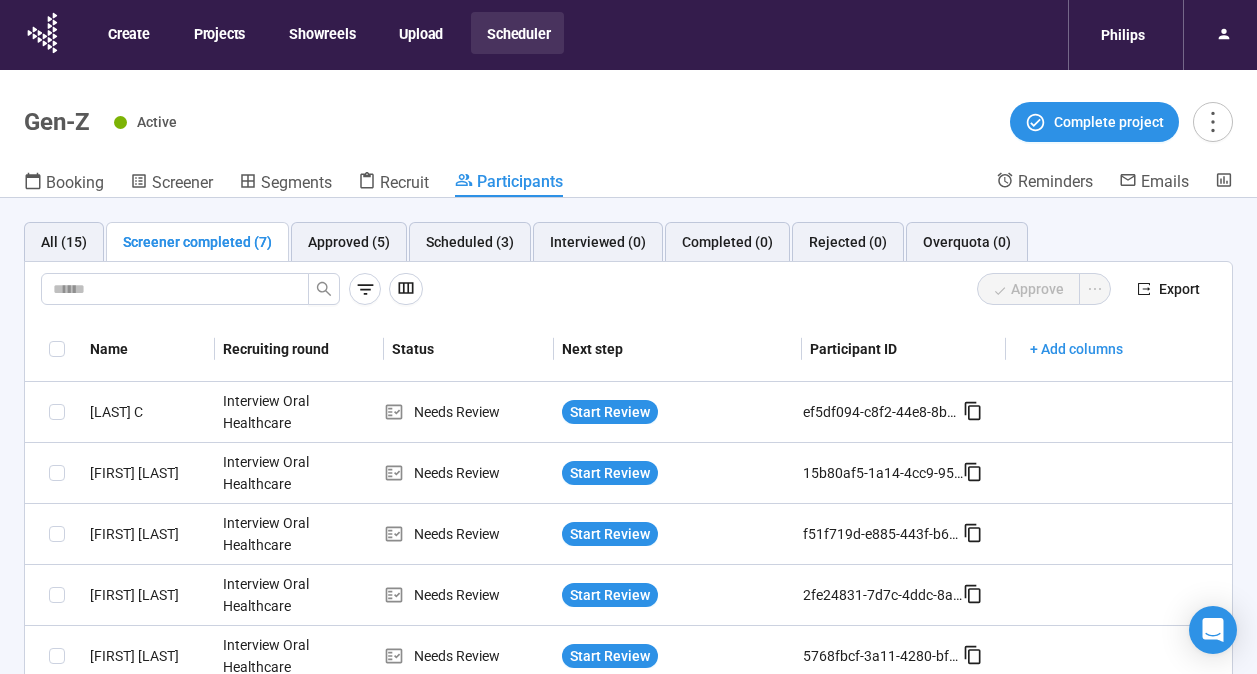 scroll, scrollTop: 0, scrollLeft: 0, axis: both 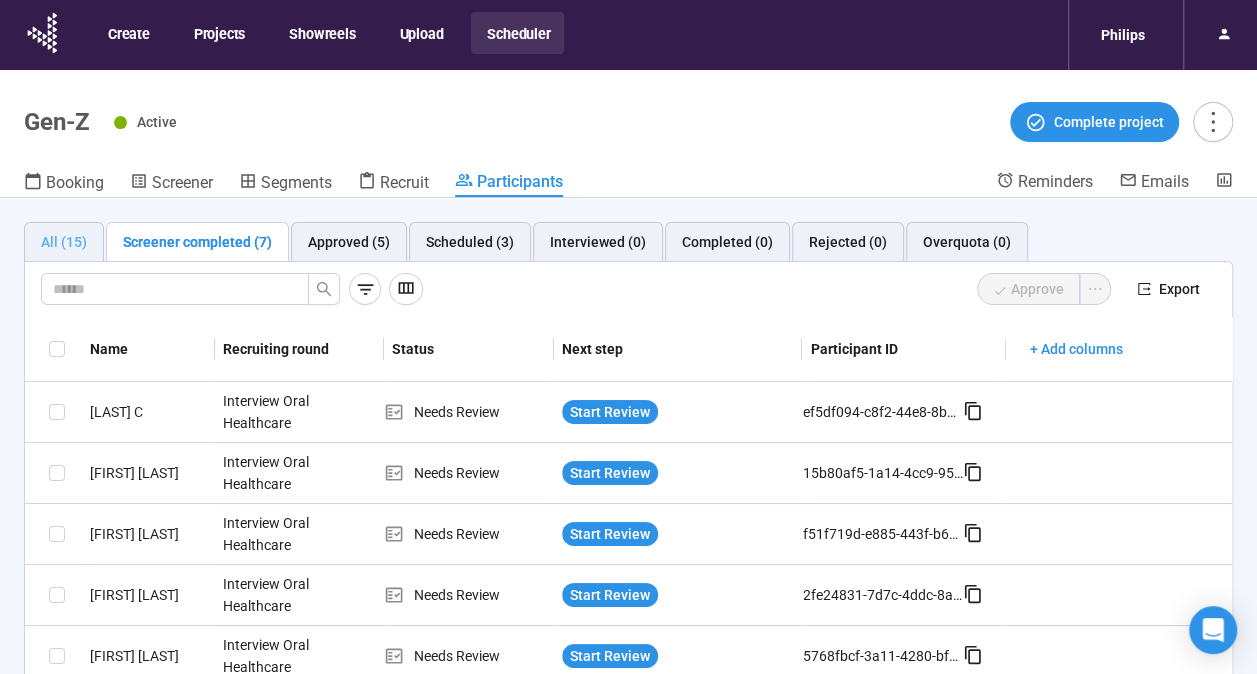 click on "All (15)" at bounding box center [64, 242] 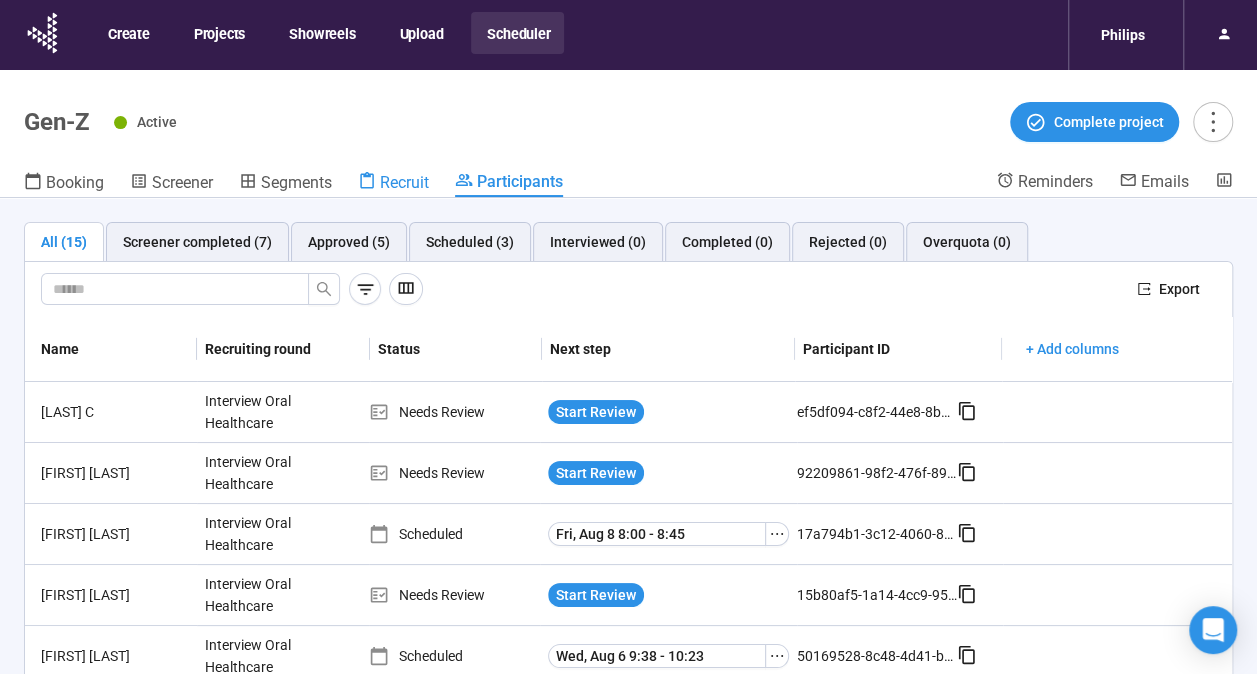 click on "Recruit" at bounding box center [404, 182] 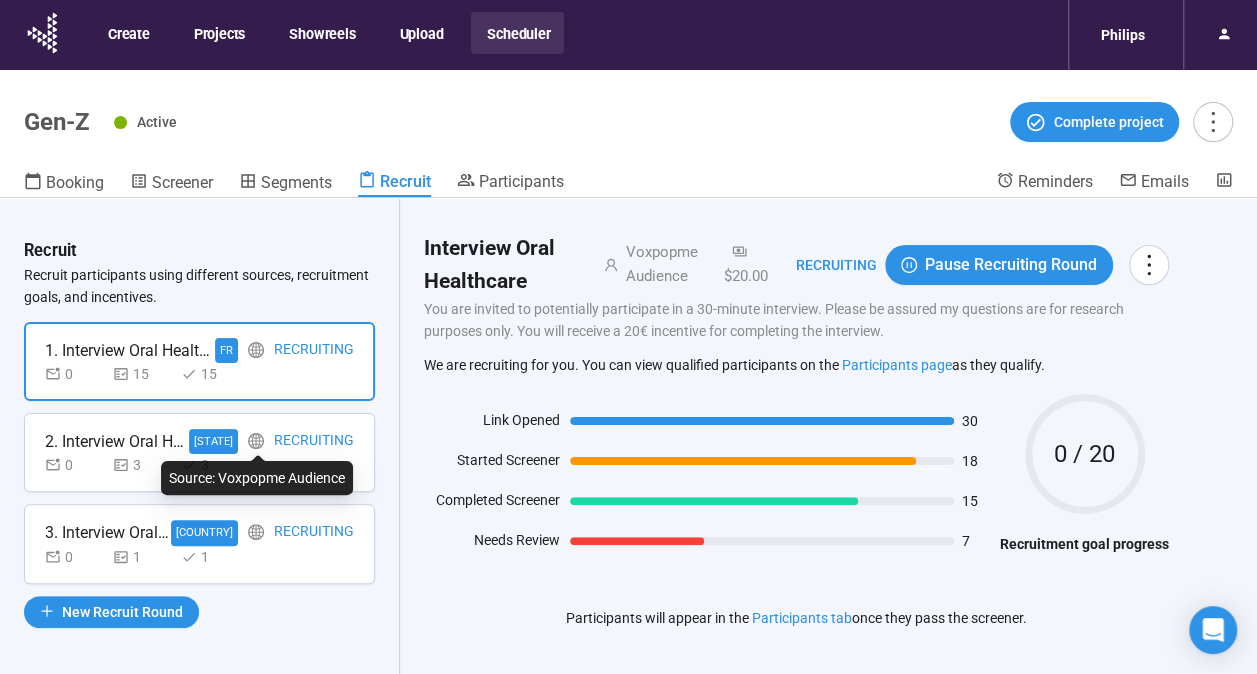 click on "DE Recruiting" at bounding box center (271, 441) 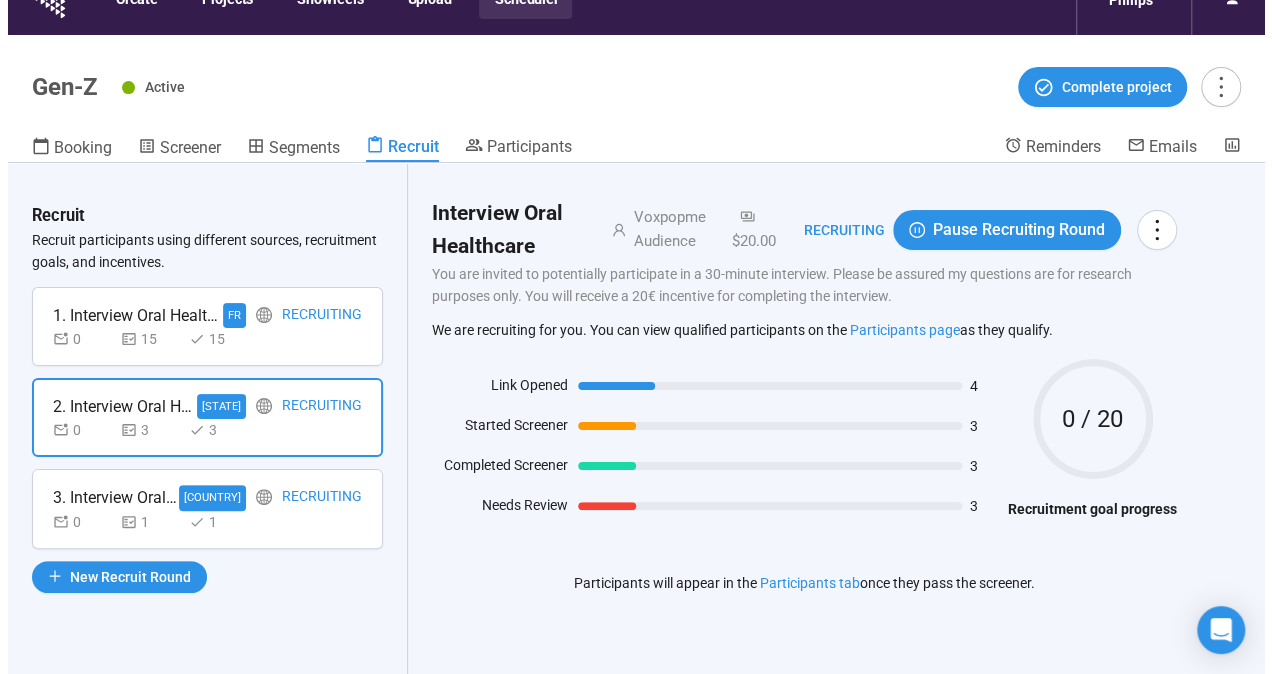 scroll, scrollTop: 70, scrollLeft: 0, axis: vertical 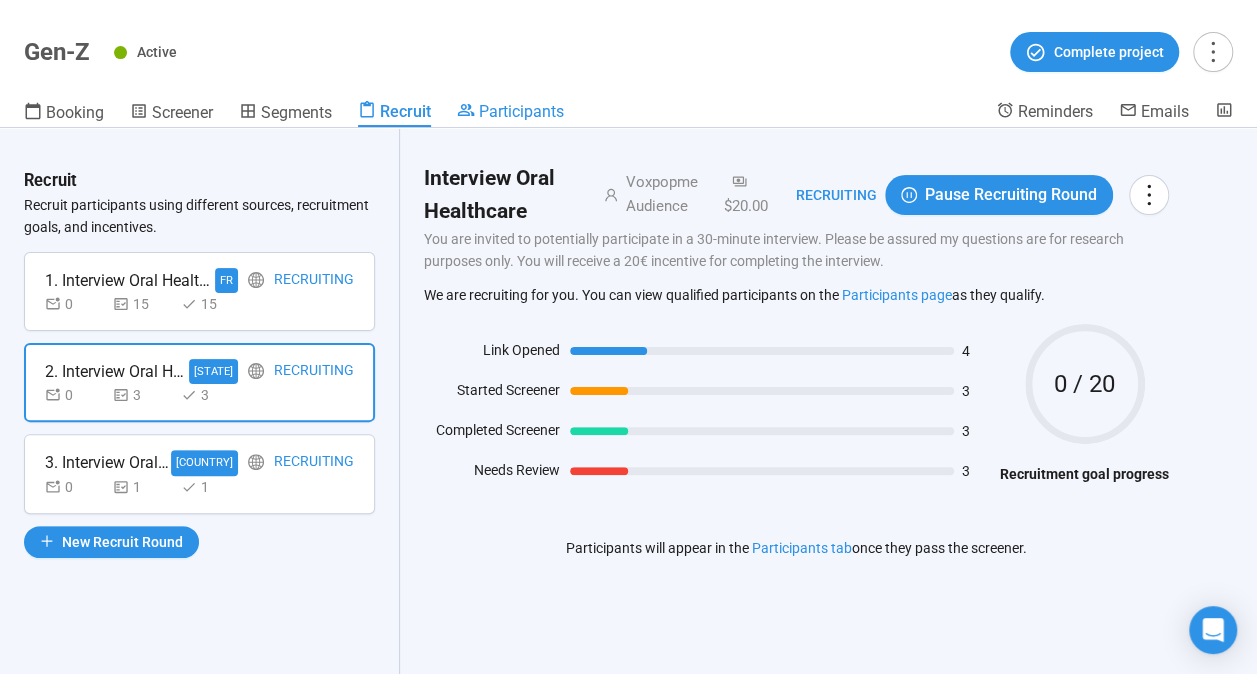 click on "Participants" at bounding box center [521, 111] 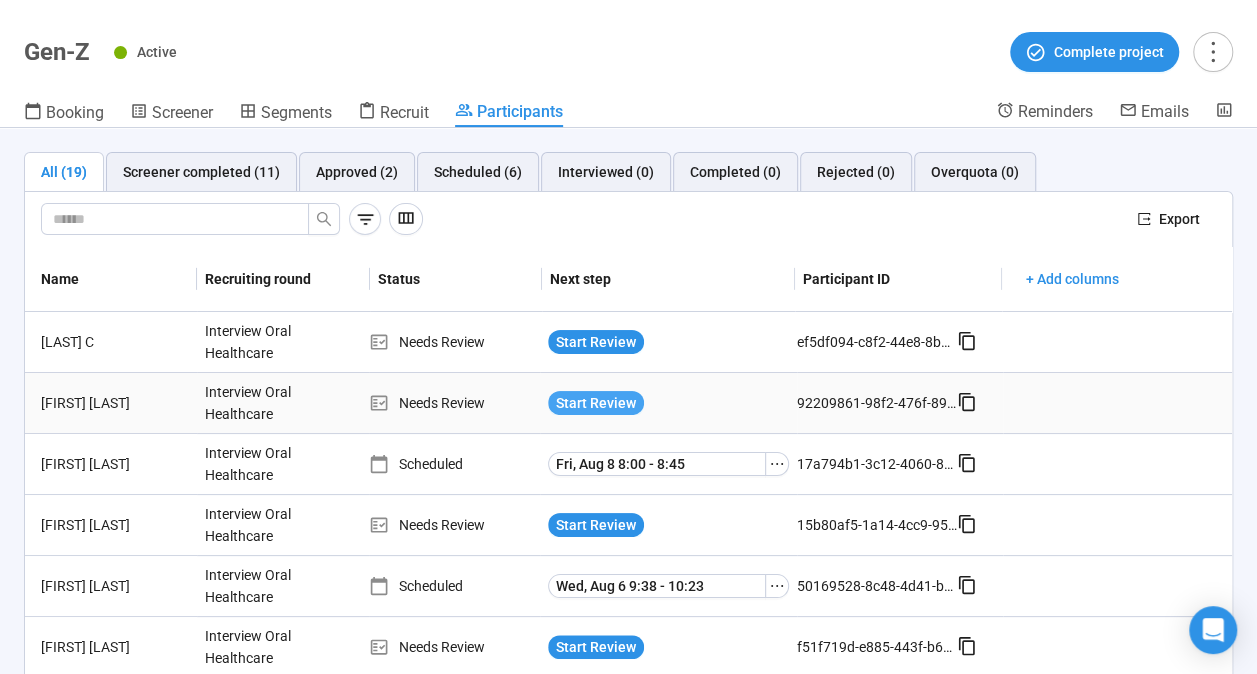 click on "Start Review" at bounding box center [596, 403] 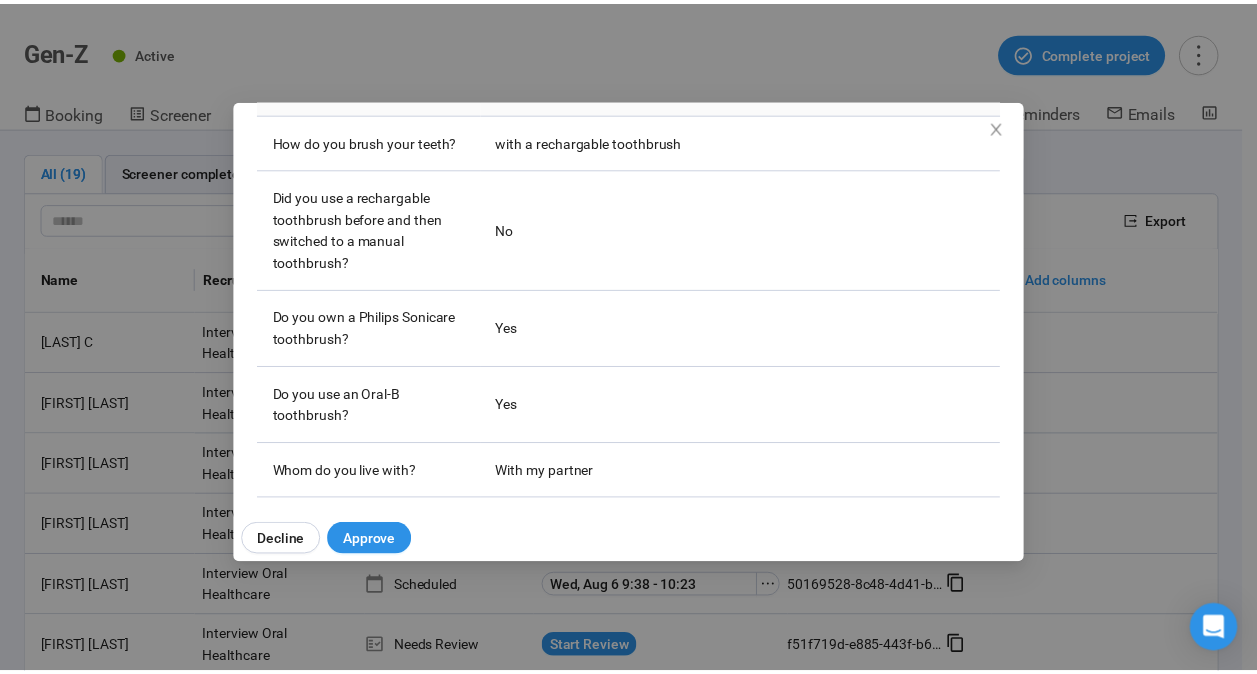 scroll, scrollTop: 588, scrollLeft: 0, axis: vertical 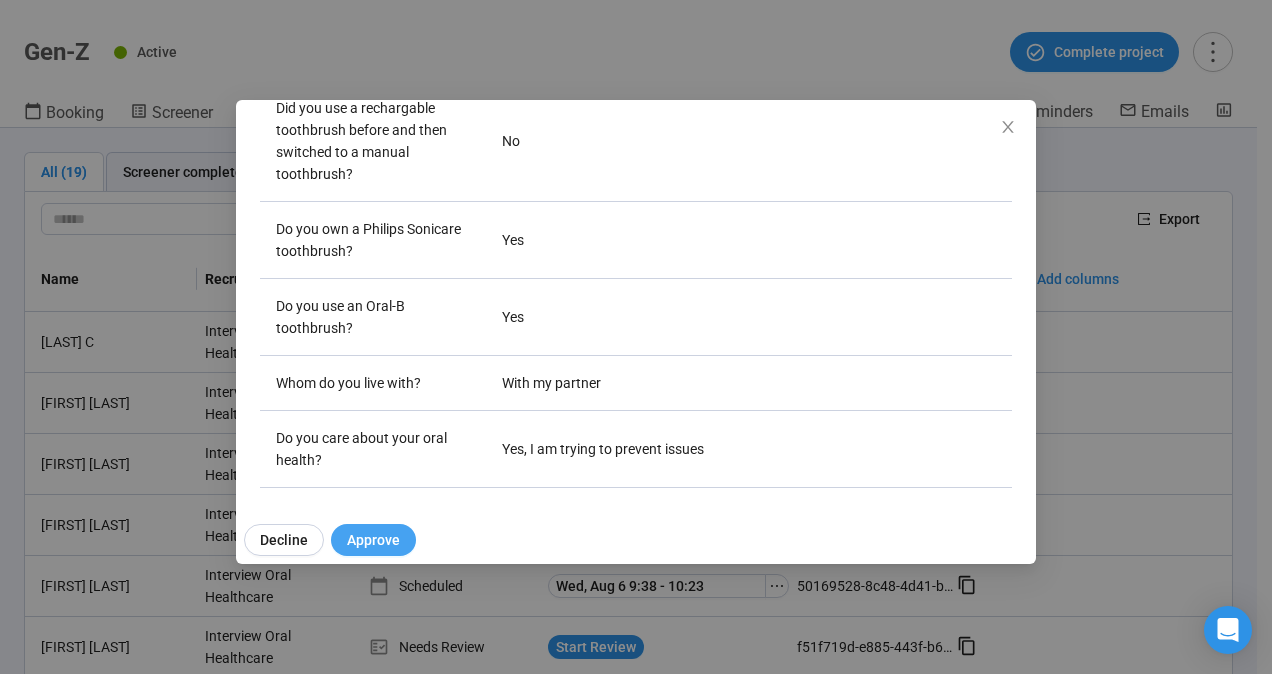 click on "Approve" at bounding box center (373, 540) 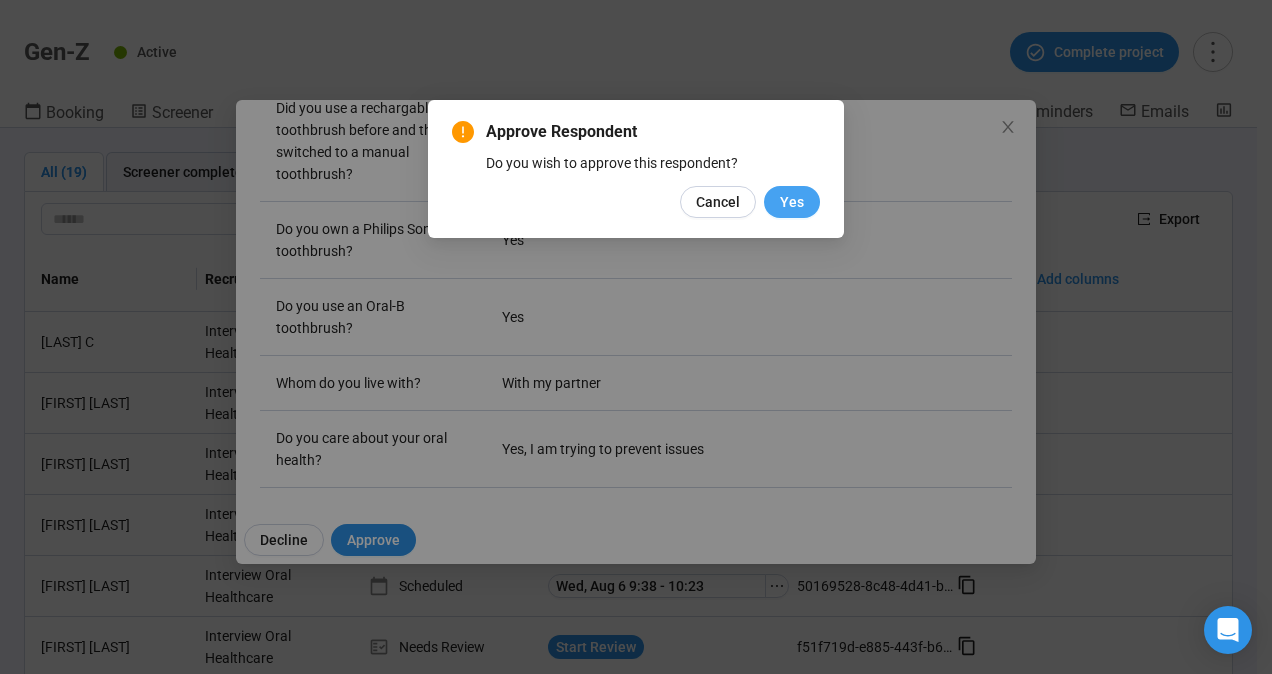 click on "Yes" at bounding box center (792, 202) 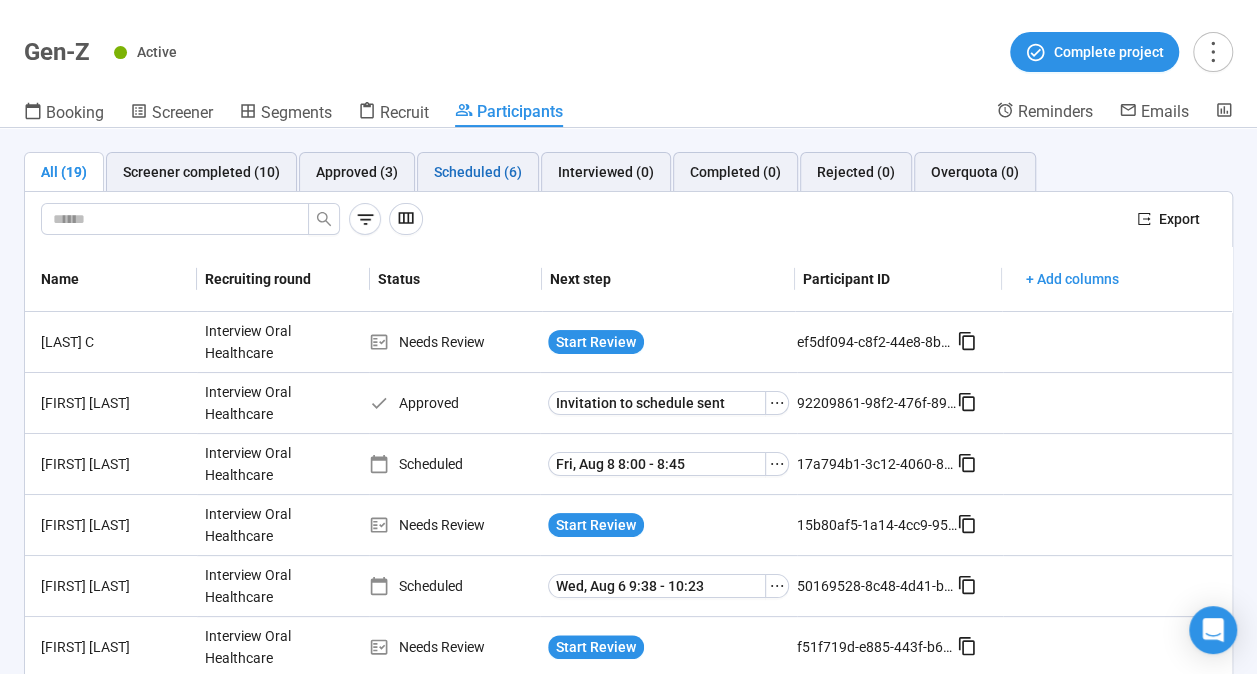 click on "Scheduled (6)" at bounding box center (478, 172) 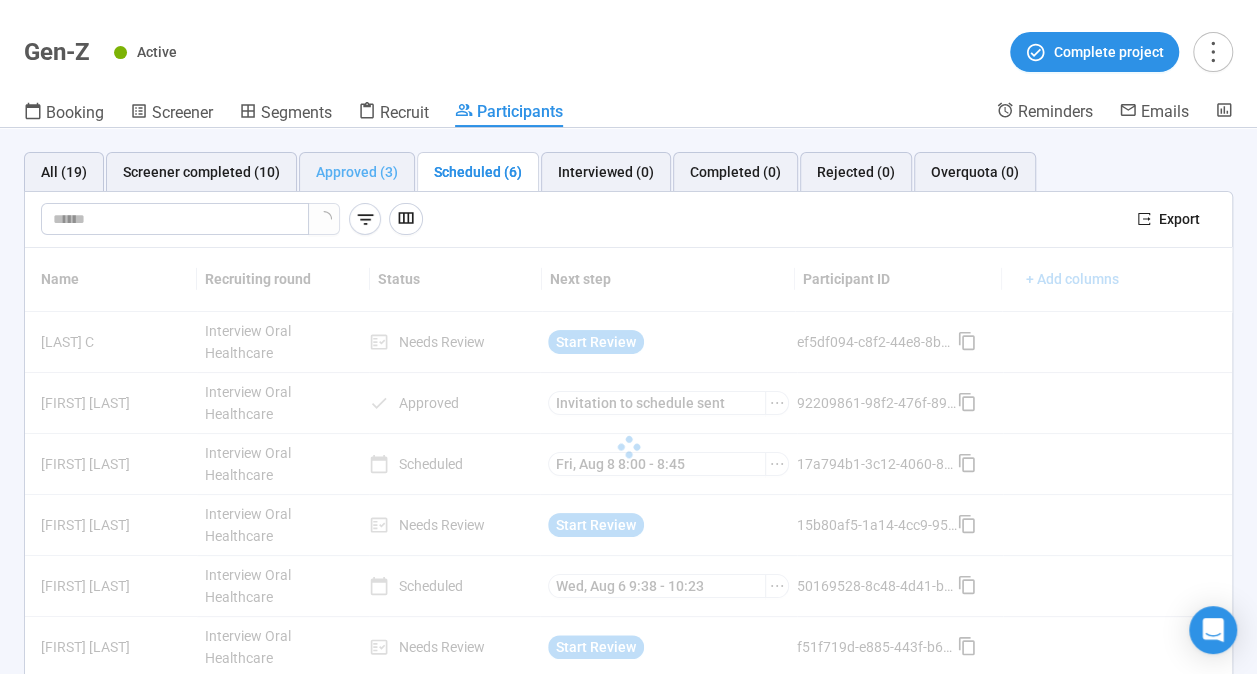 click on "Approved (3)" at bounding box center (357, 172) 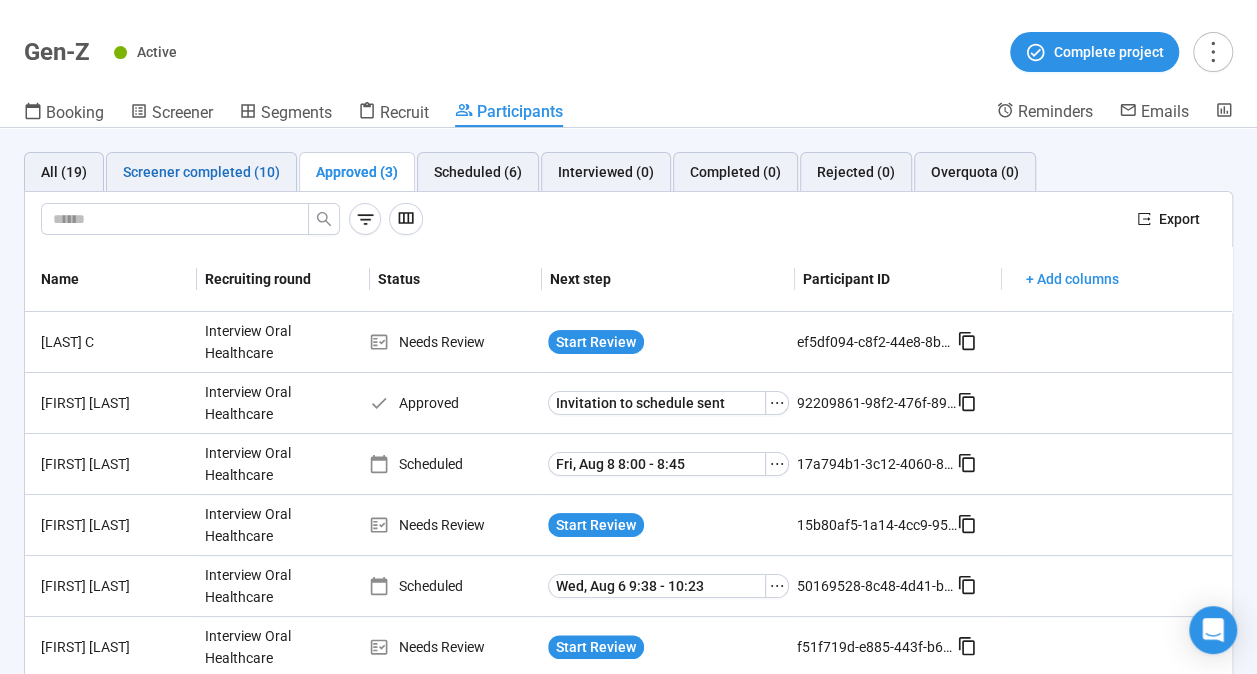 click on "Screener completed ([NUMBER])" at bounding box center [201, 172] 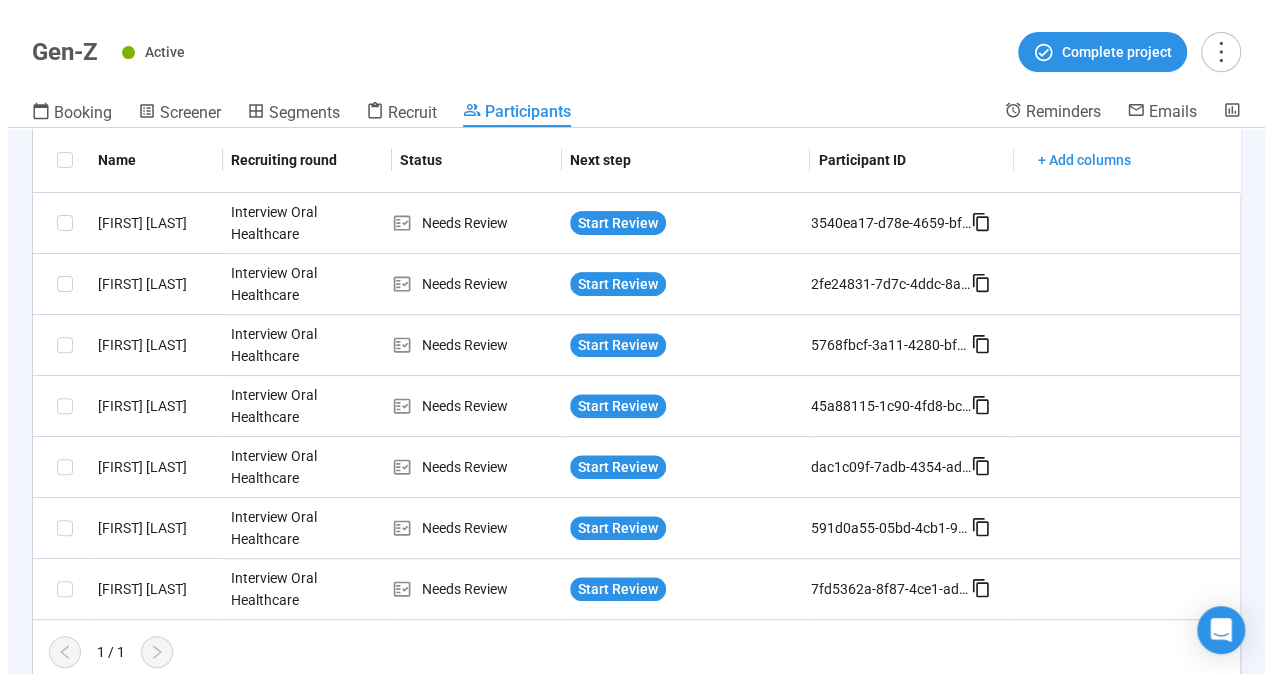scroll, scrollTop: 308, scrollLeft: 0, axis: vertical 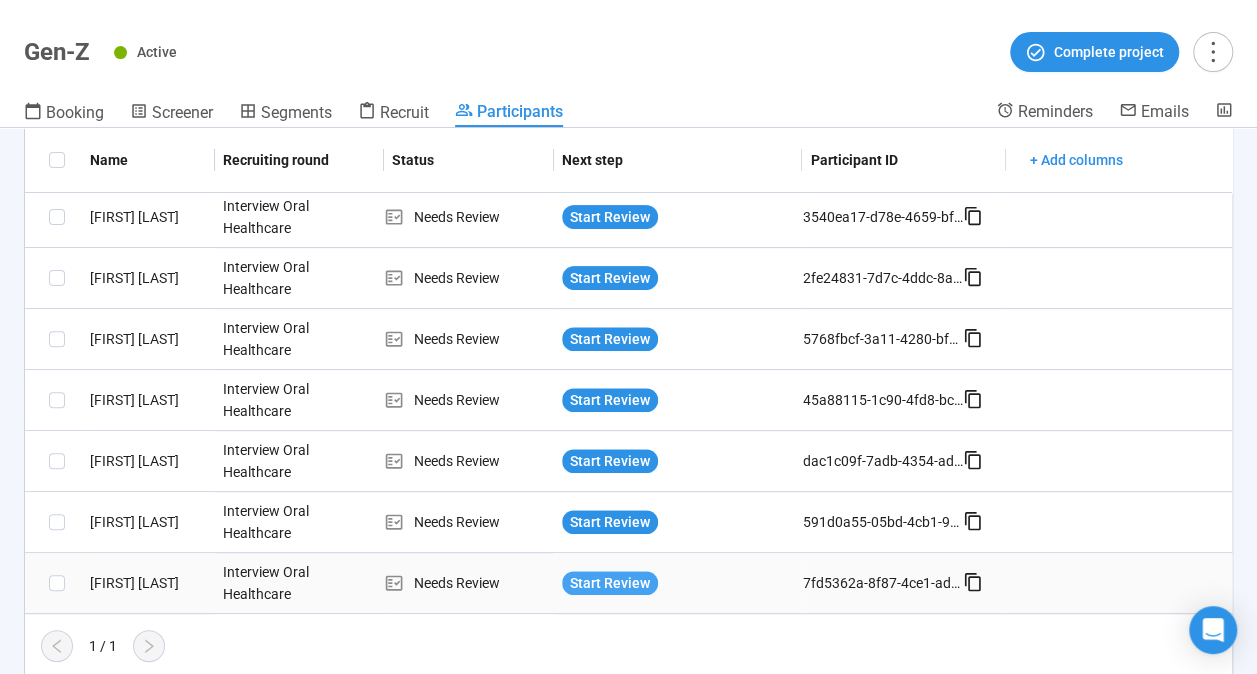 click on "Start Review" at bounding box center [610, 583] 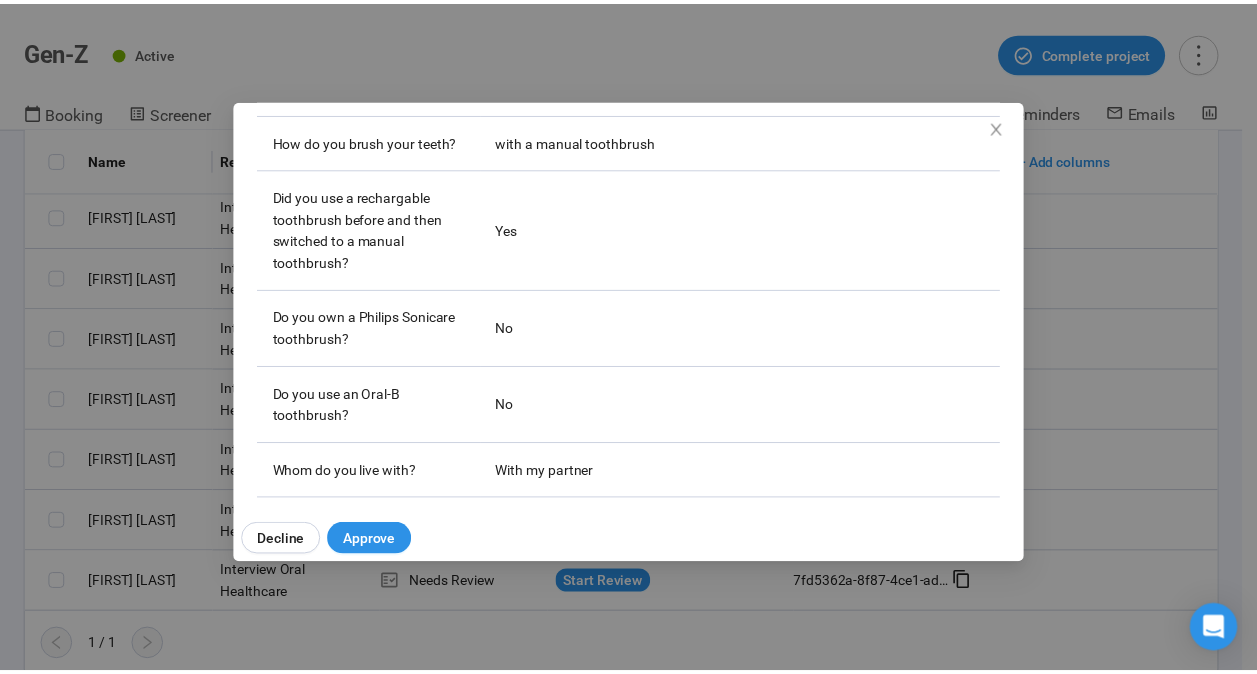 scroll, scrollTop: 588, scrollLeft: 0, axis: vertical 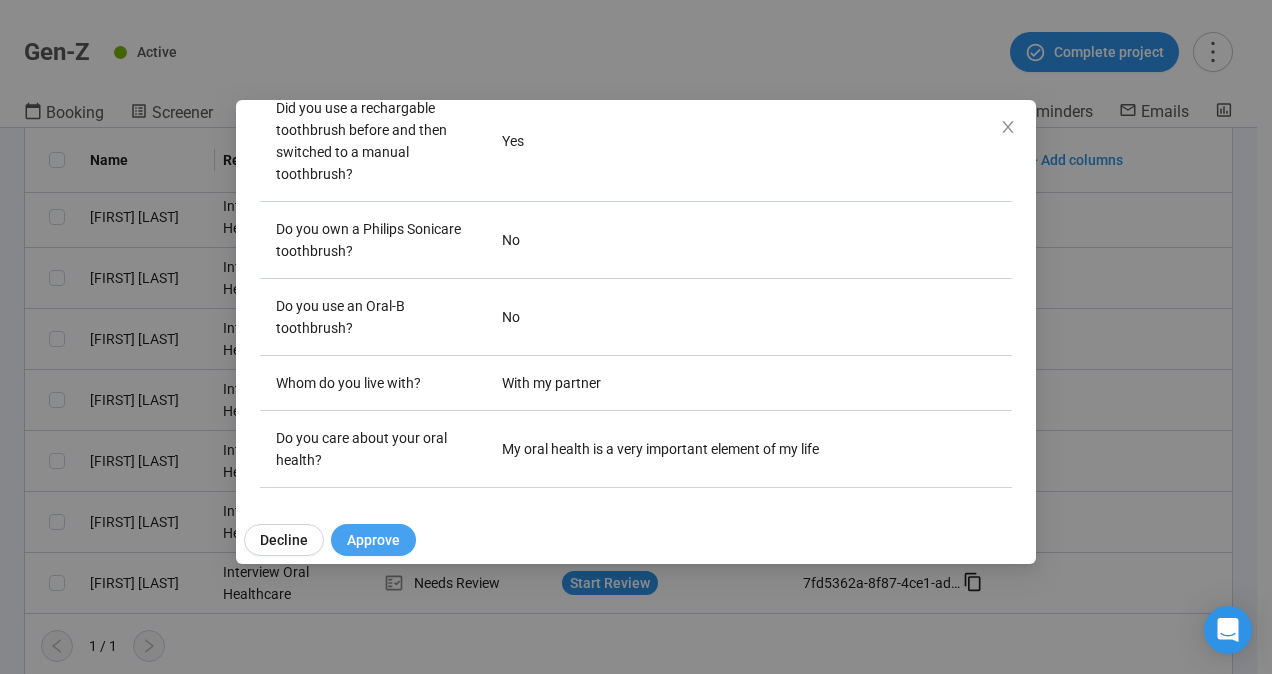 click on "Approve" at bounding box center [373, 540] 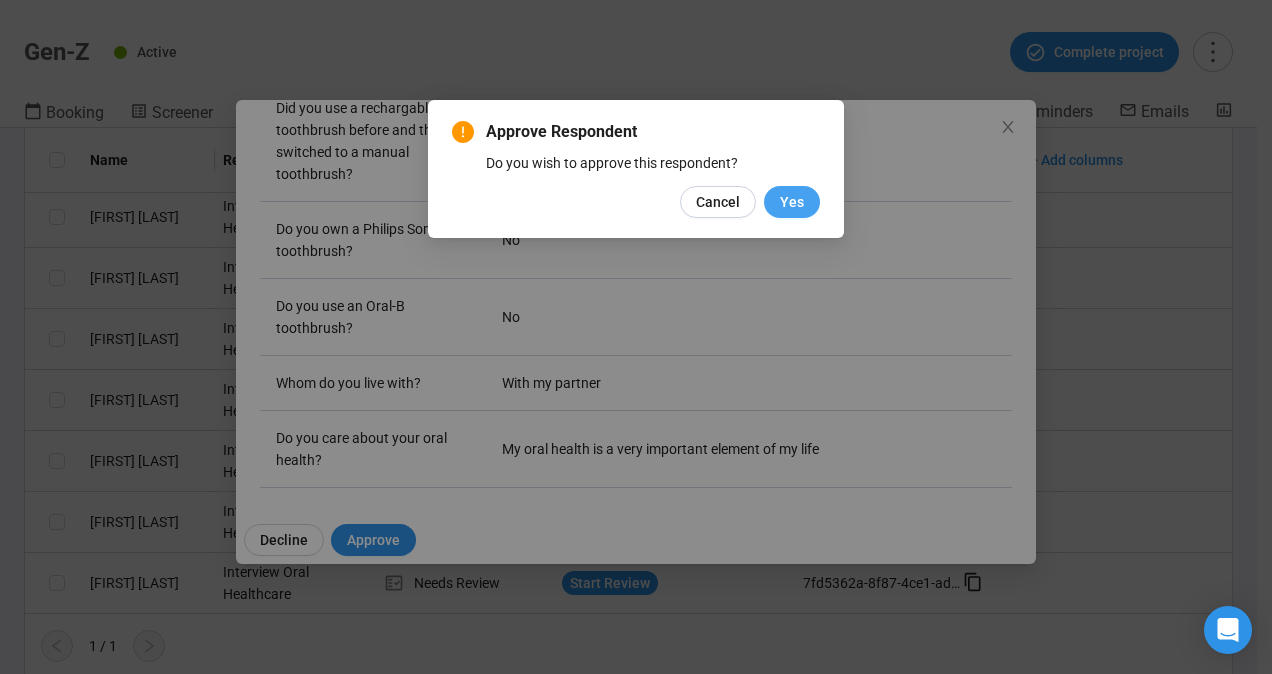 click on "Yes" at bounding box center (792, 202) 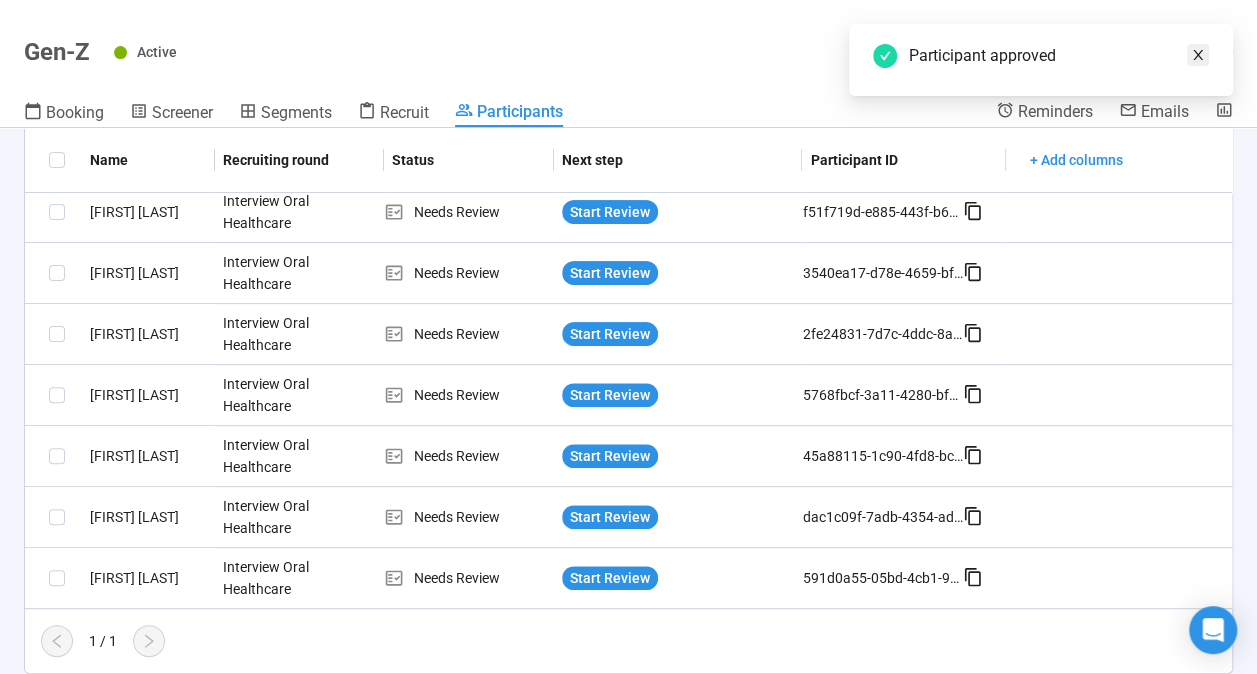 scroll, scrollTop: 247, scrollLeft: 0, axis: vertical 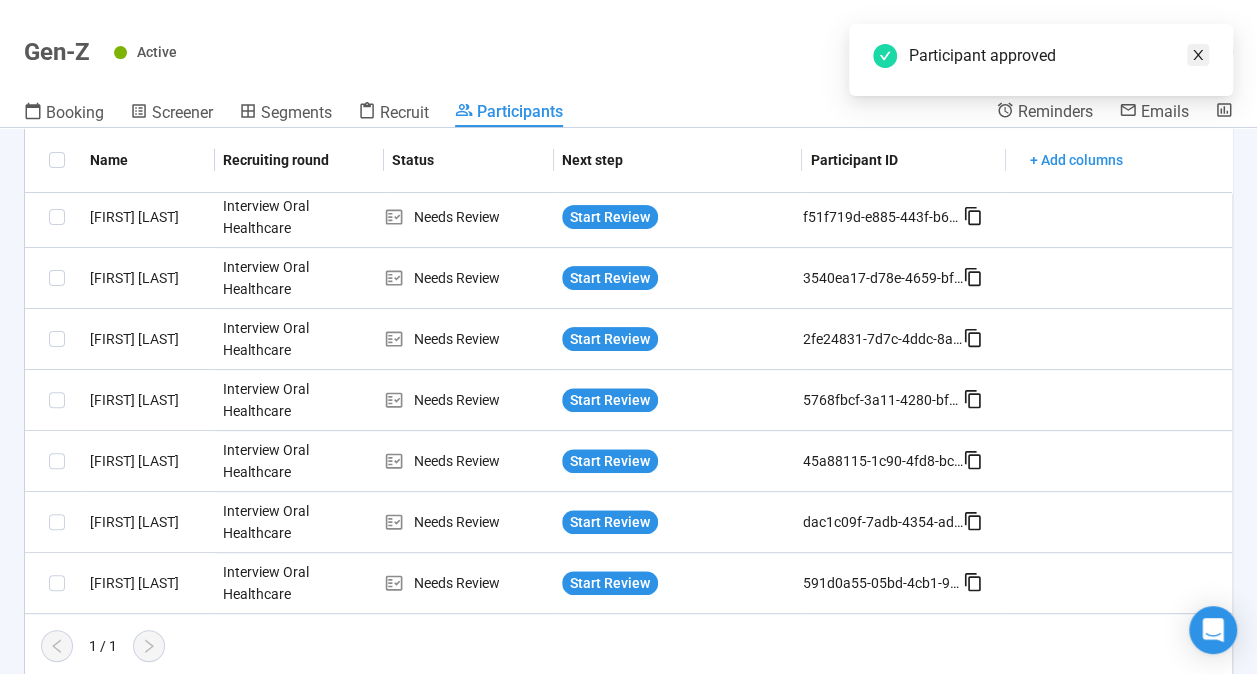 click 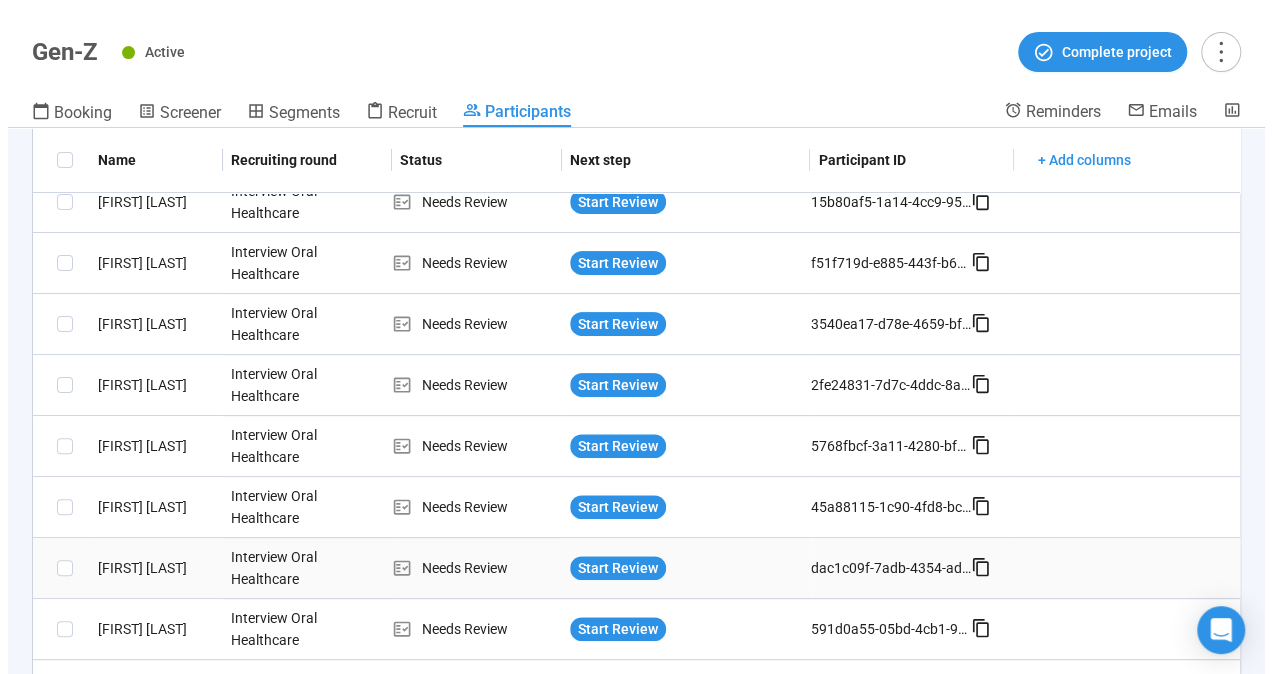 scroll, scrollTop: 247, scrollLeft: 0, axis: vertical 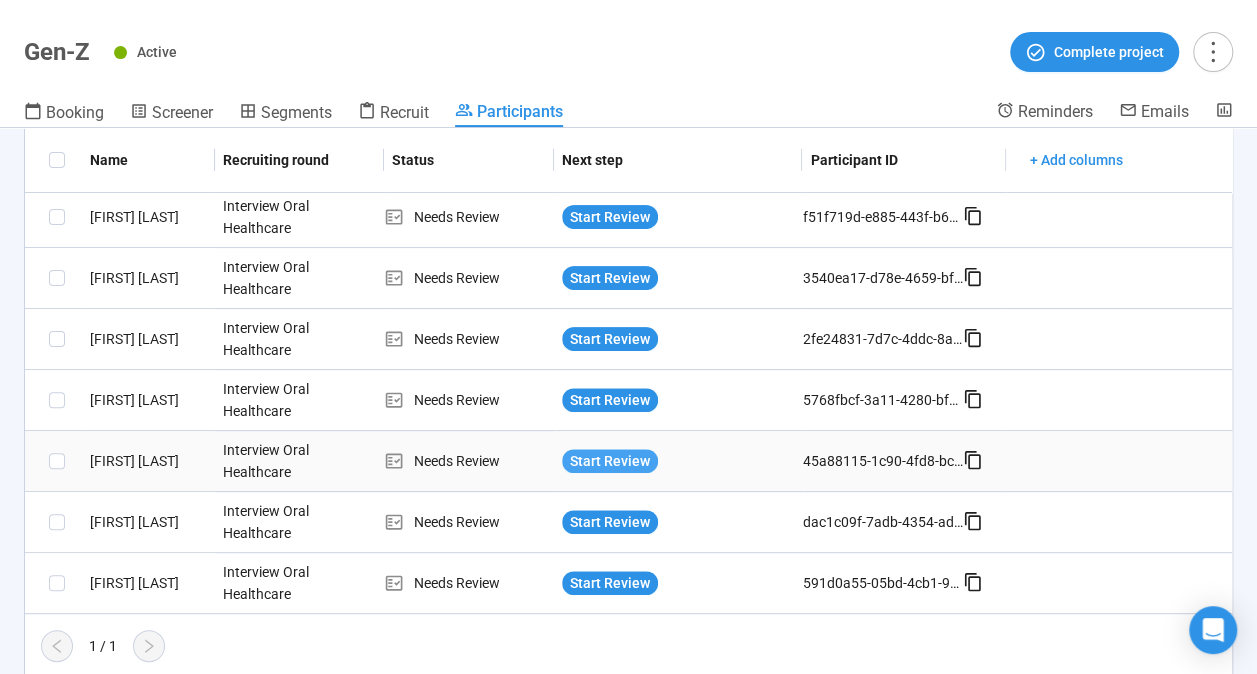 click on "Start Review" at bounding box center [610, 461] 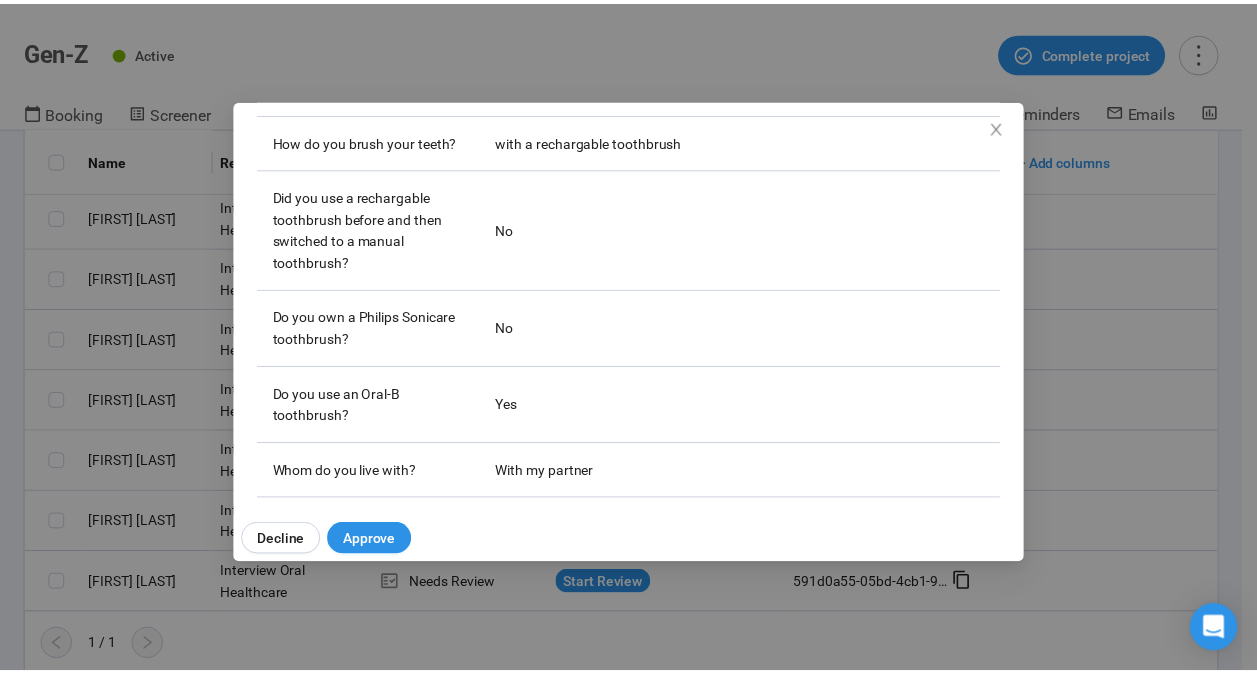 scroll, scrollTop: 588, scrollLeft: 0, axis: vertical 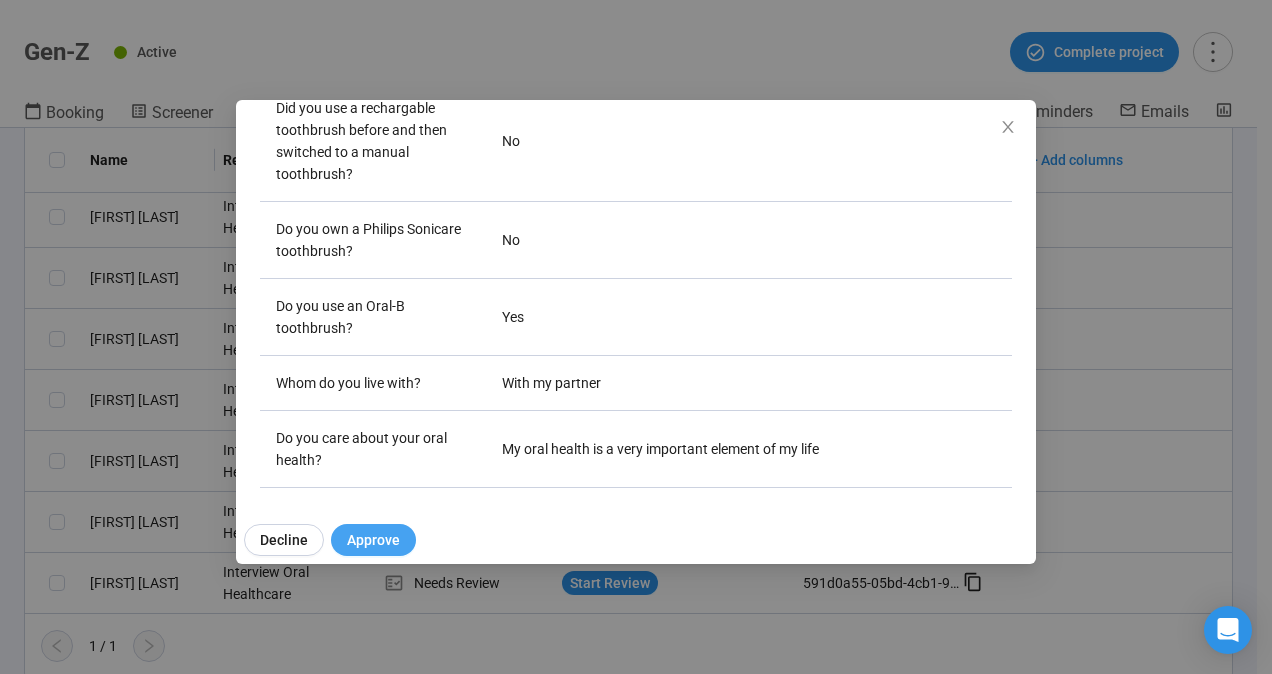 click on "Approve" at bounding box center (373, 540) 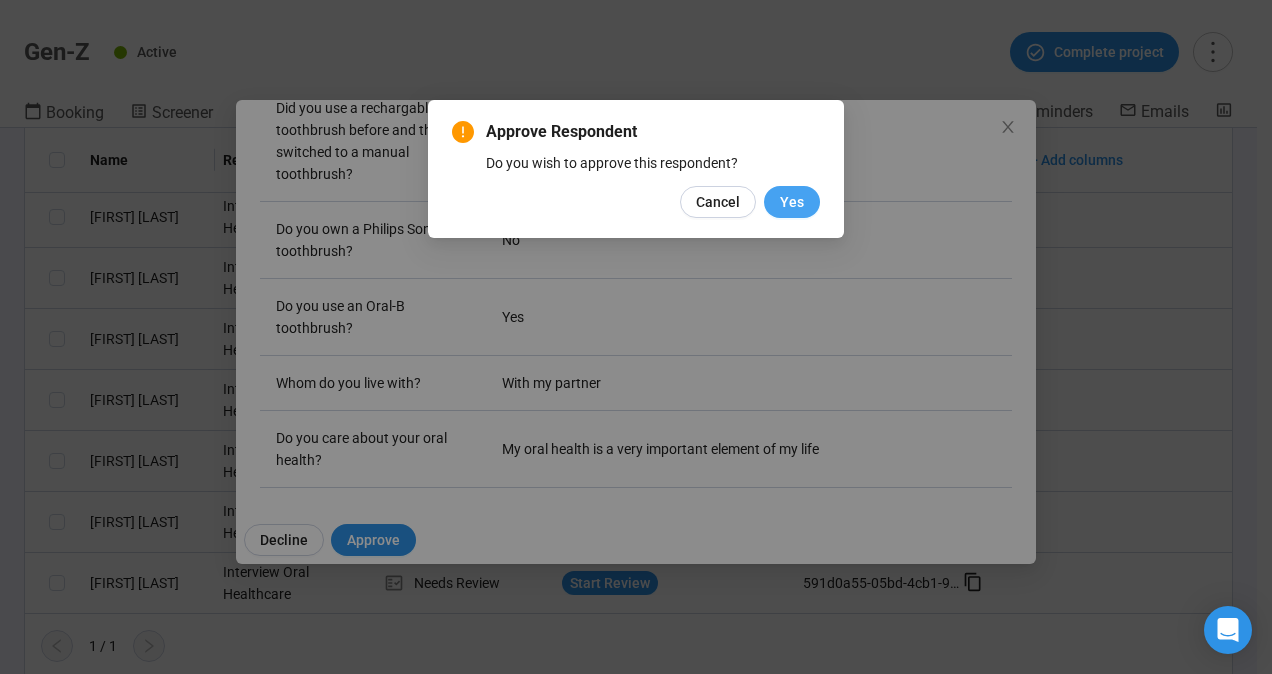 click on "Yes" at bounding box center [792, 202] 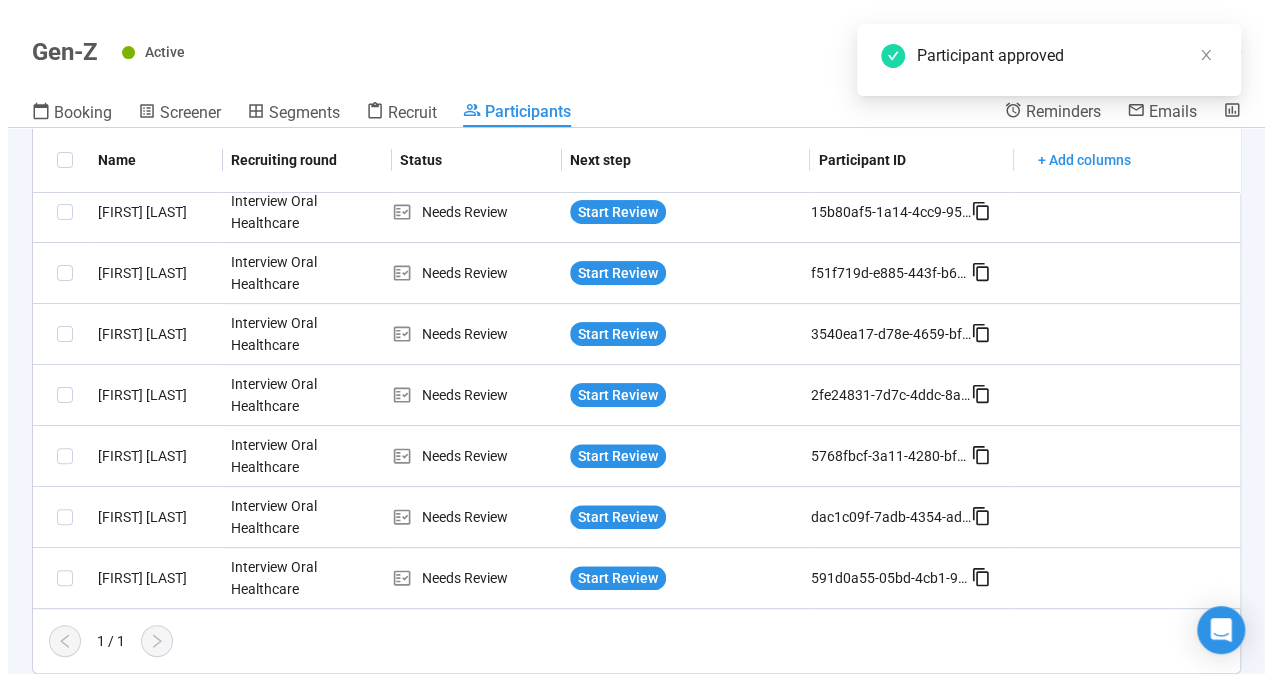 scroll, scrollTop: 186, scrollLeft: 0, axis: vertical 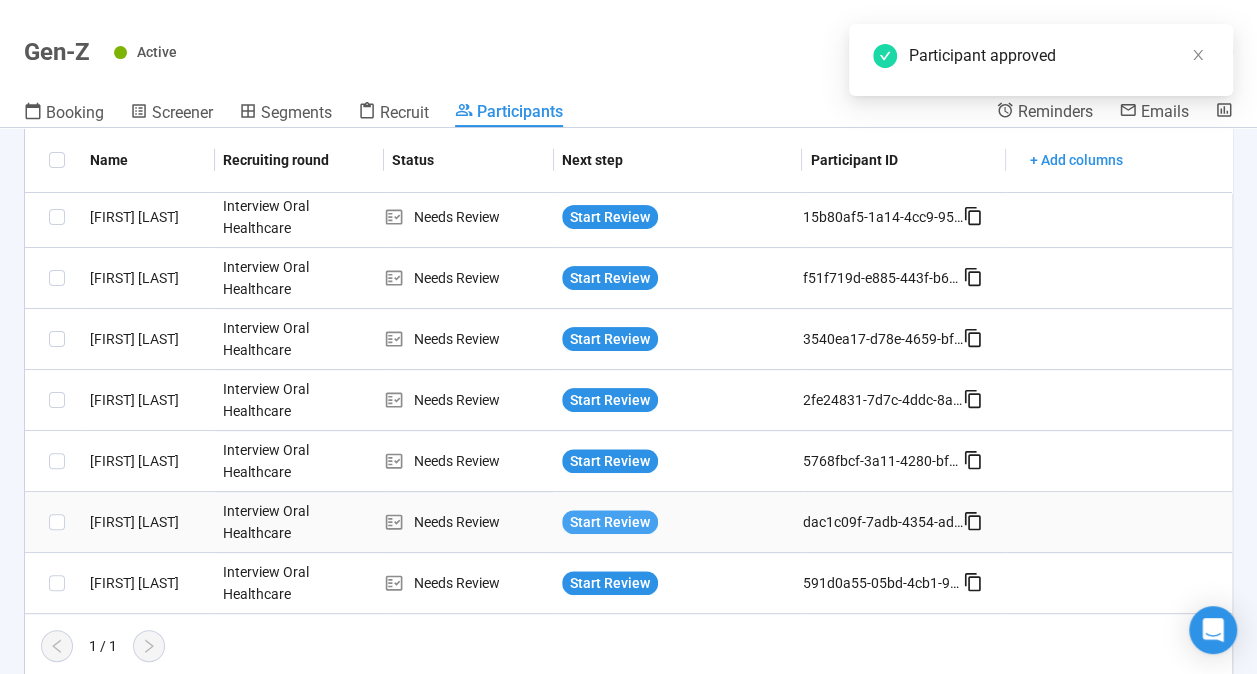 click on "Start Review" at bounding box center (610, 522) 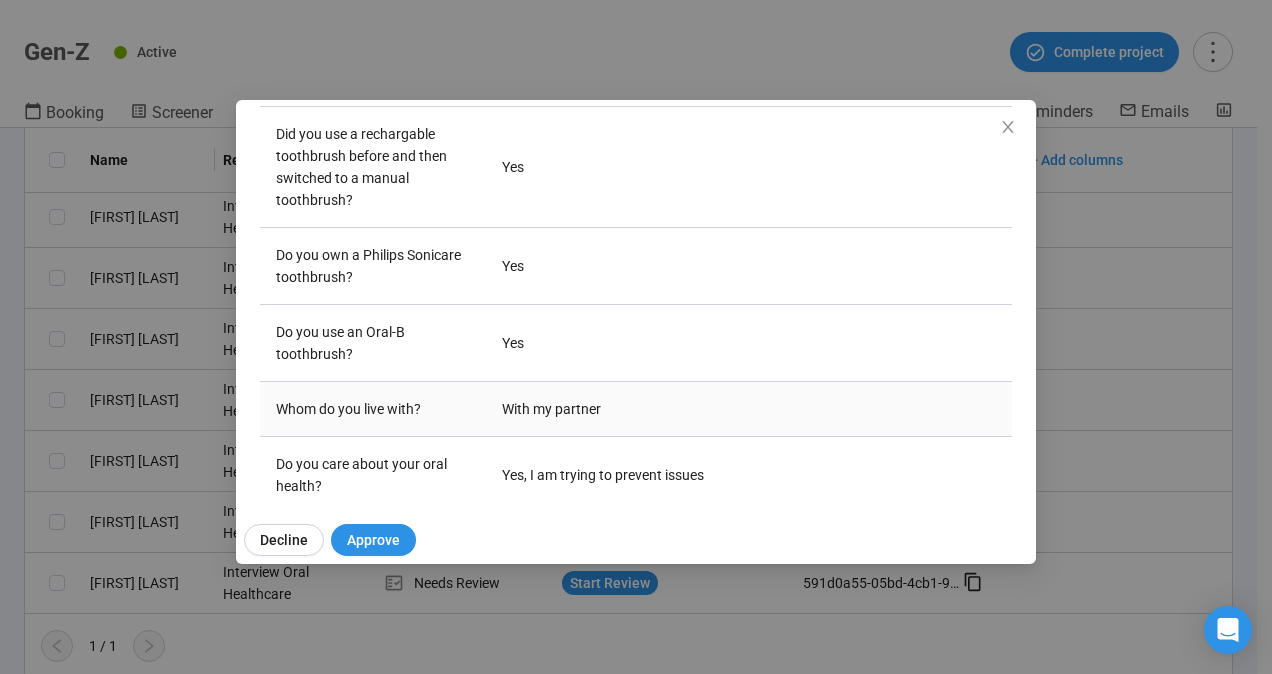 scroll, scrollTop: 588, scrollLeft: 0, axis: vertical 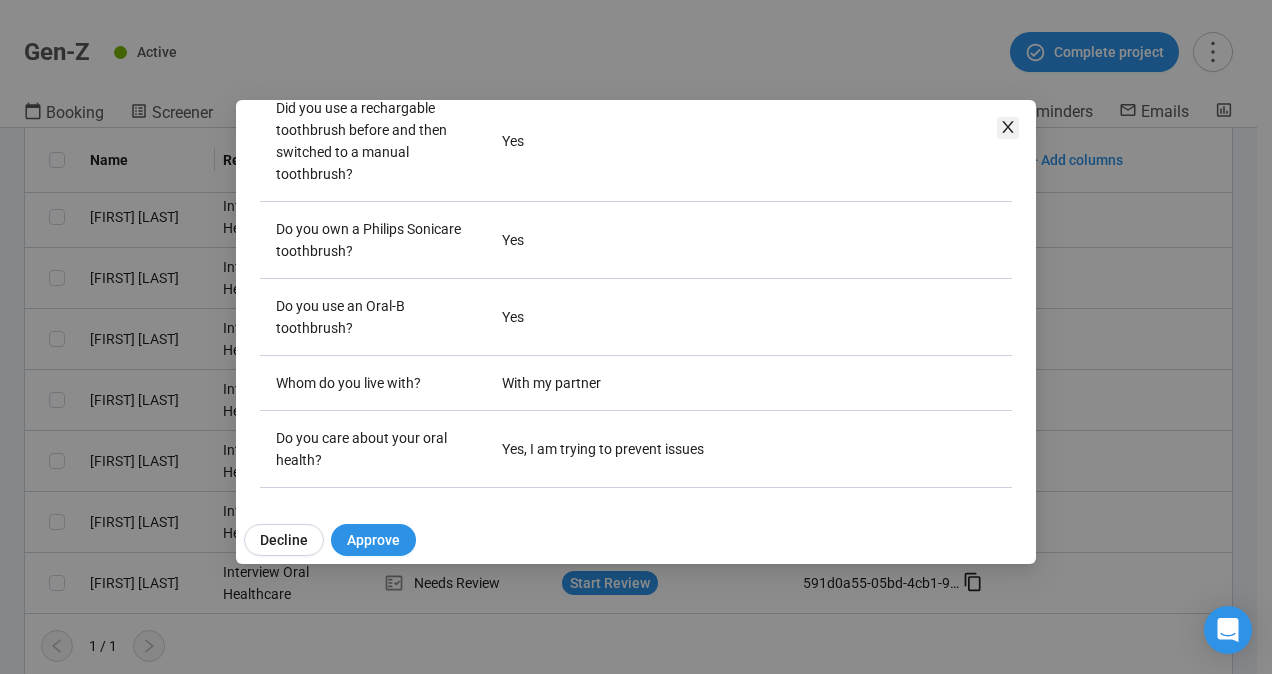 click 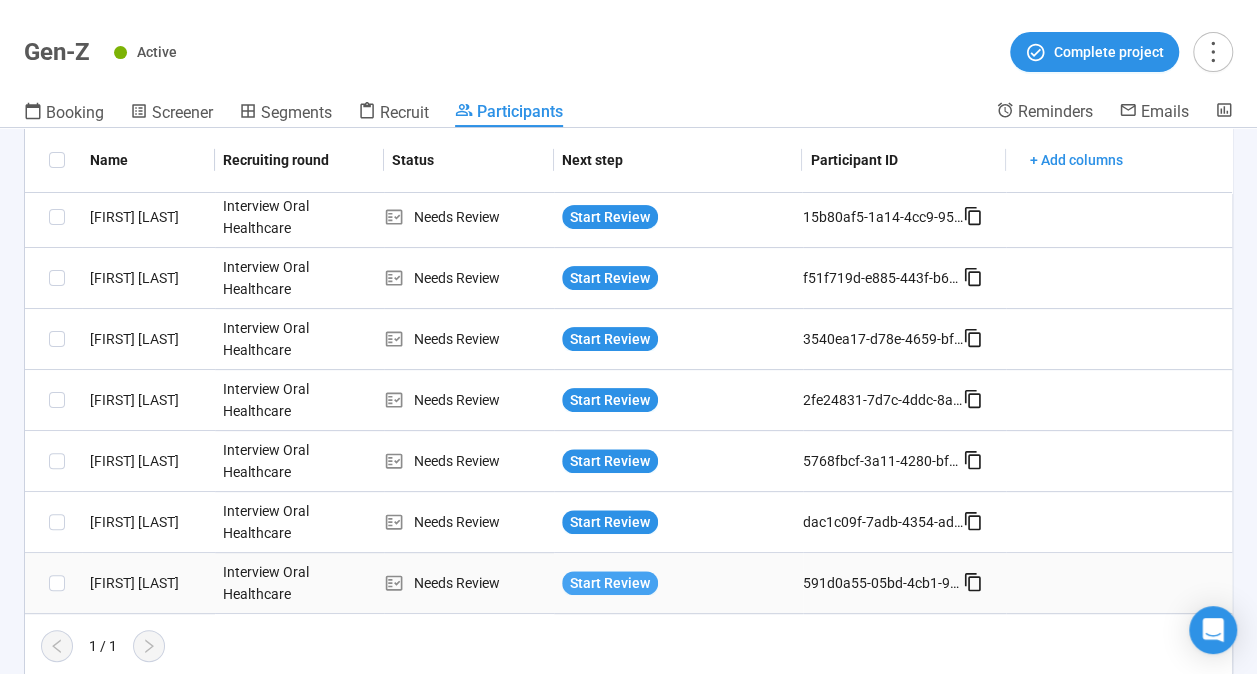click on "Start Review" at bounding box center [610, 583] 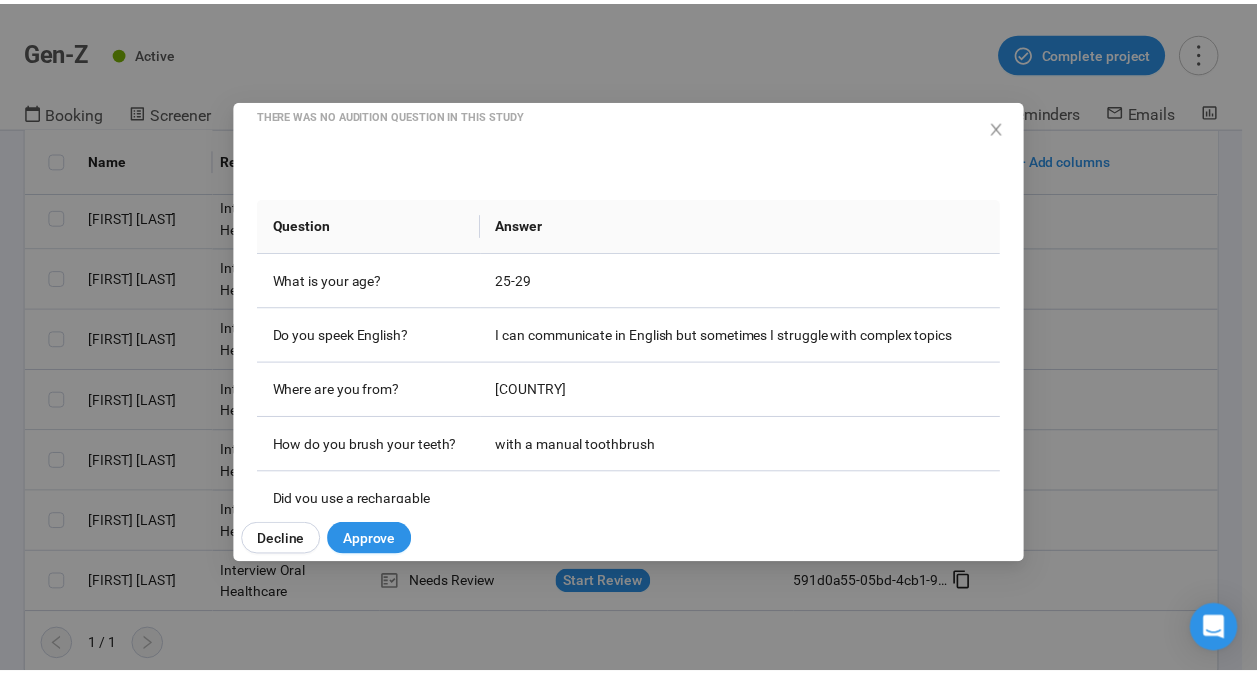 scroll, scrollTop: 200, scrollLeft: 0, axis: vertical 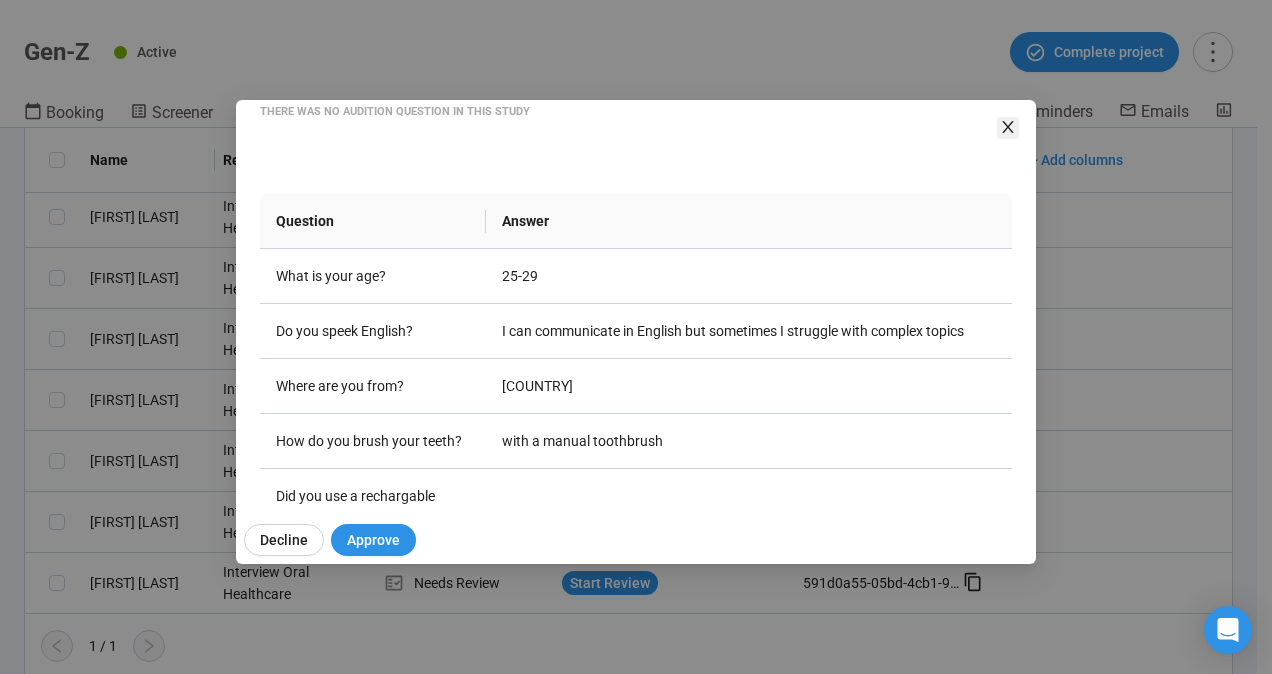 click 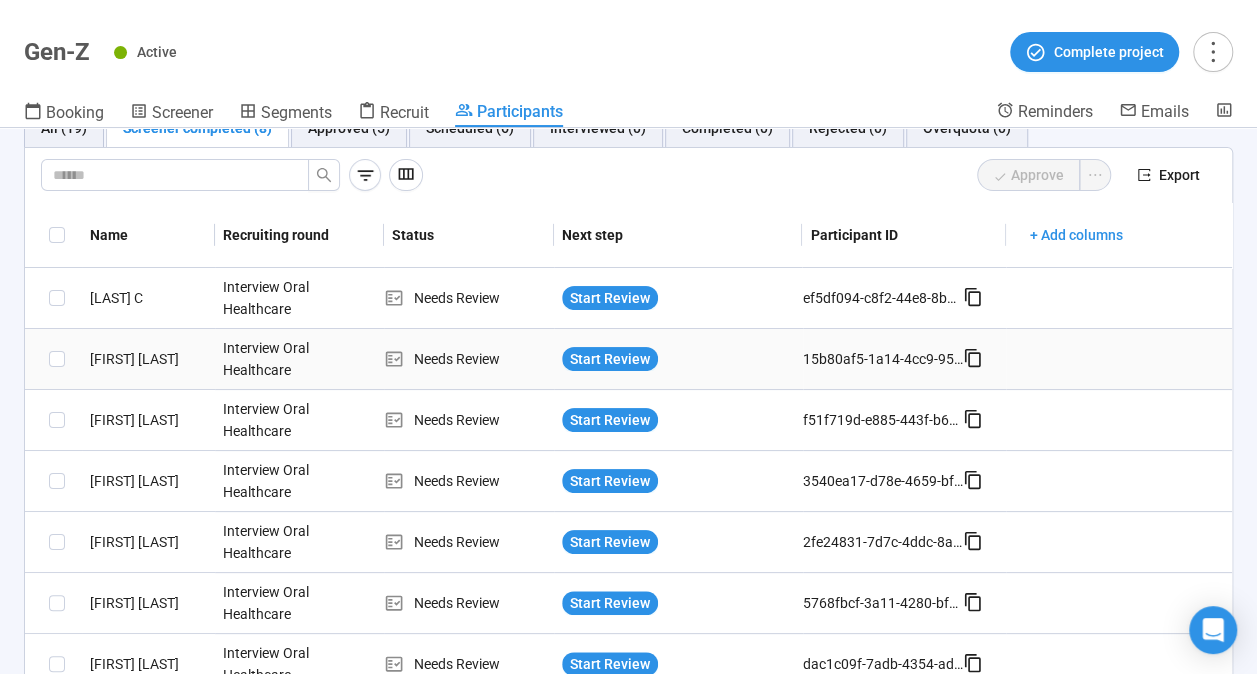 scroll, scrollTop: 0, scrollLeft: 0, axis: both 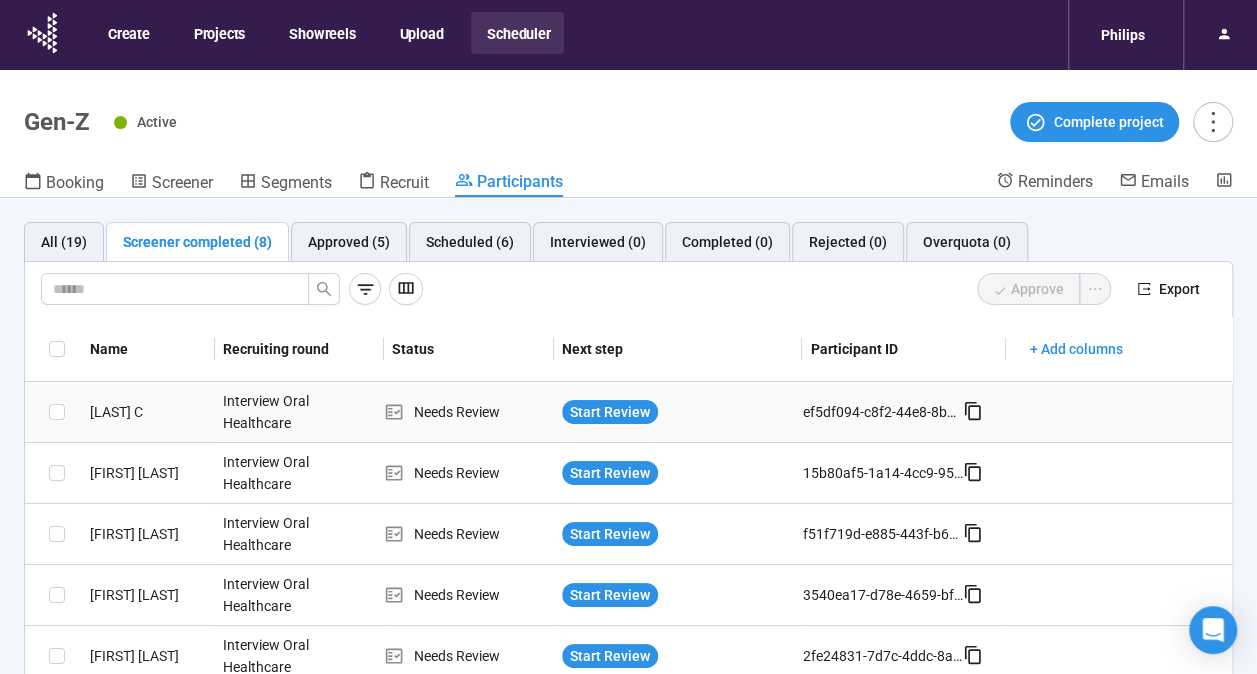 click on "Start Review" at bounding box center [678, 412] 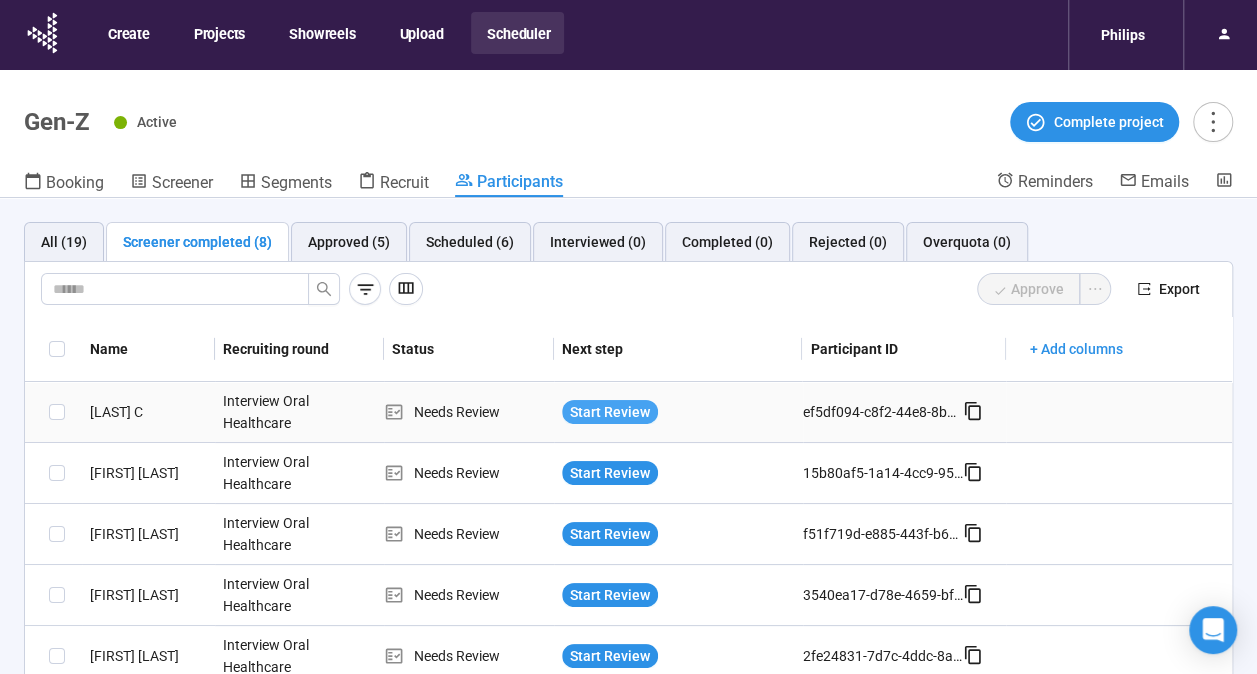 click on "Start Review" at bounding box center [610, 412] 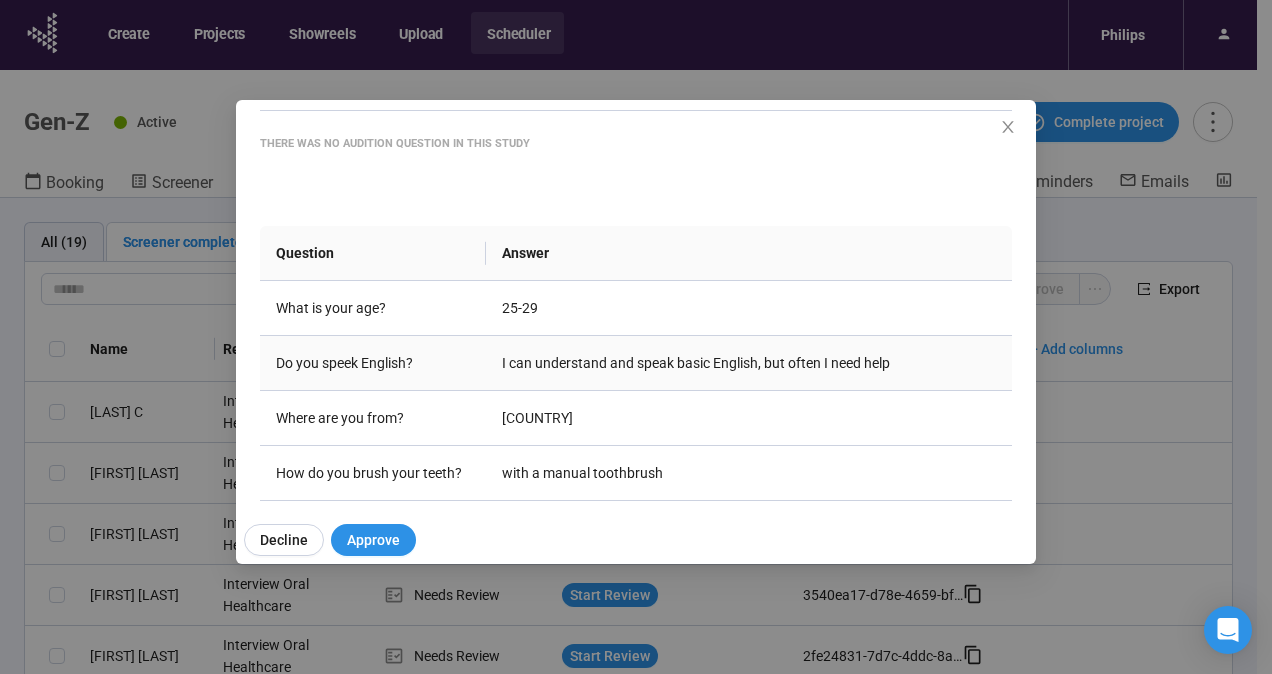 scroll, scrollTop: 200, scrollLeft: 0, axis: vertical 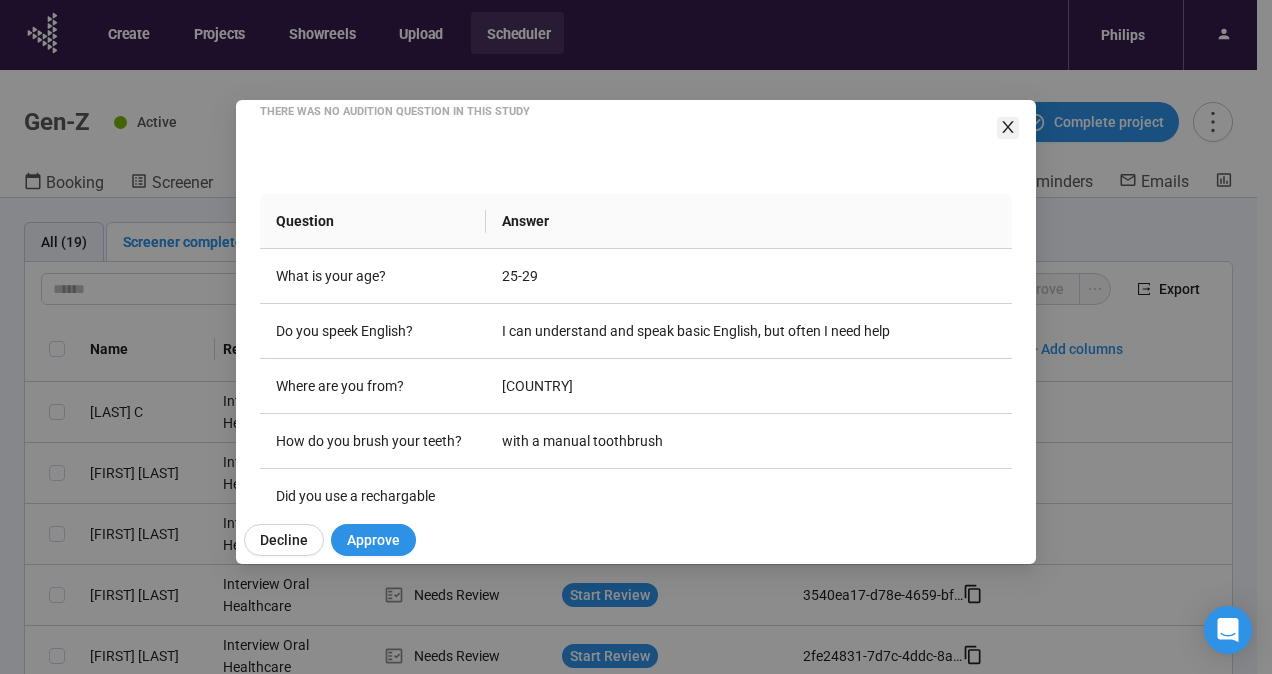 click on "Lefevre   C Project notes Edit Add notes, i.e. how the last interview went, important details about the panelist, etc. There was no audition question in this study Question Answer What is your age? 25-29 Do you speek English? I can understand and speak basic English, but often I need help Where are you from? France How do you brush your teeth? with a manual toothbrush Did you use a rechargable toothbrush before and then switched to a manual toothbrush? Yes Do you own a Philips Sonicare toothbrush? Yes Do you use an Oral-B toothbrush? Yes Whom do you live with? With my partner Do you care about your oral health? My oral health is a very important element of my life Decline Approve" at bounding box center (636, 332) 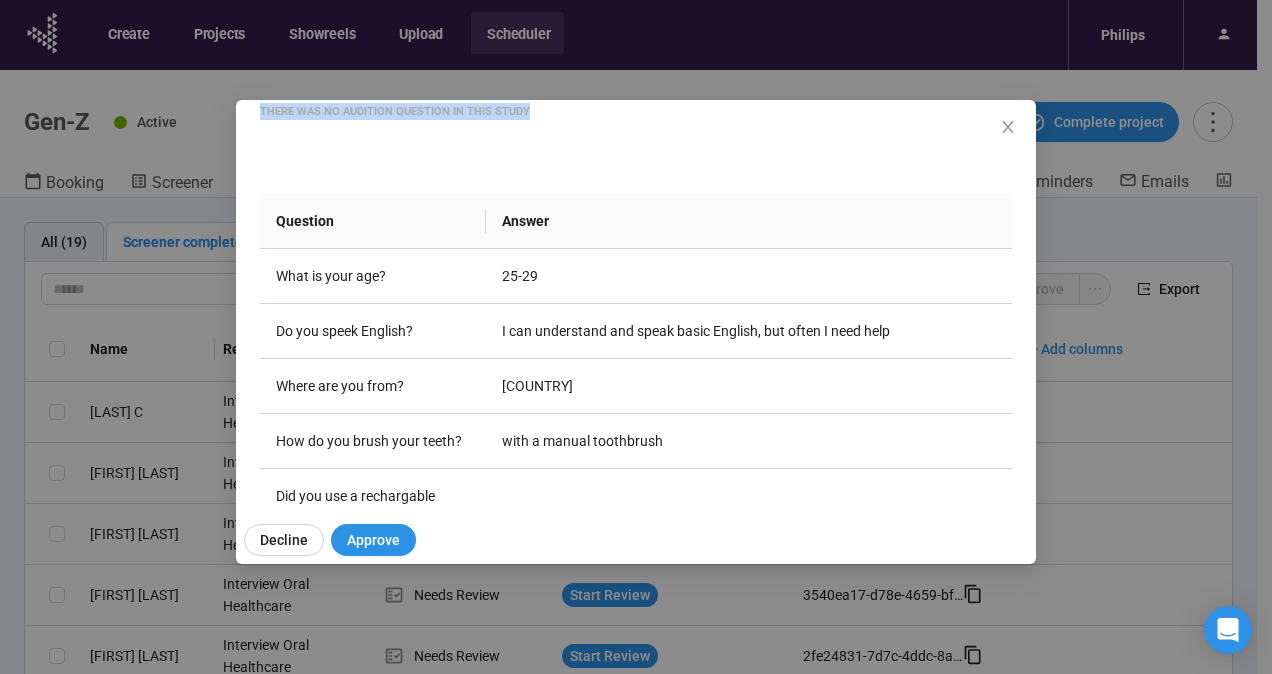click at bounding box center (1008, 128) 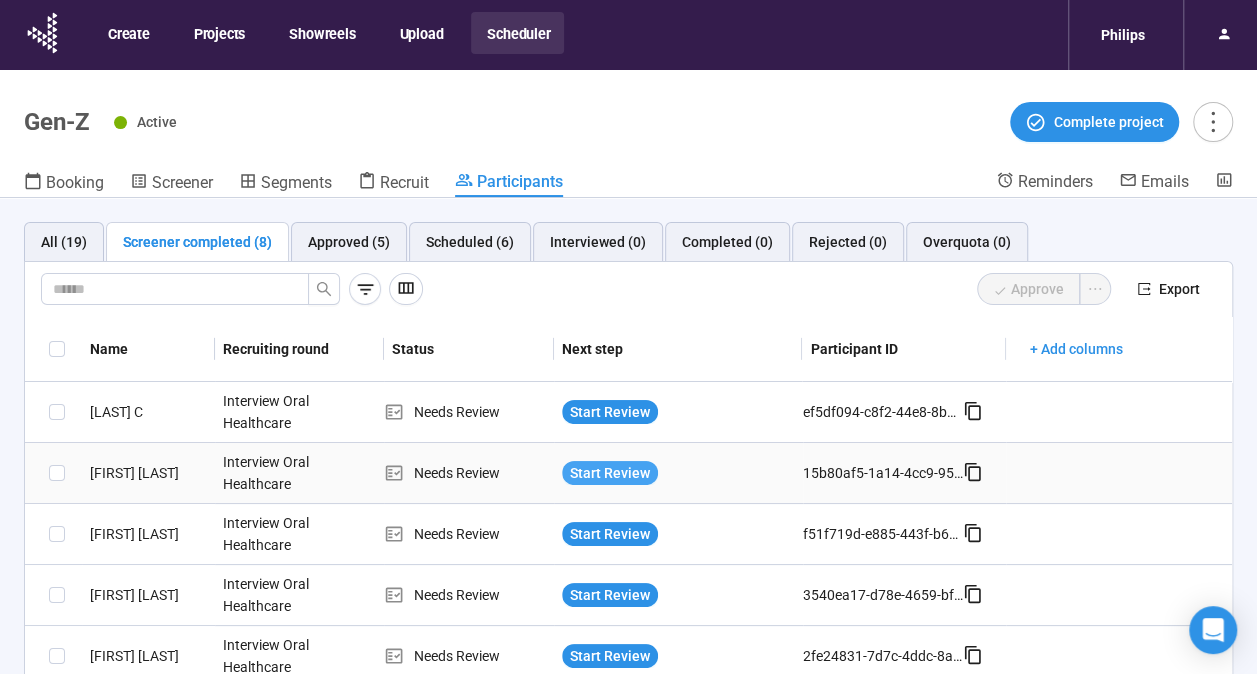 click on "Start Review" at bounding box center (610, 473) 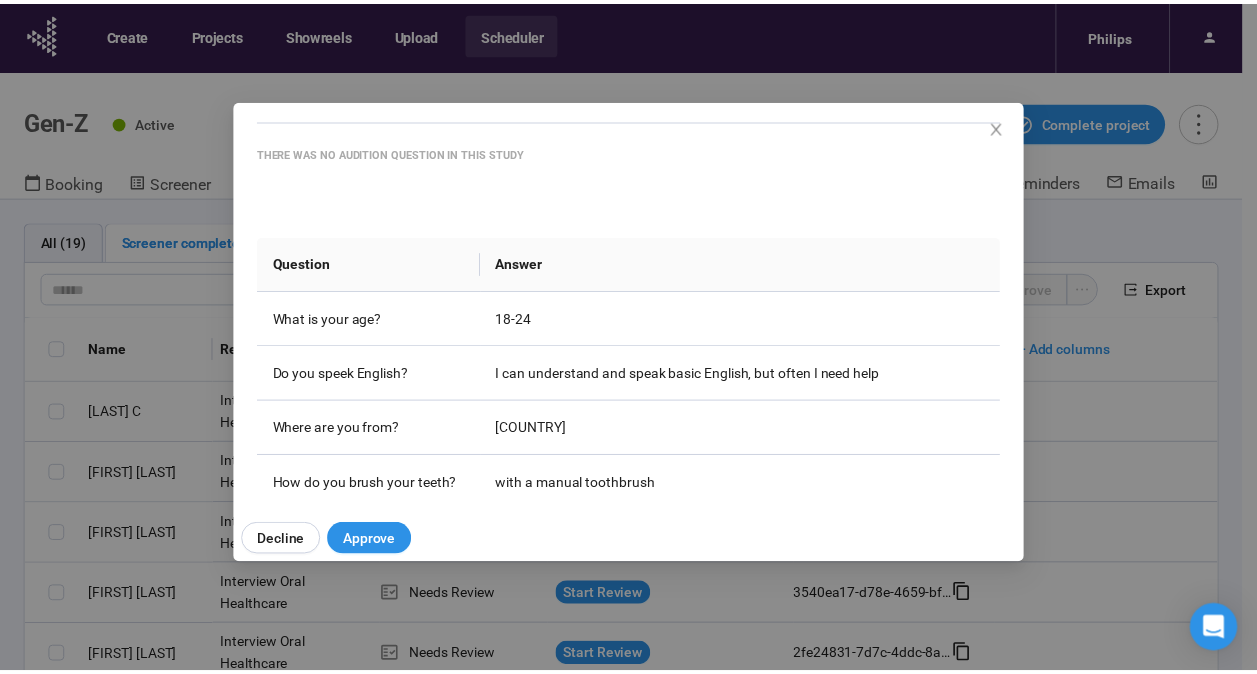 scroll, scrollTop: 200, scrollLeft: 0, axis: vertical 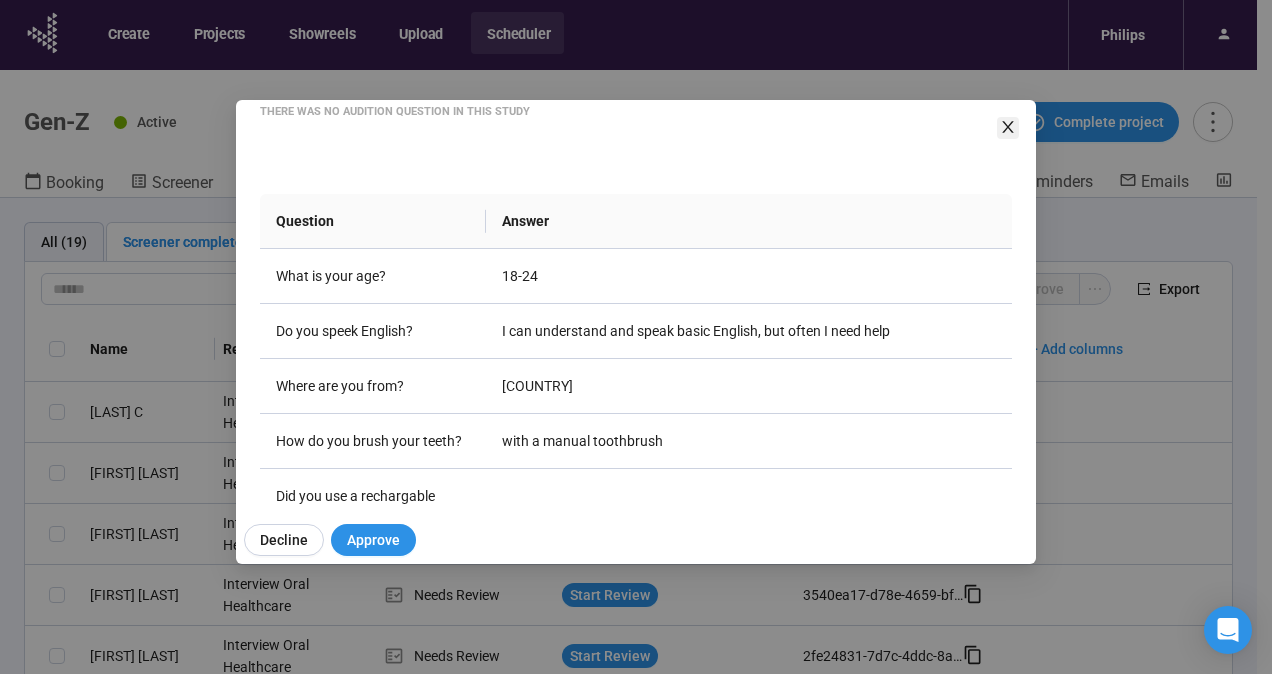 click 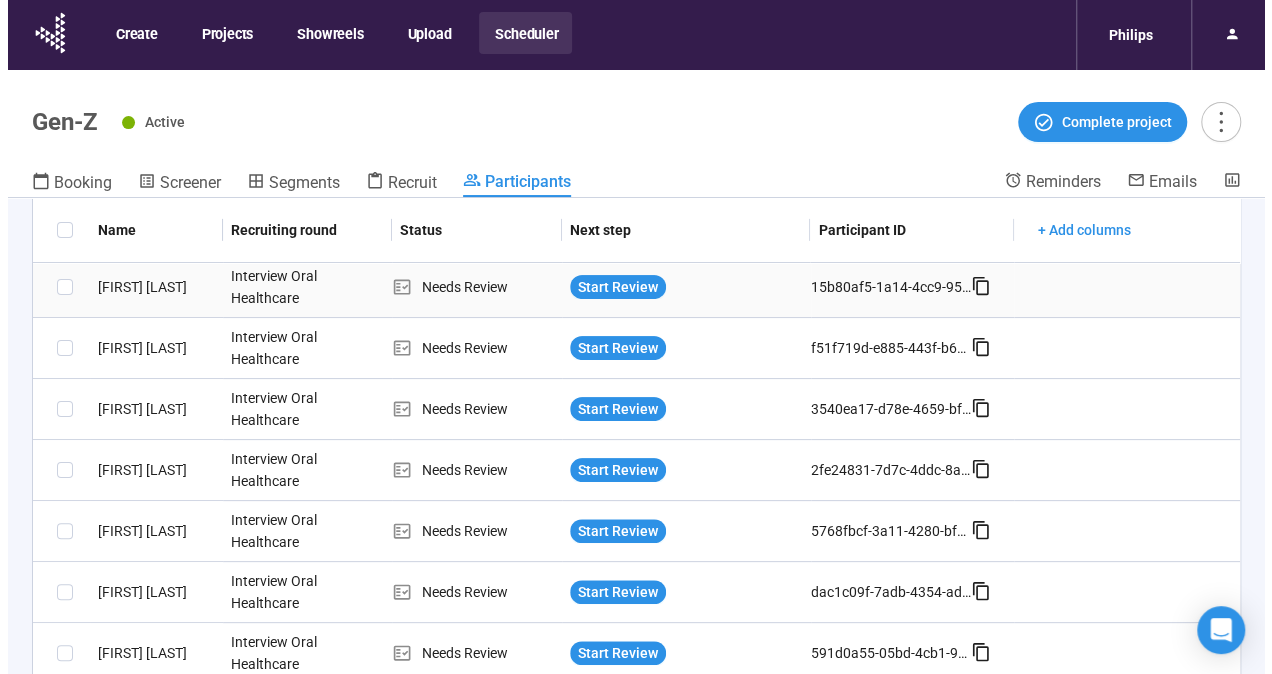 scroll, scrollTop: 186, scrollLeft: 0, axis: vertical 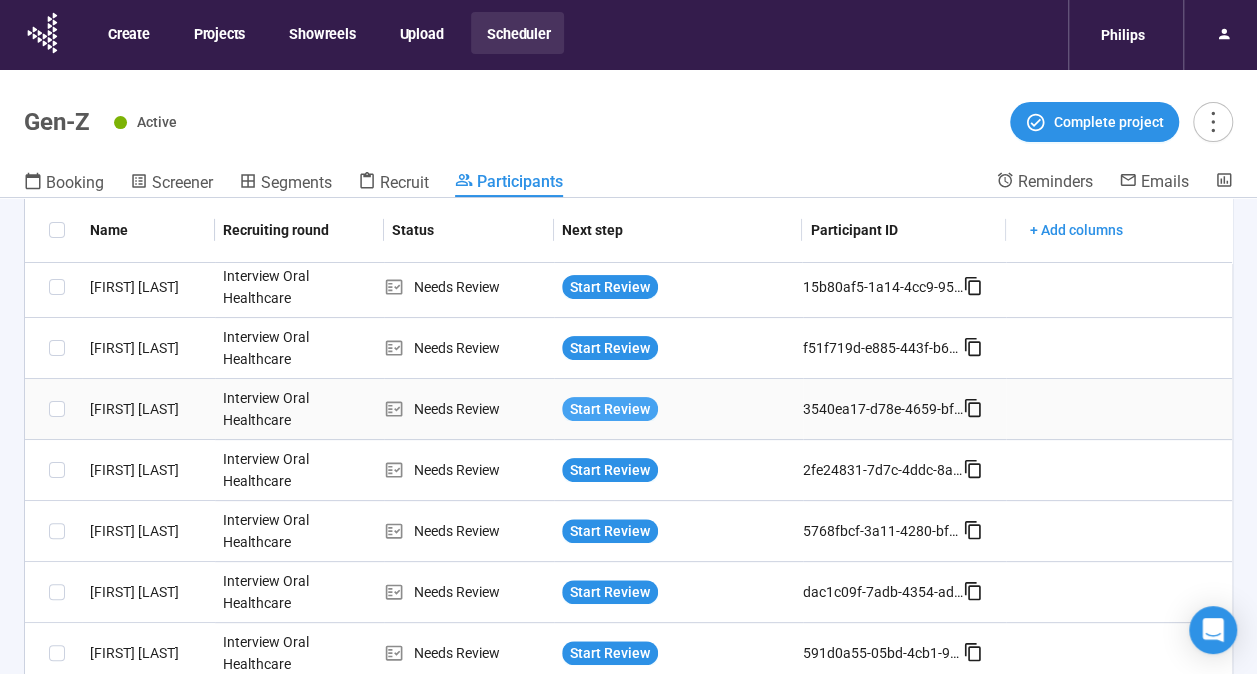 click on "Start Review" at bounding box center (610, 409) 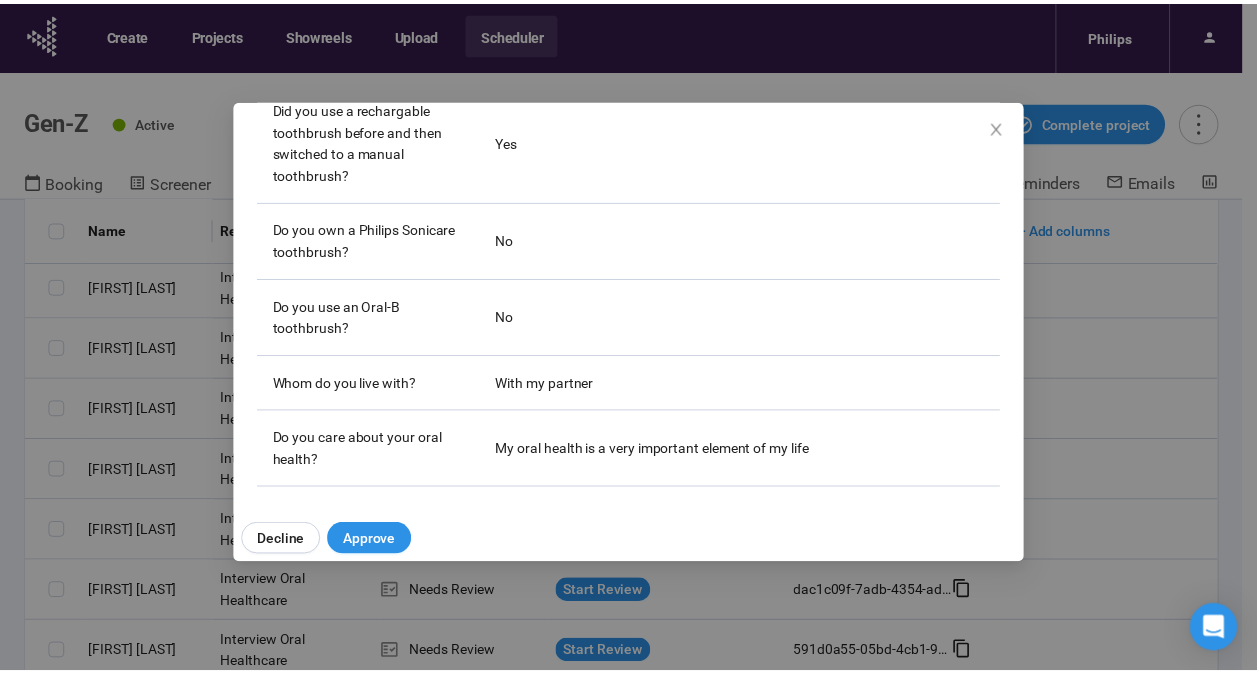 scroll, scrollTop: 488, scrollLeft: 0, axis: vertical 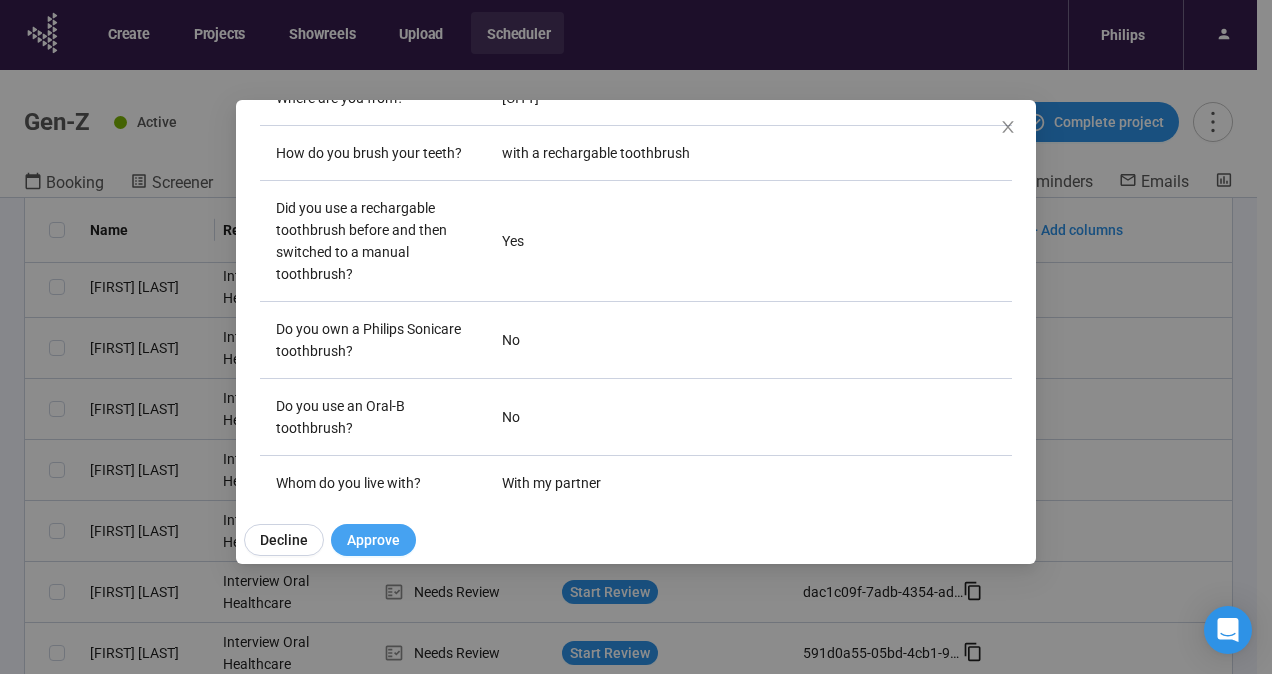 click on "Approve" at bounding box center (373, 540) 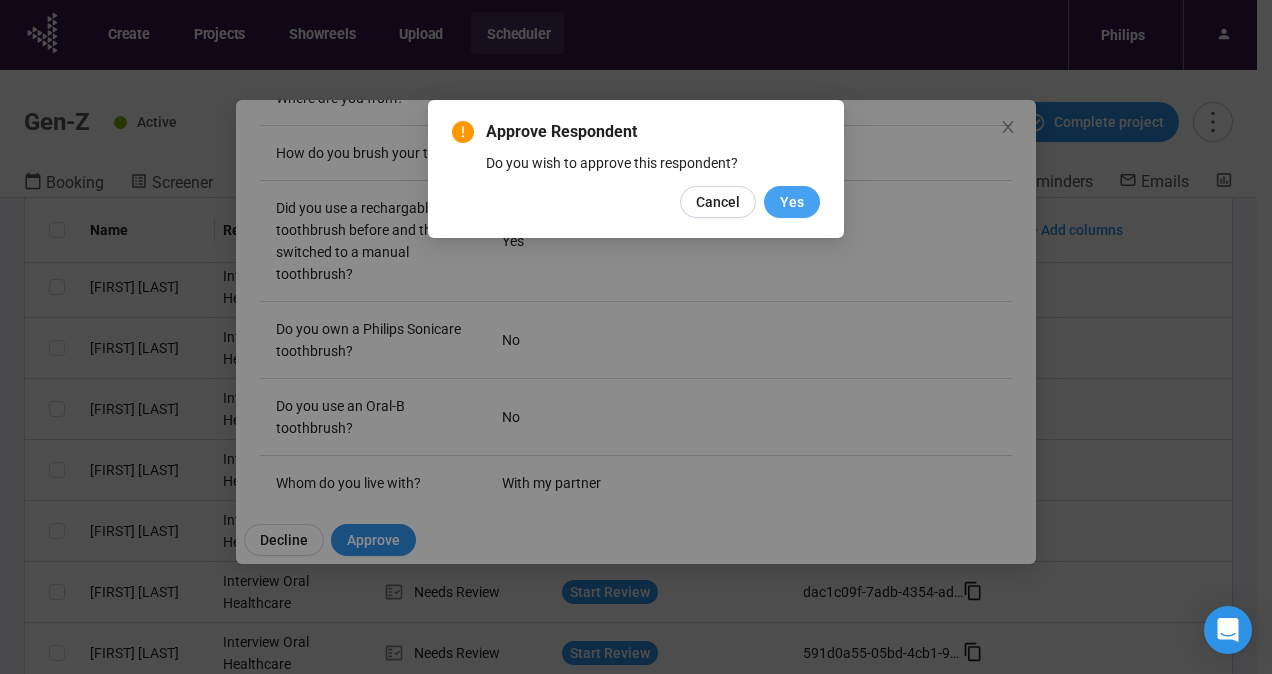 click on "Yes" at bounding box center [792, 202] 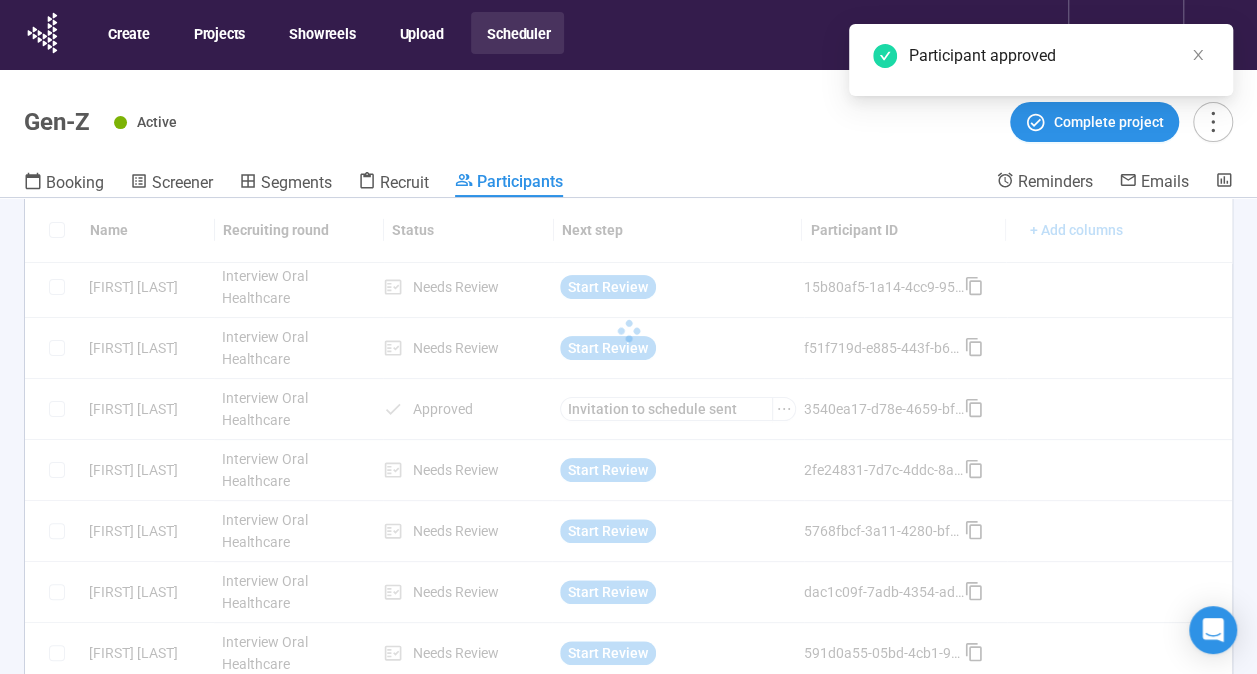 scroll, scrollTop: 70, scrollLeft: 0, axis: vertical 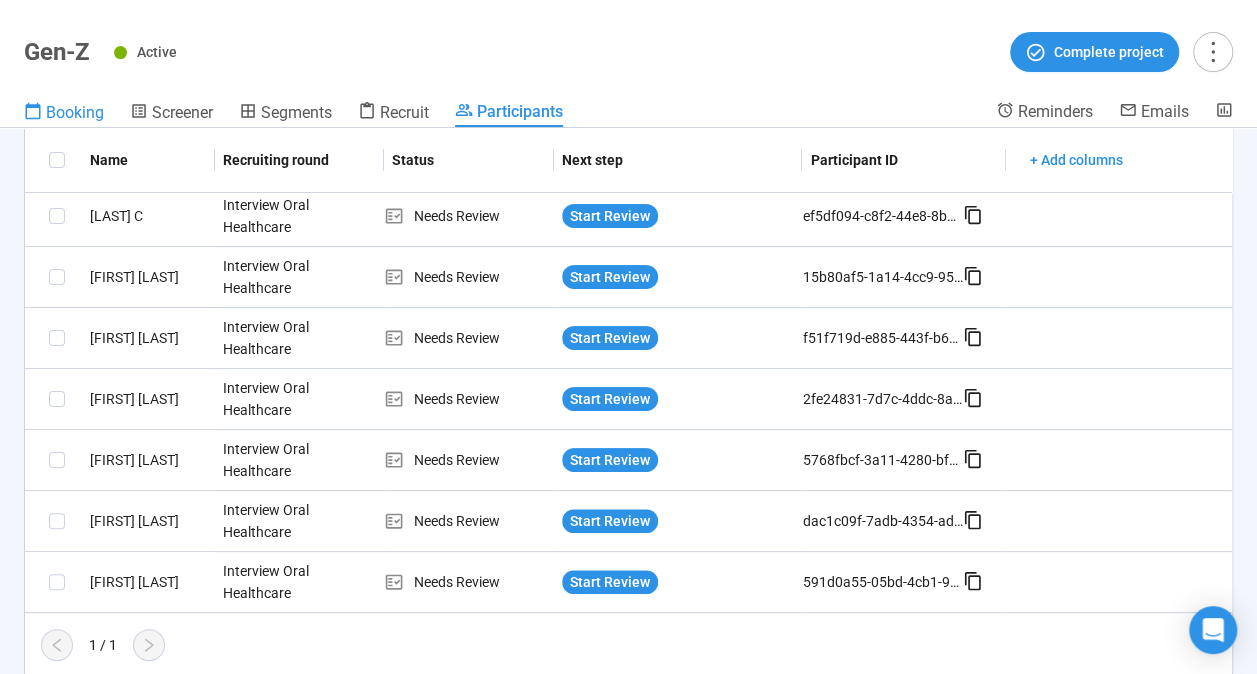 click on "Booking" at bounding box center [75, 112] 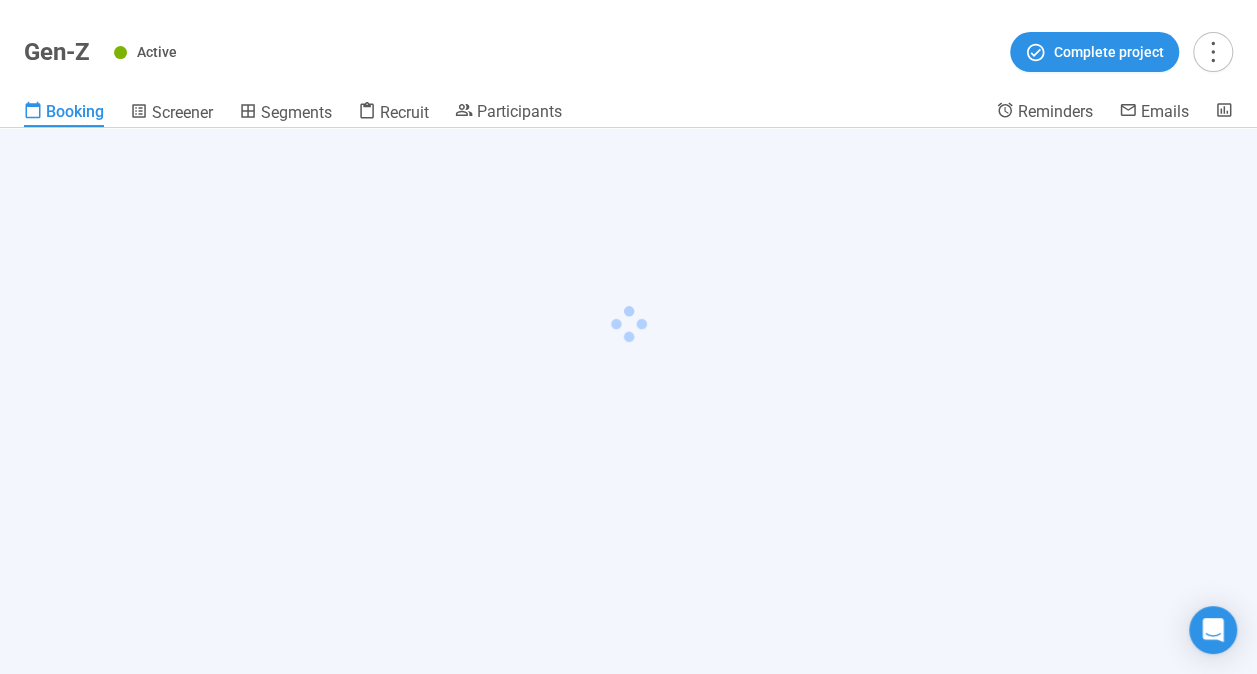 scroll, scrollTop: 0, scrollLeft: 0, axis: both 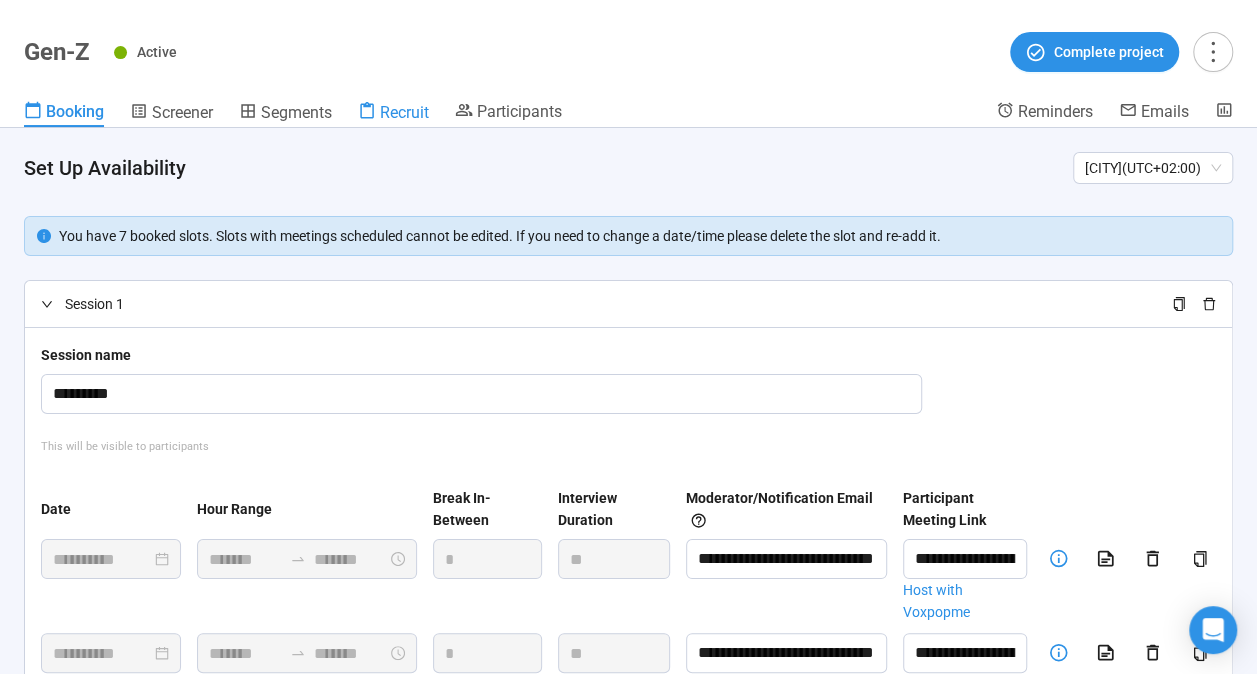 click on "Recruit" at bounding box center [404, 112] 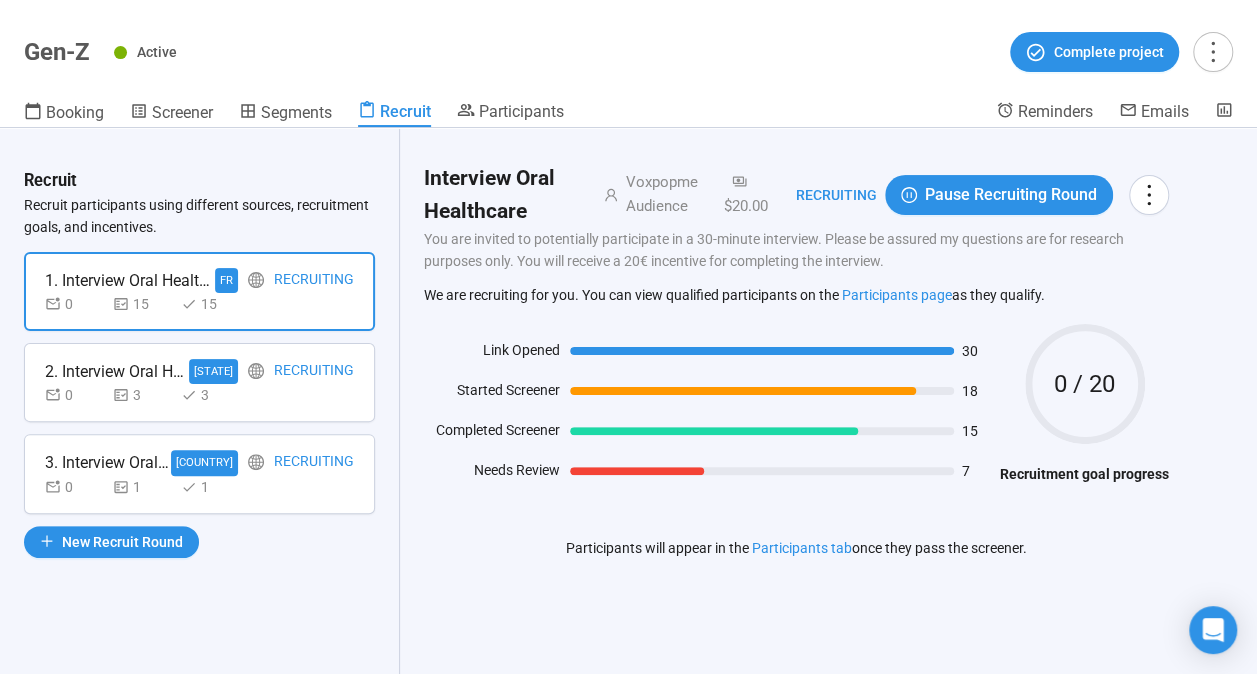 click on "Recruiting" at bounding box center [314, 371] 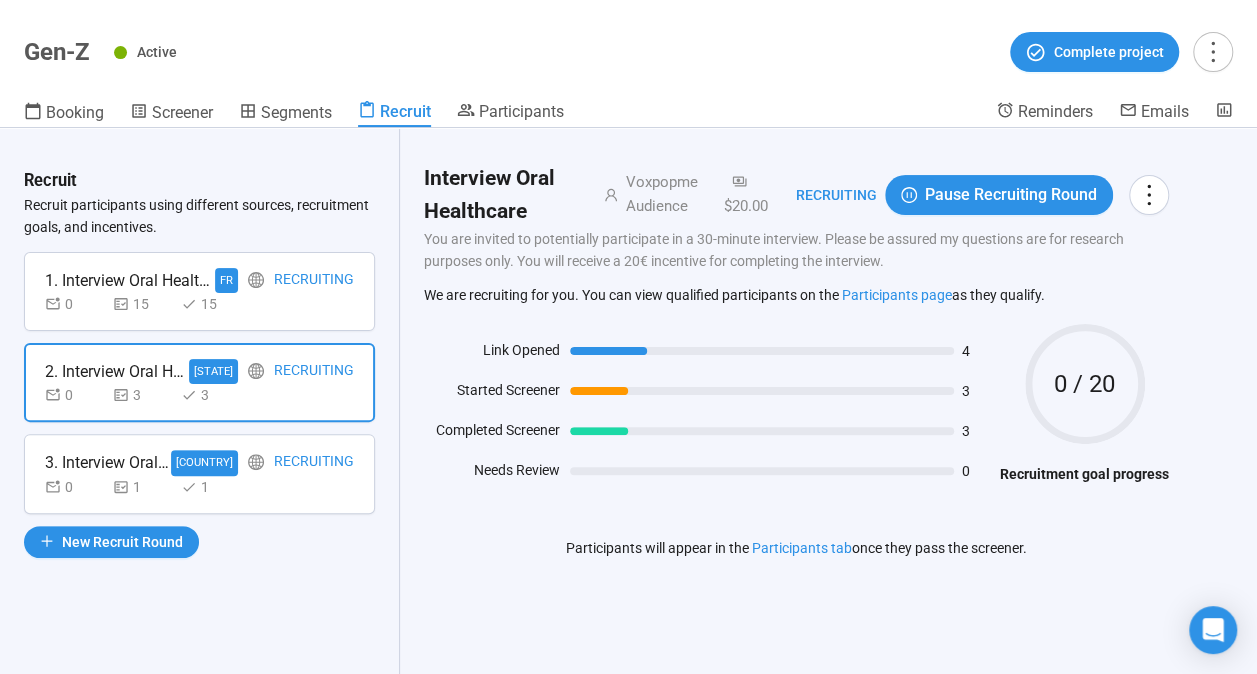 click on "0 1 1" at bounding box center (199, 487) 